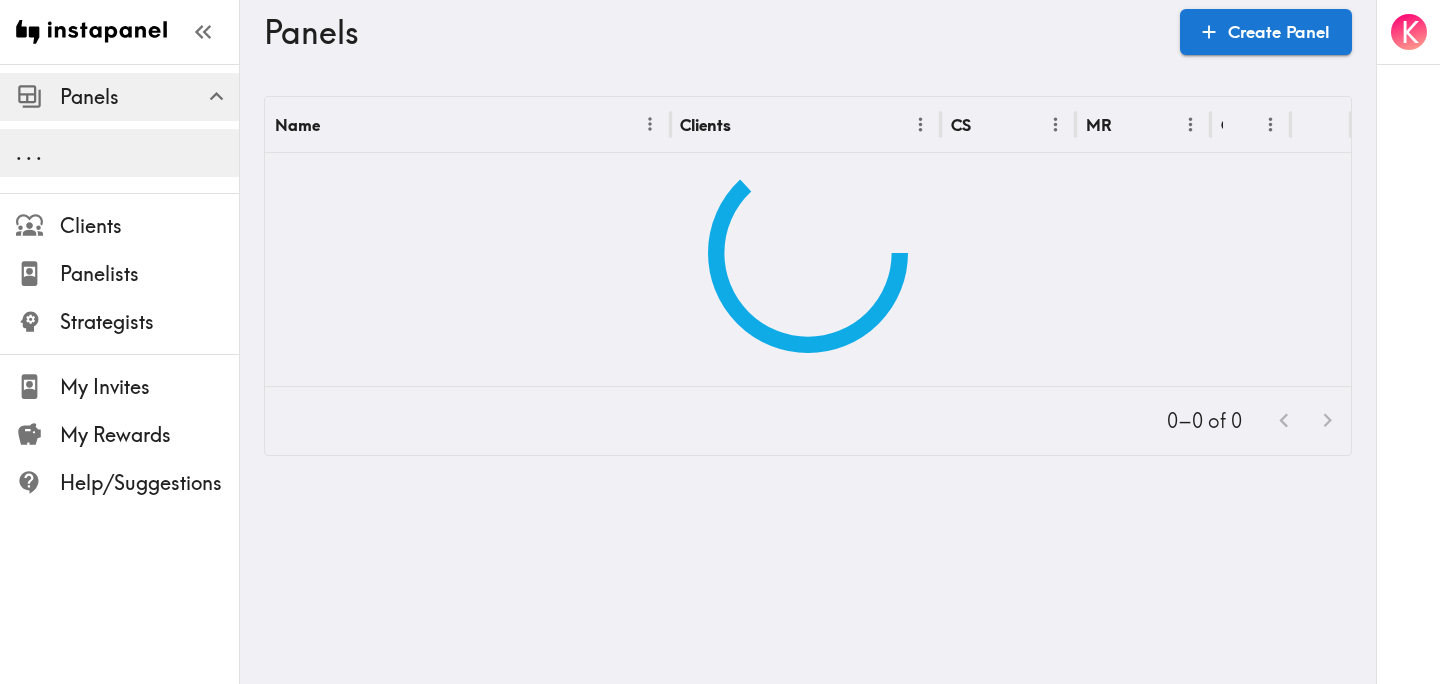 scroll, scrollTop: 0, scrollLeft: 0, axis: both 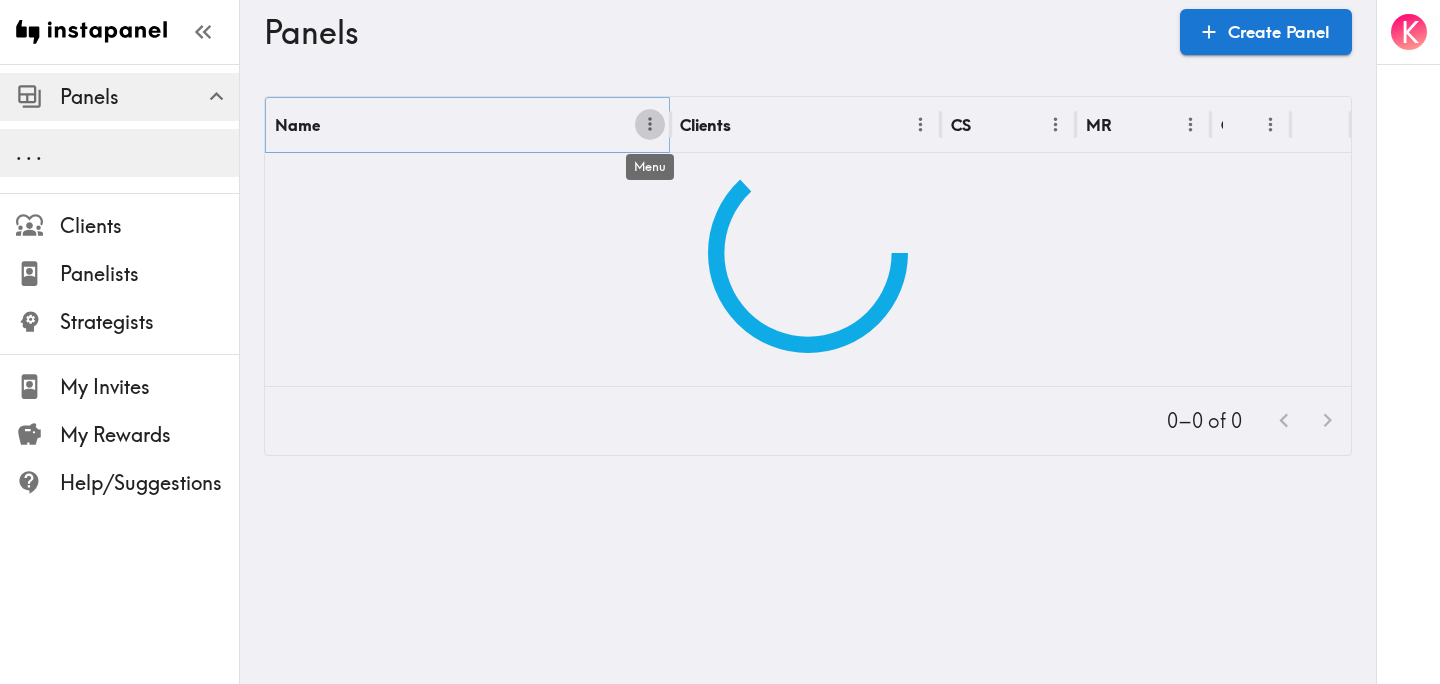 click at bounding box center (650, 124) 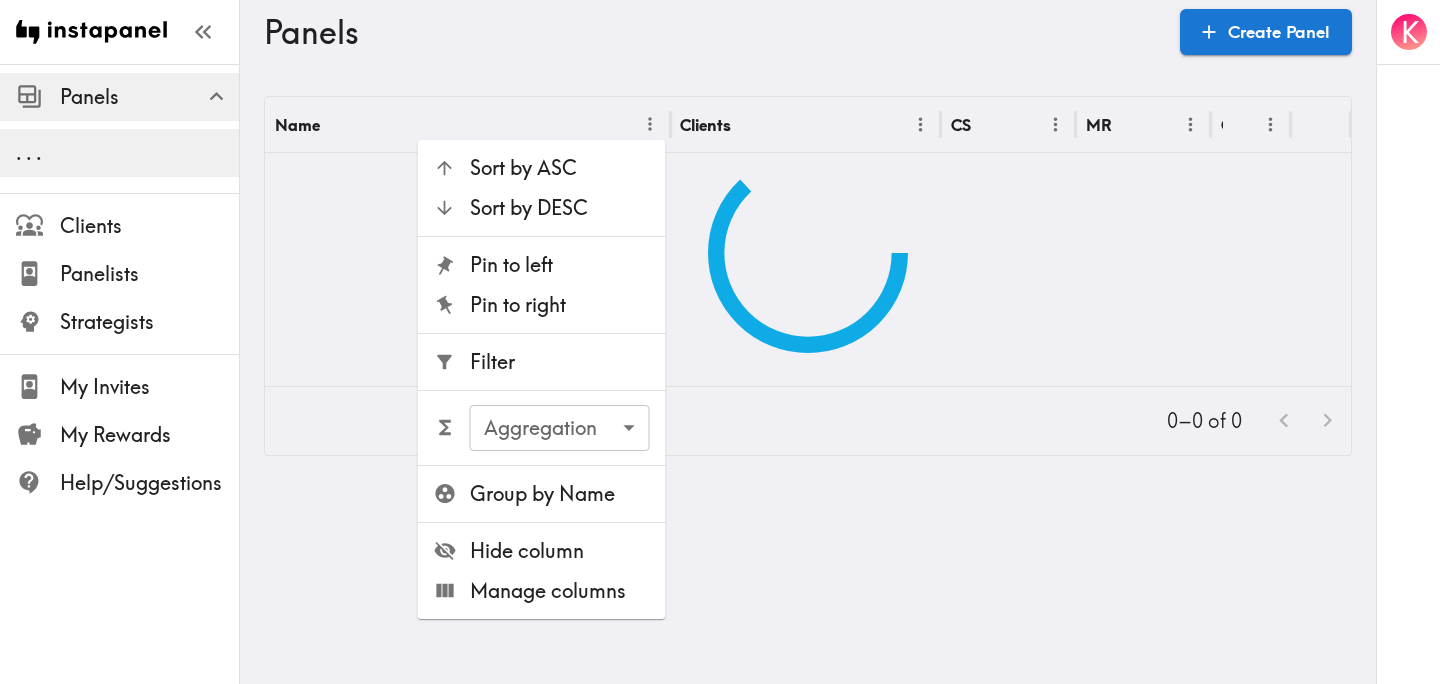 click on "Filter" at bounding box center [542, 362] 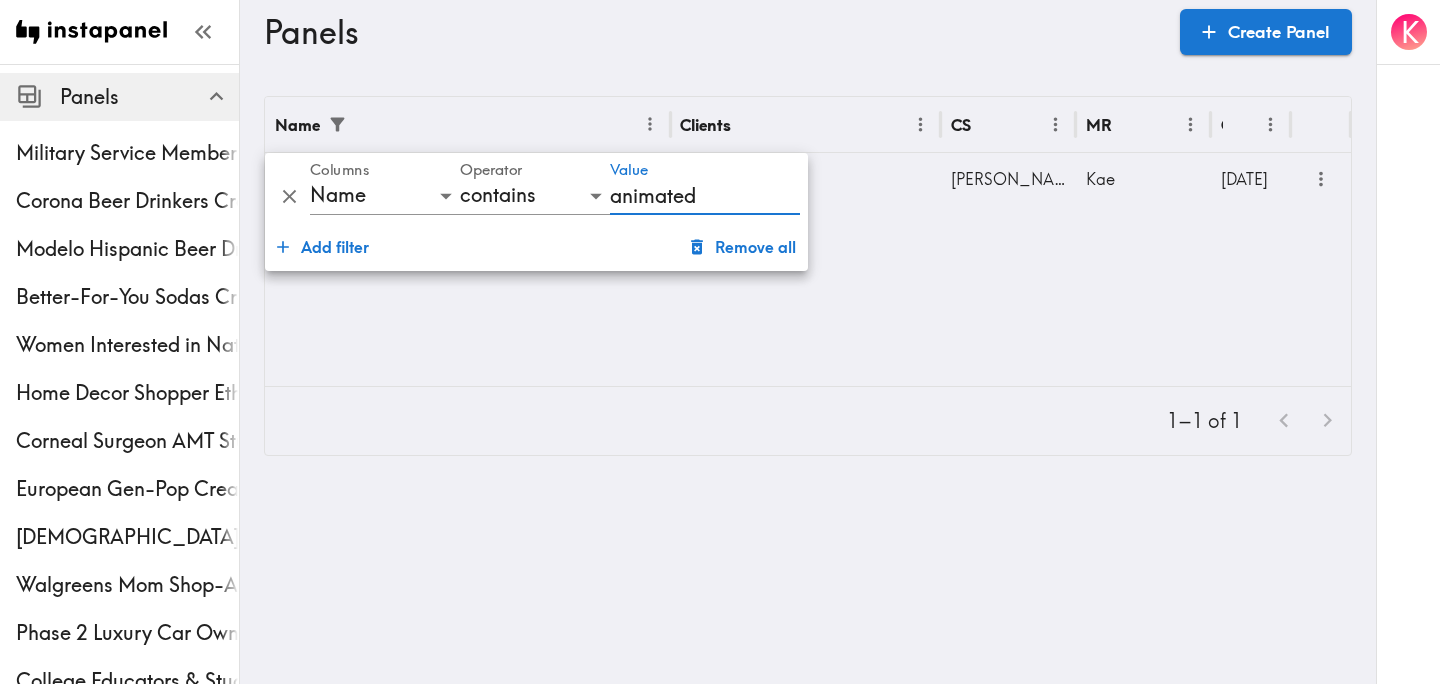 type on "animated" 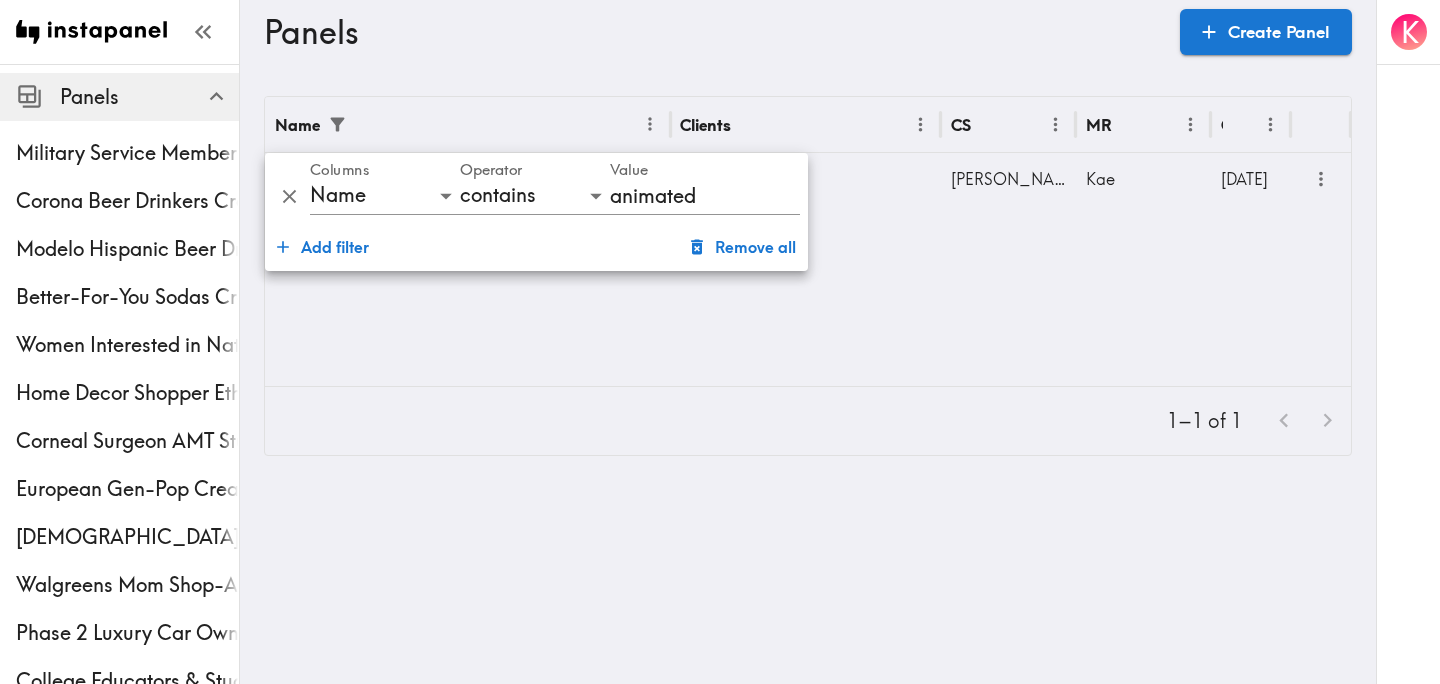 click on "Panels" at bounding box center [714, 32] 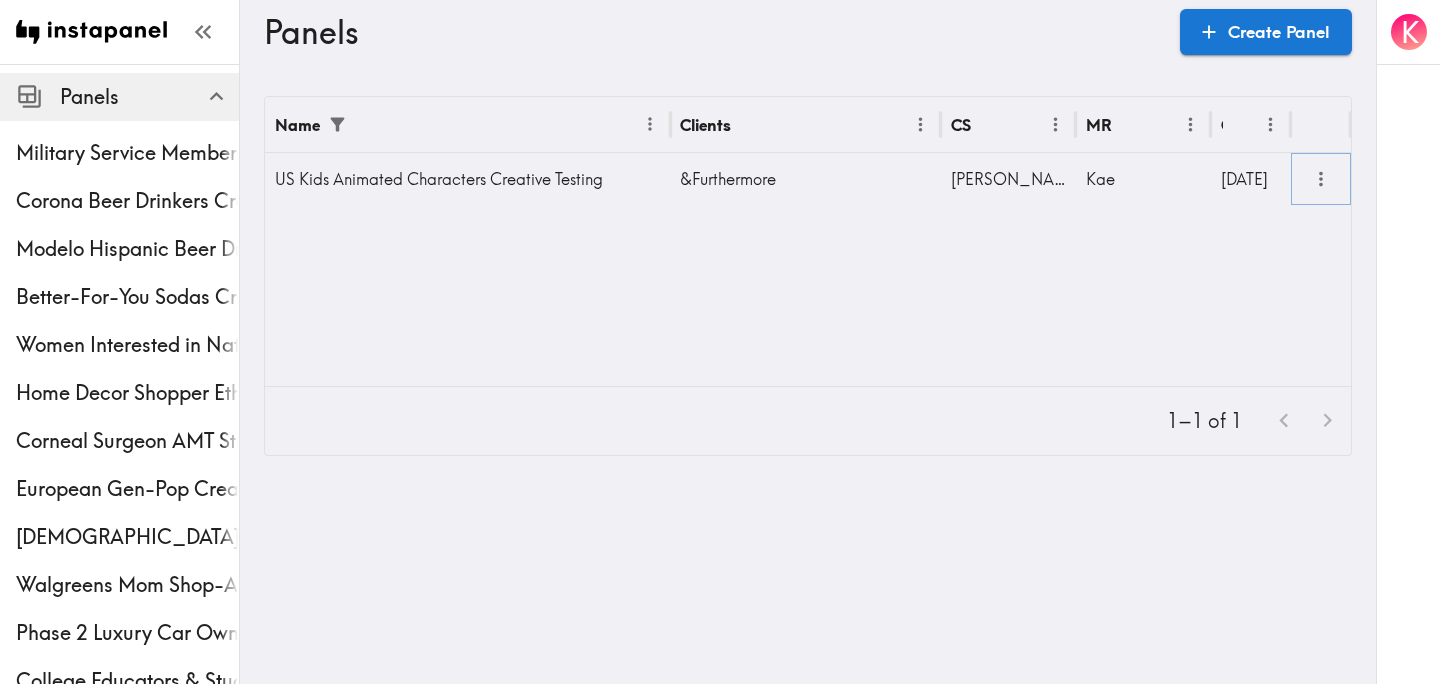 click 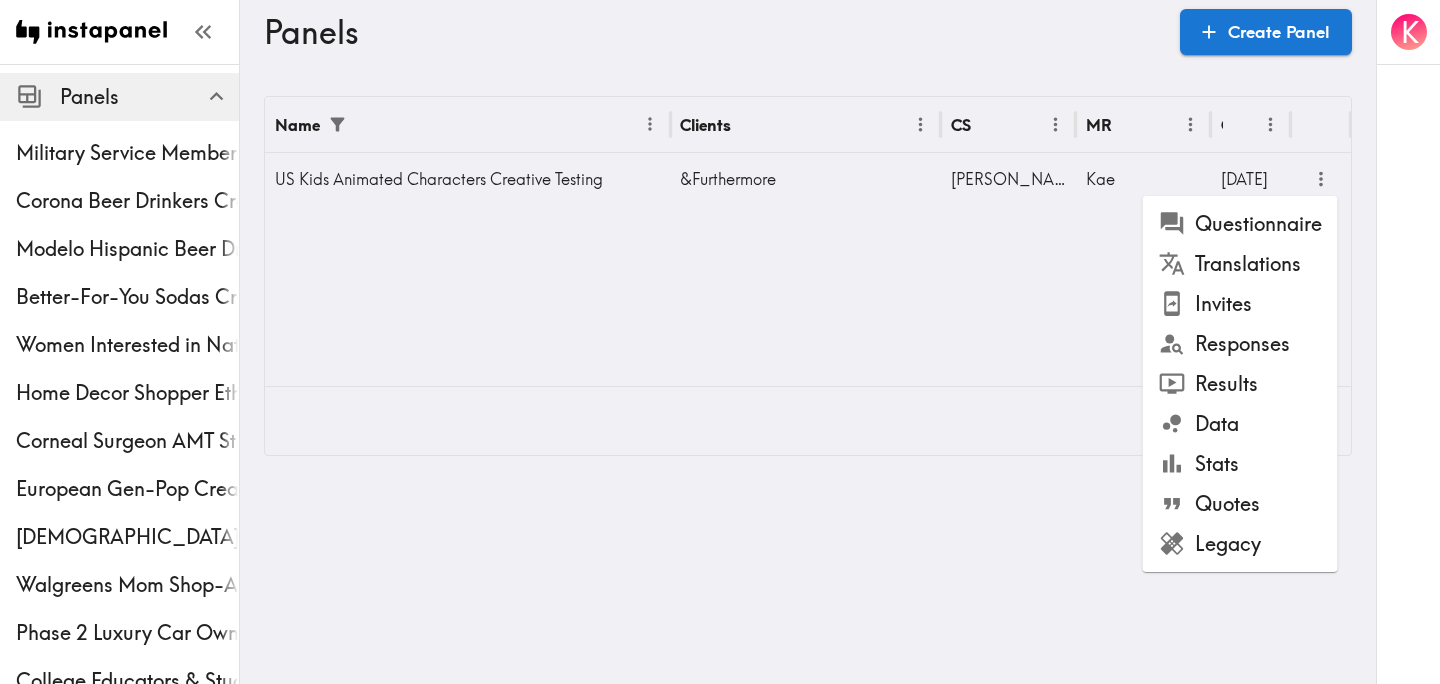 click on "Responses" at bounding box center [1240, 344] 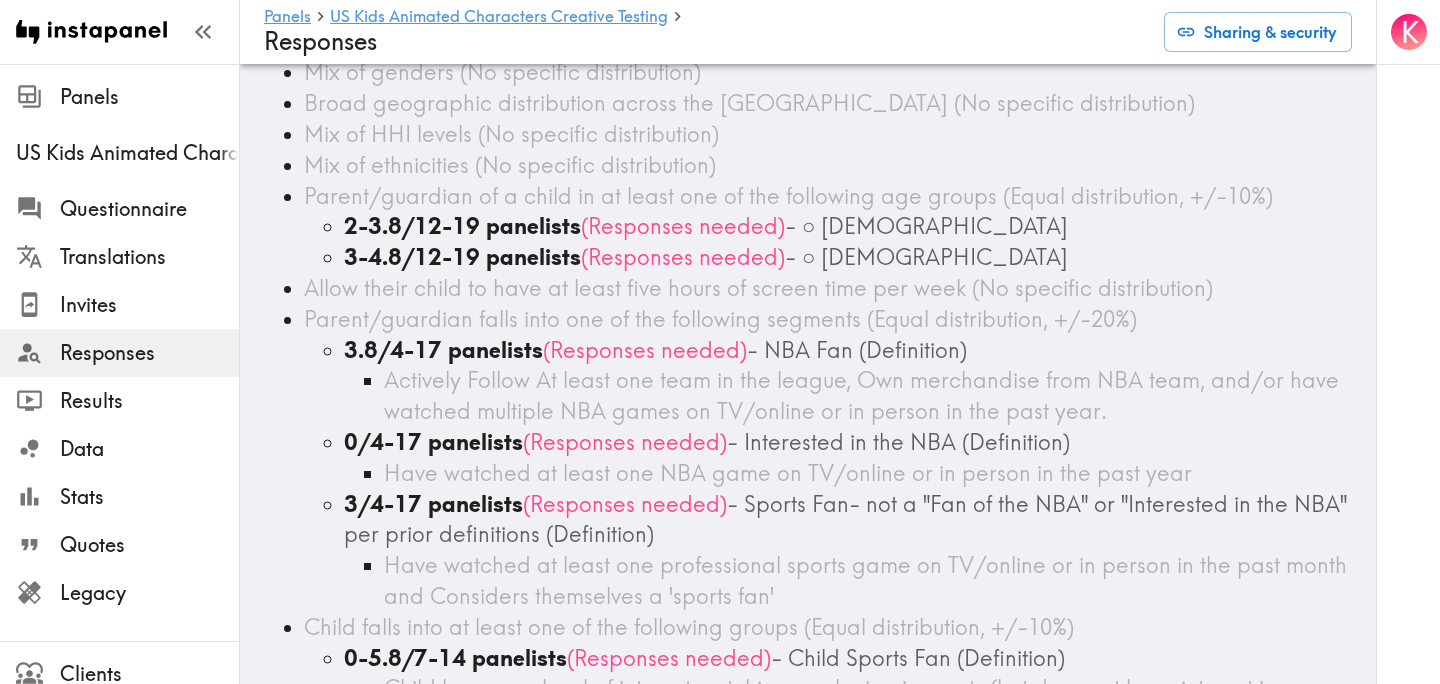 scroll, scrollTop: 0, scrollLeft: 0, axis: both 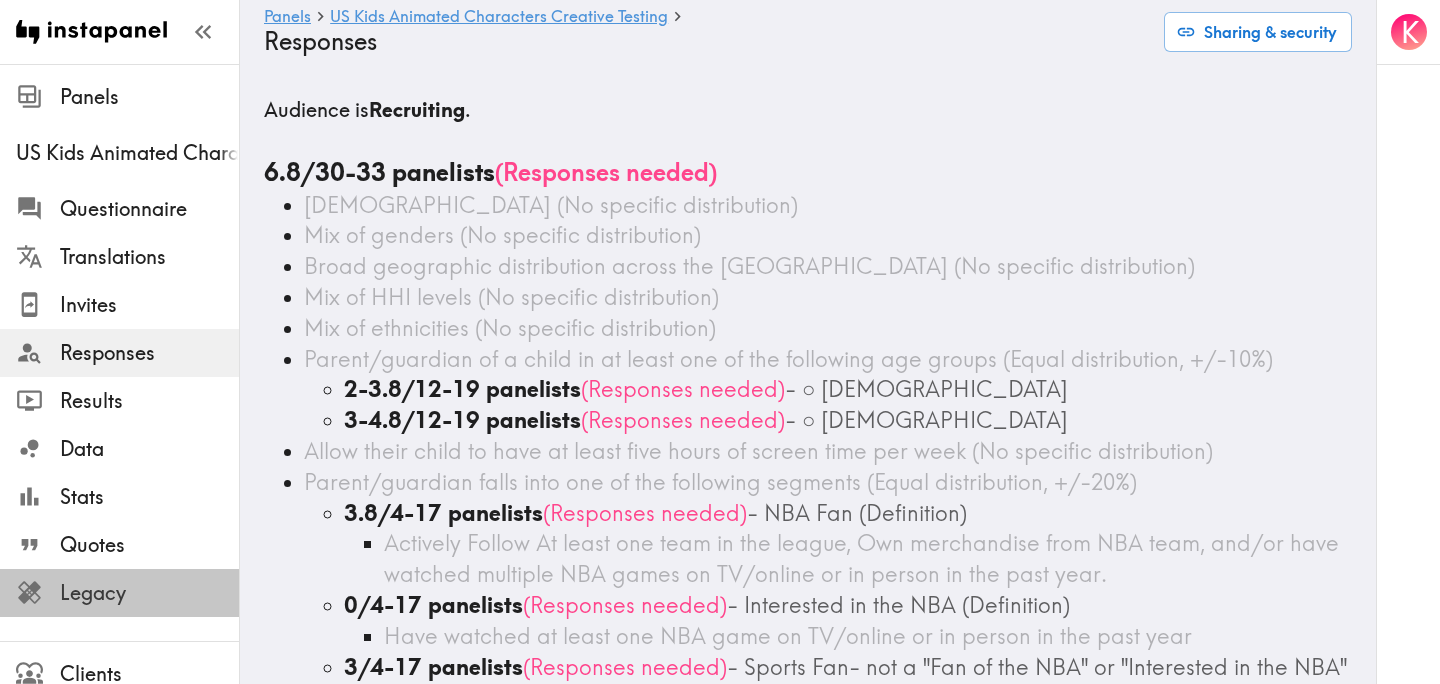 click on "Legacy" at bounding box center [149, 593] 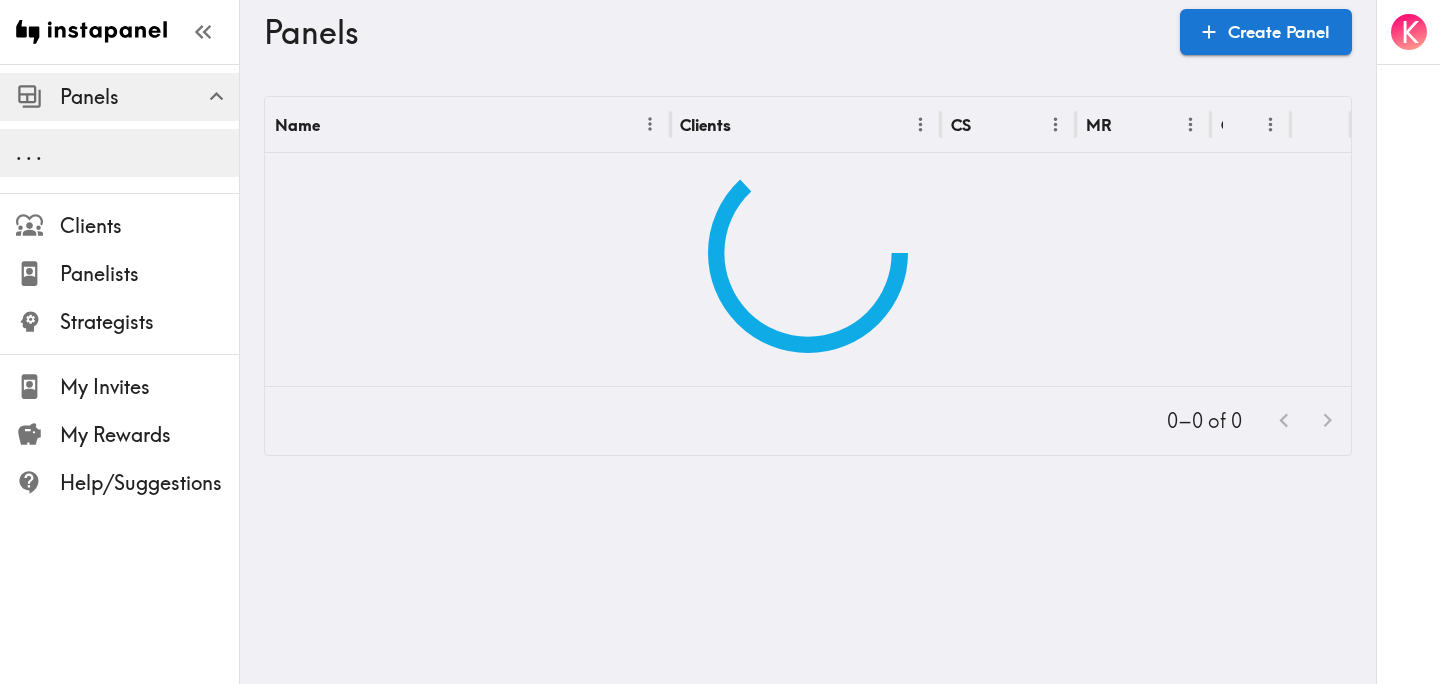 scroll, scrollTop: 0, scrollLeft: 0, axis: both 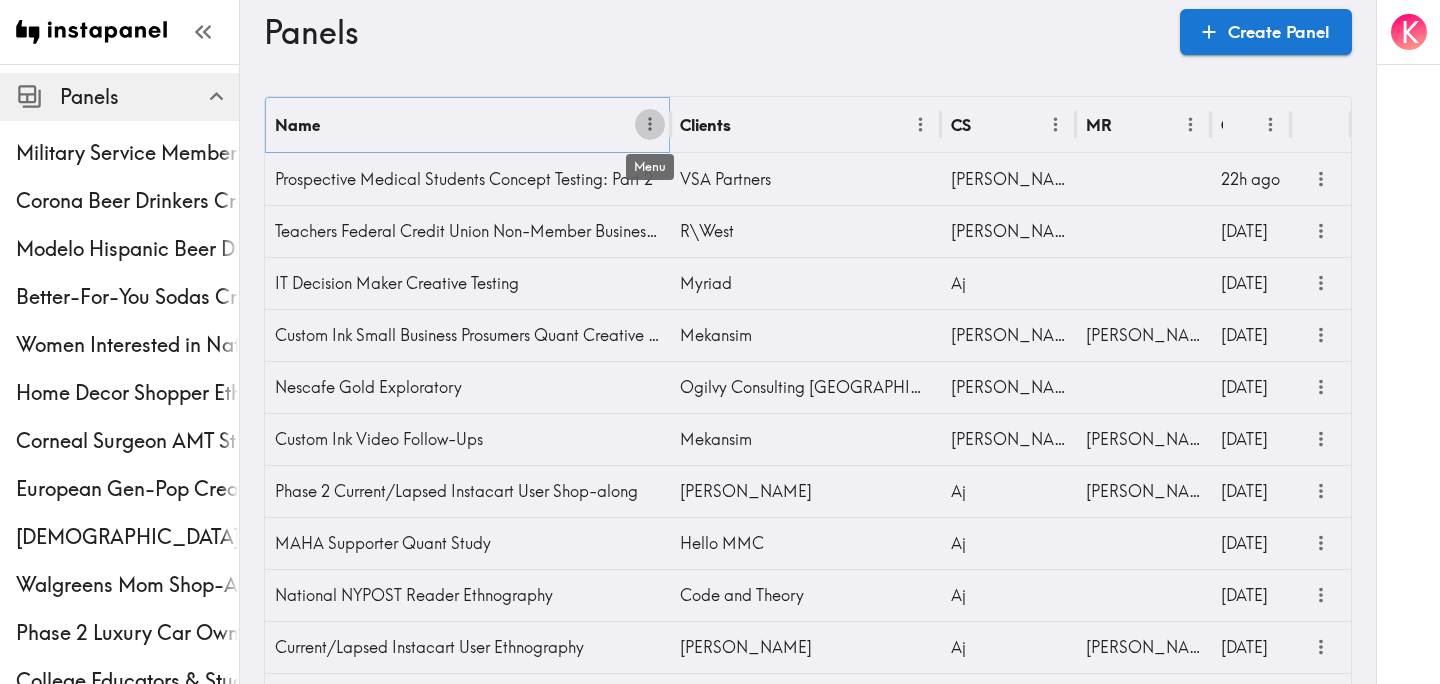 click 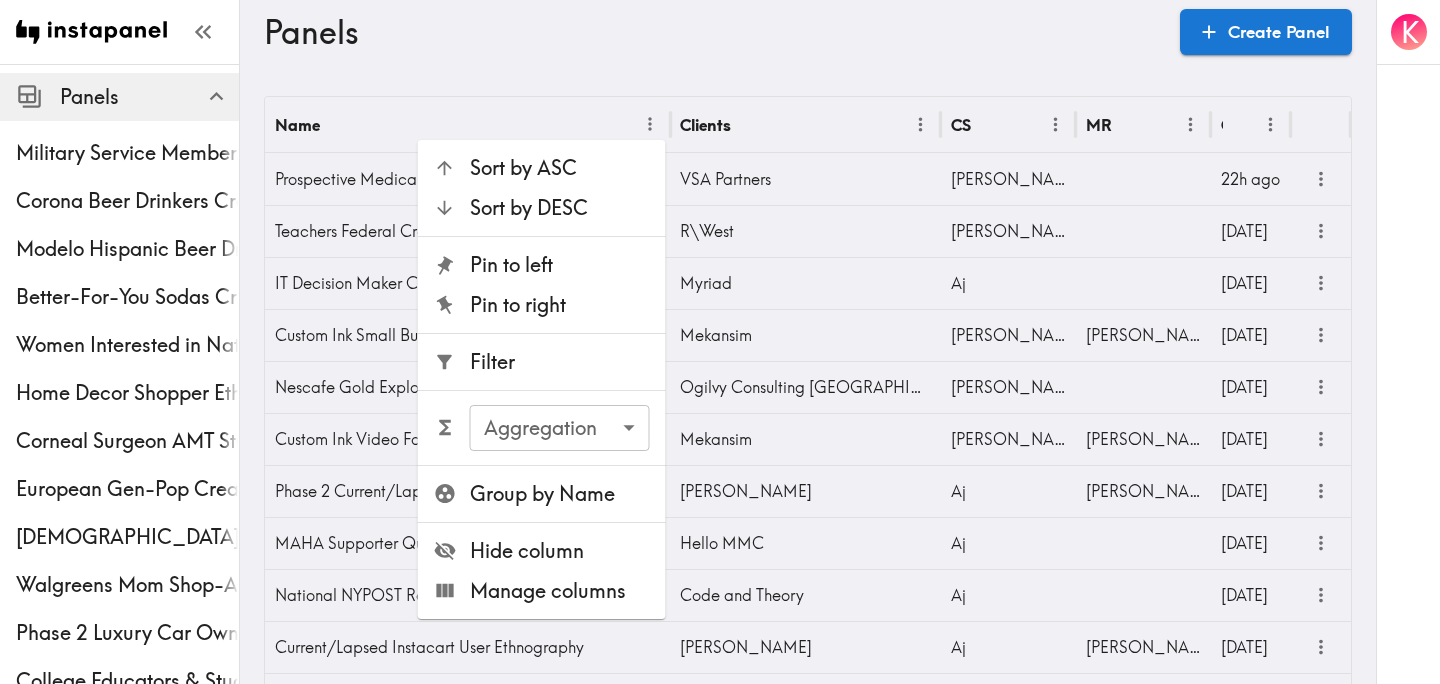 click on "Filter" at bounding box center [560, 362] 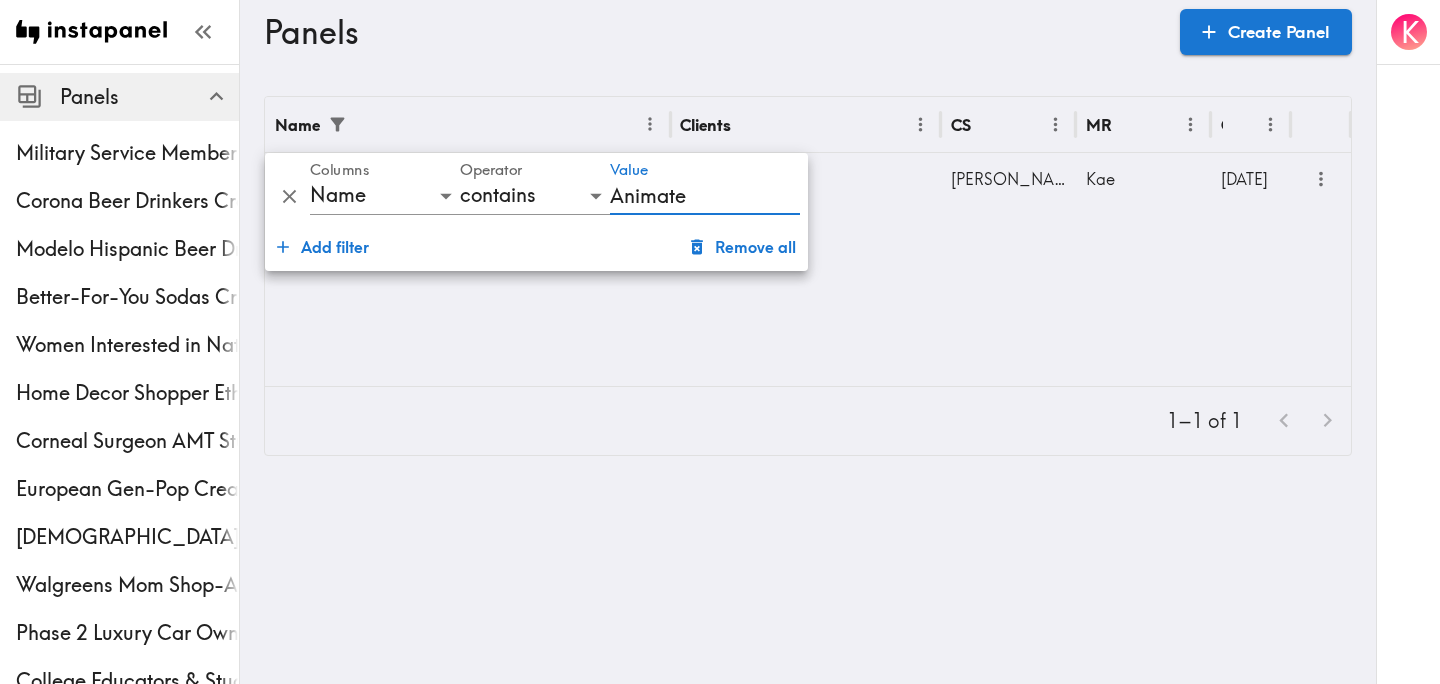 type on "animated" 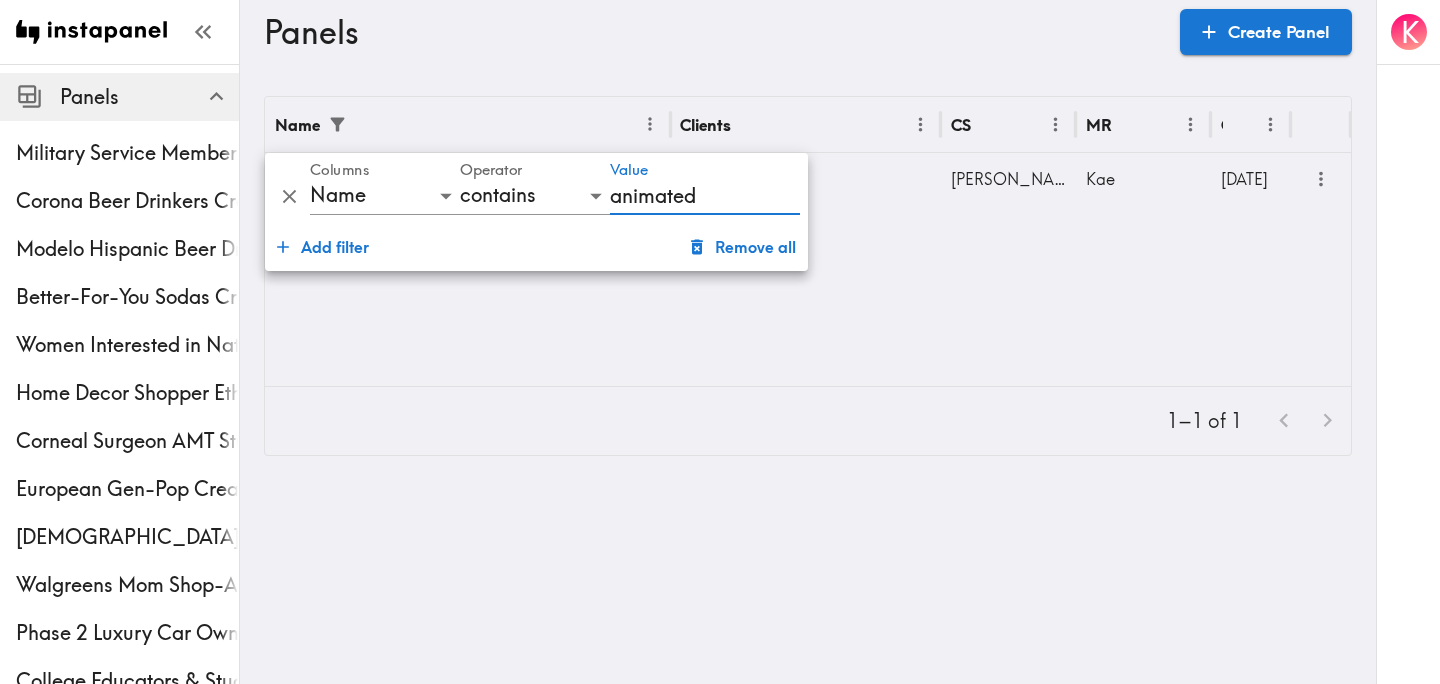 click on "1–1 of 1" at bounding box center (808, 421) 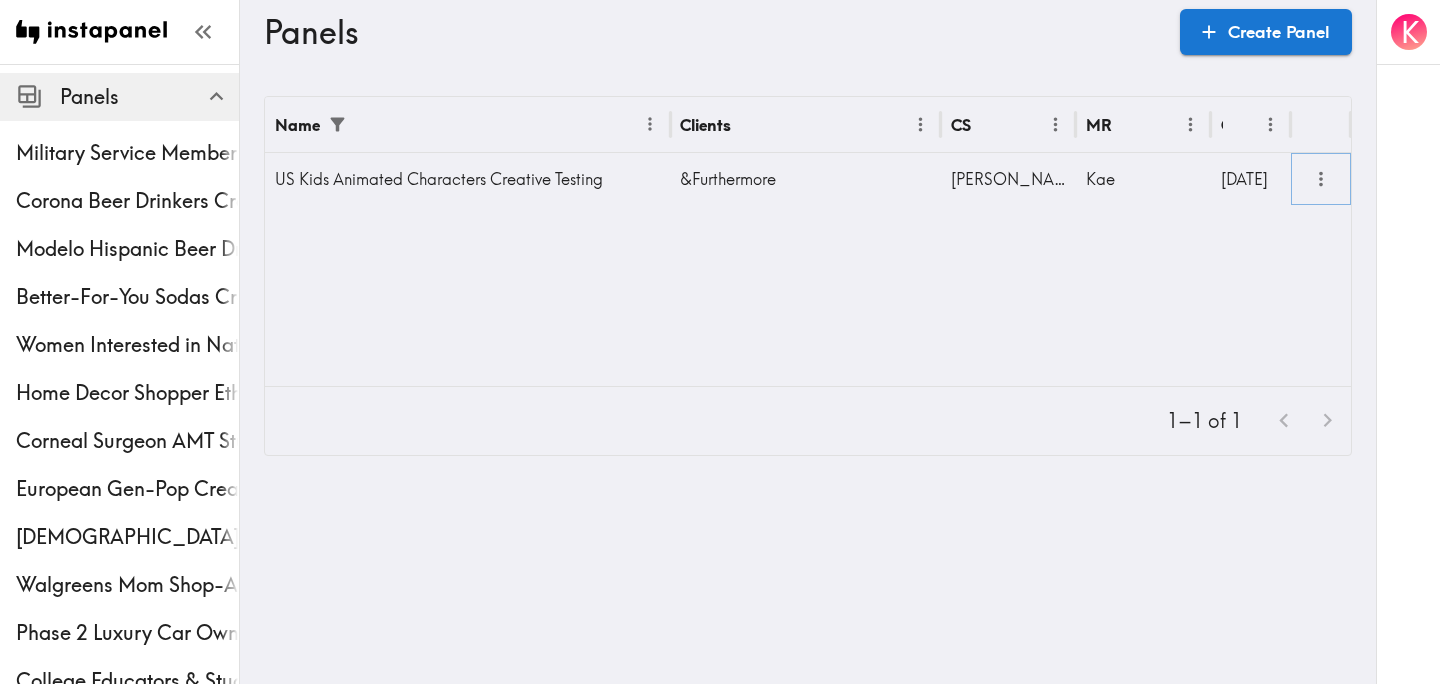 click 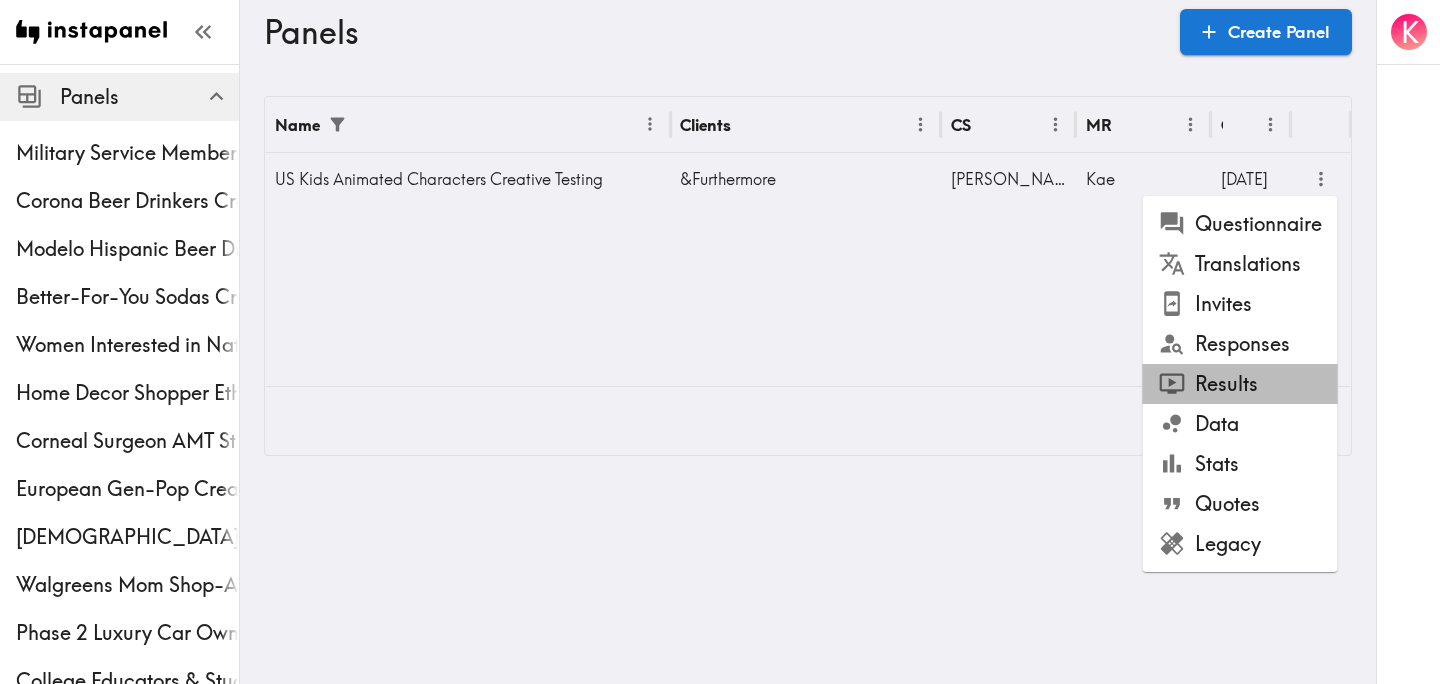 click on "Results" at bounding box center (1240, 384) 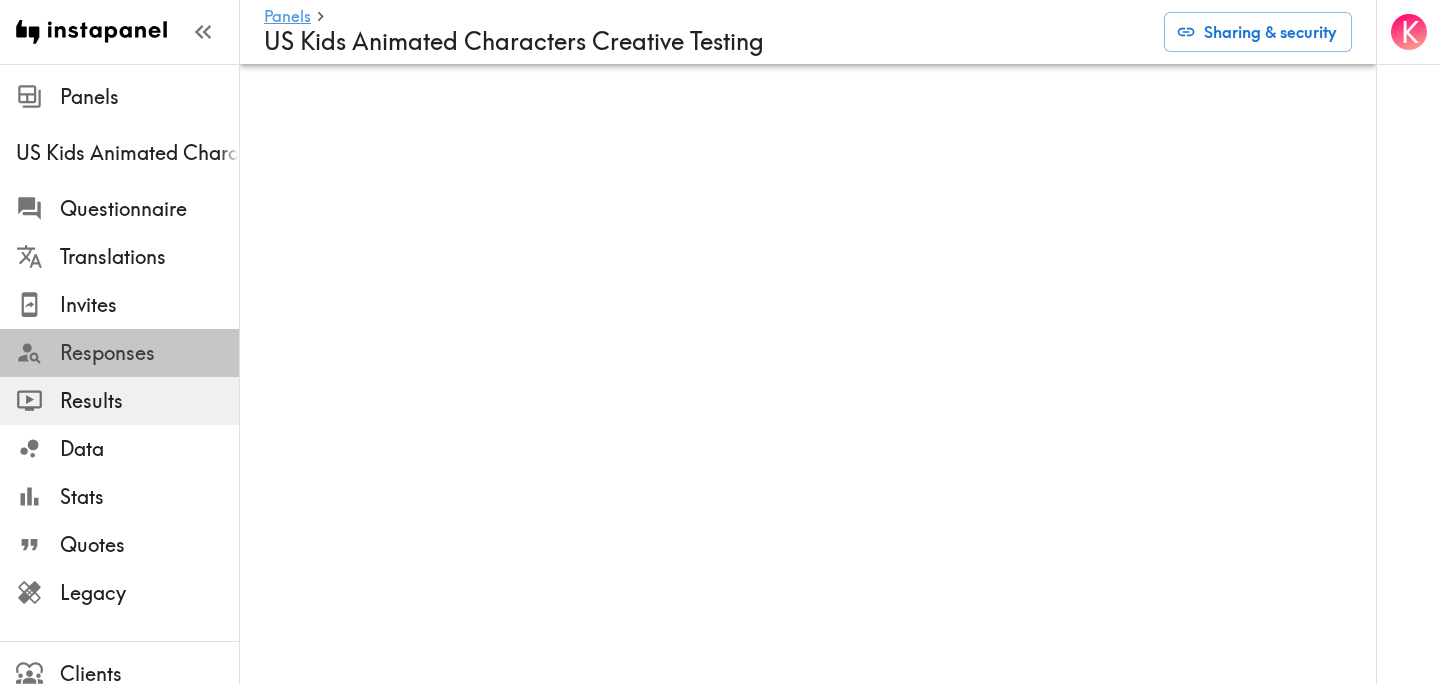 click on "Responses" at bounding box center [149, 353] 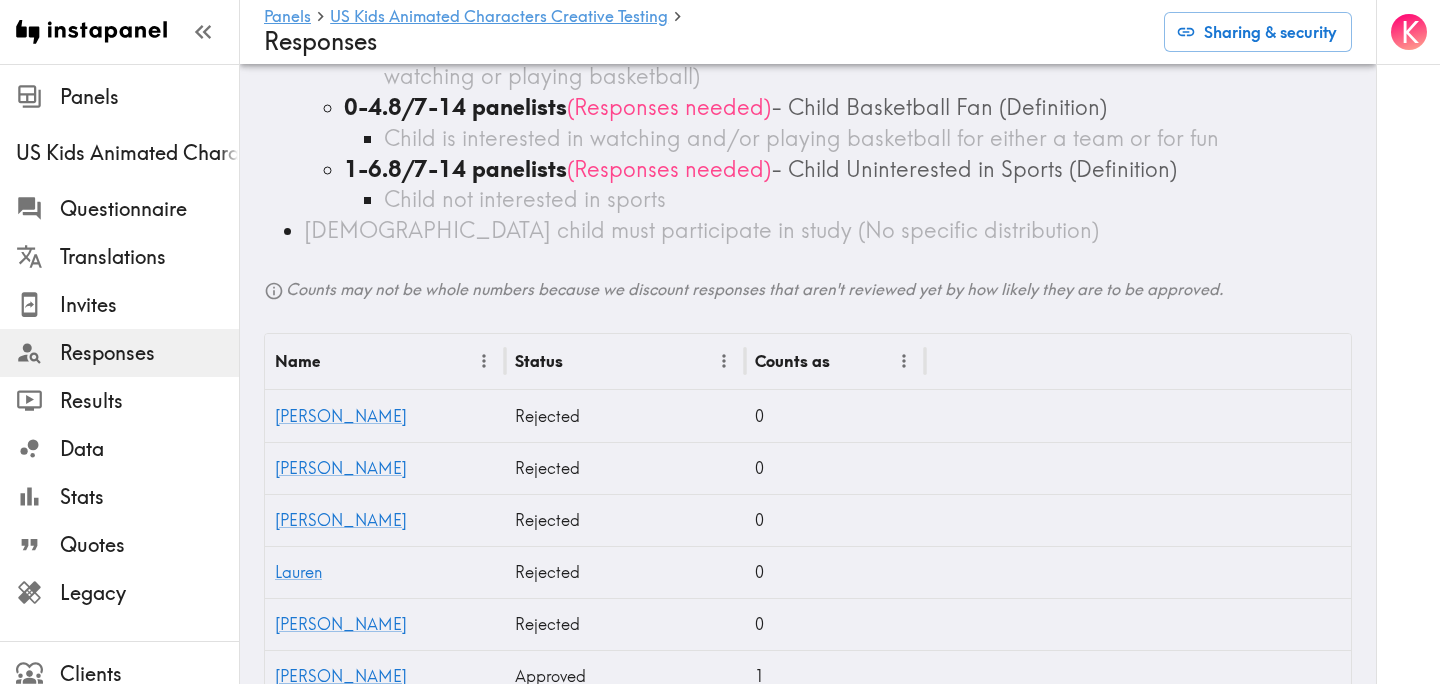scroll, scrollTop: 0, scrollLeft: 0, axis: both 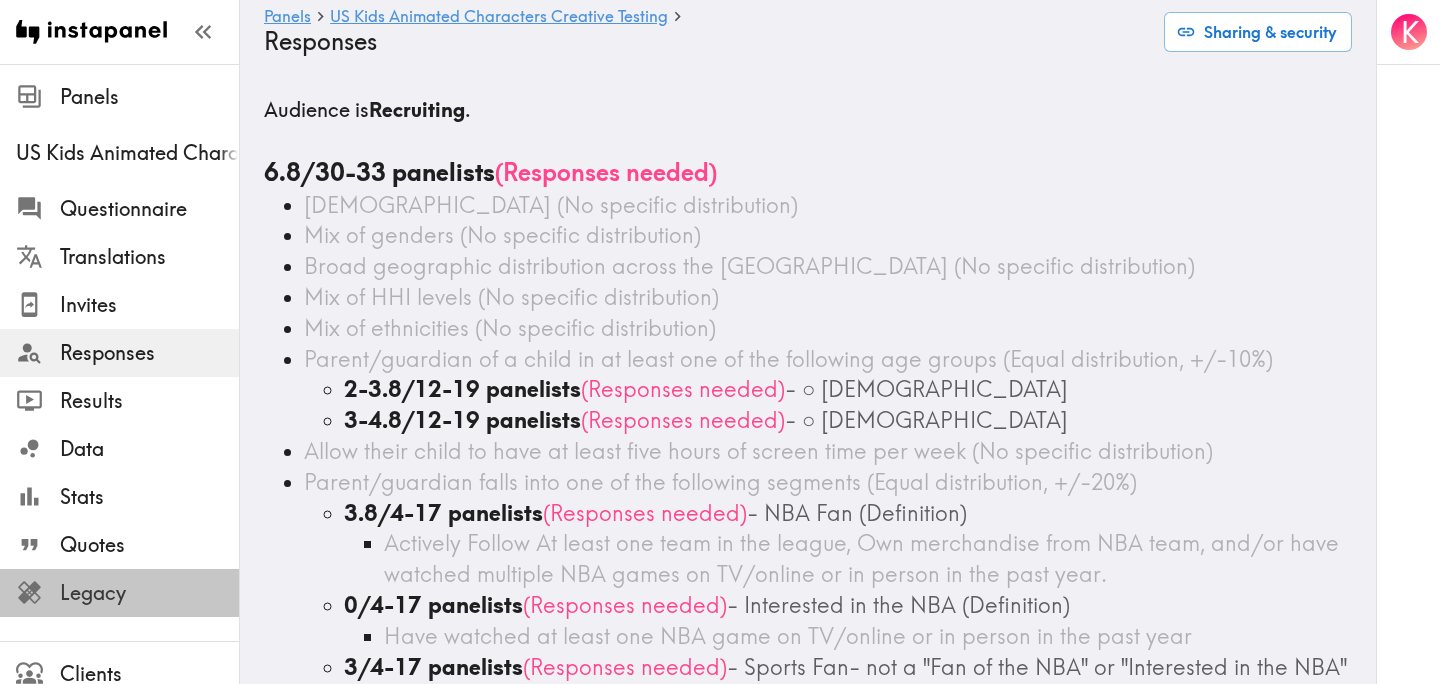 click on "Legacy" at bounding box center [119, 593] 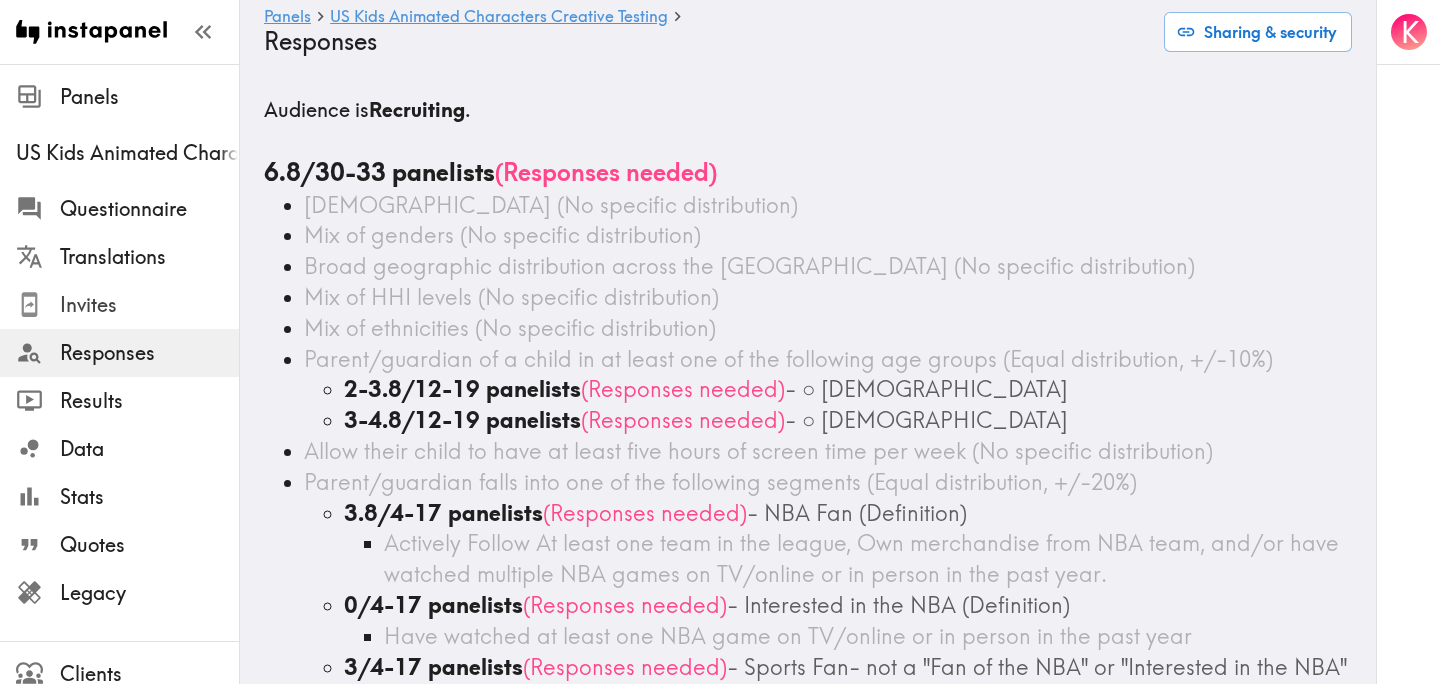 click on "Invites" at bounding box center (149, 305) 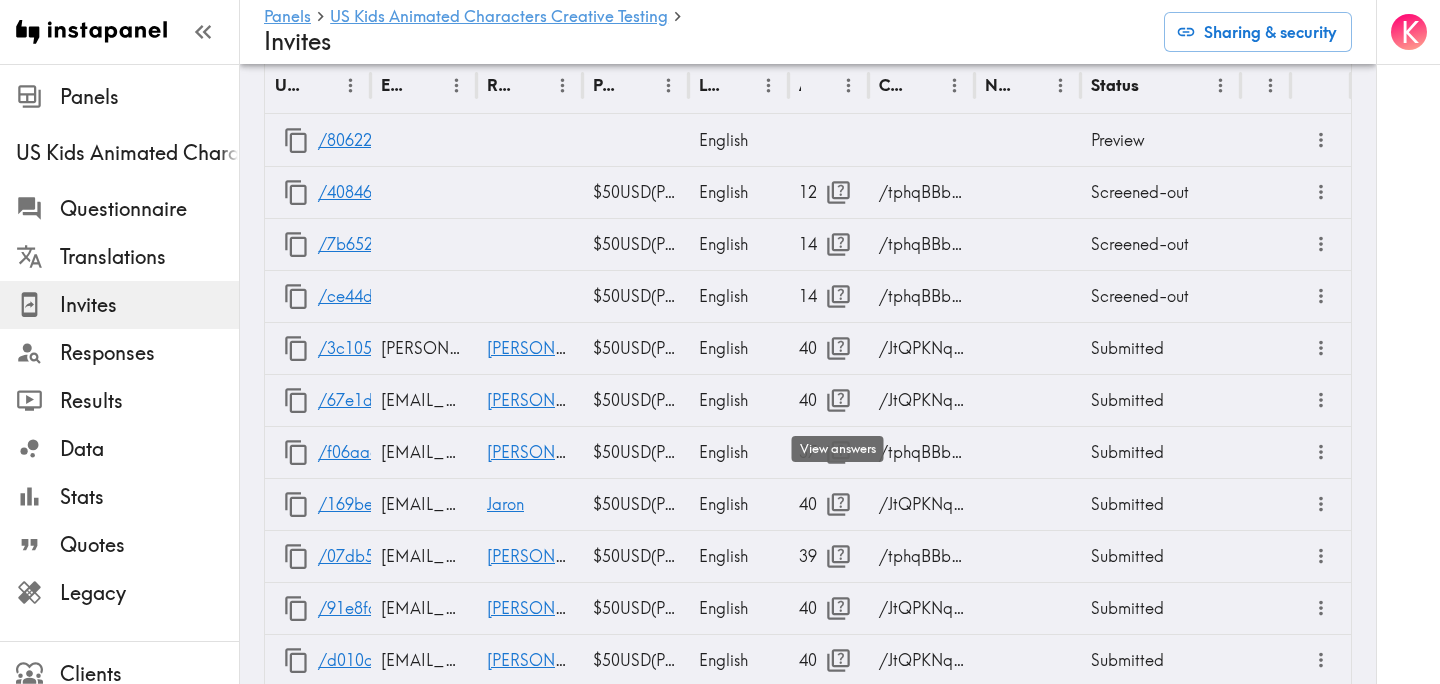 scroll, scrollTop: 1807, scrollLeft: 0, axis: vertical 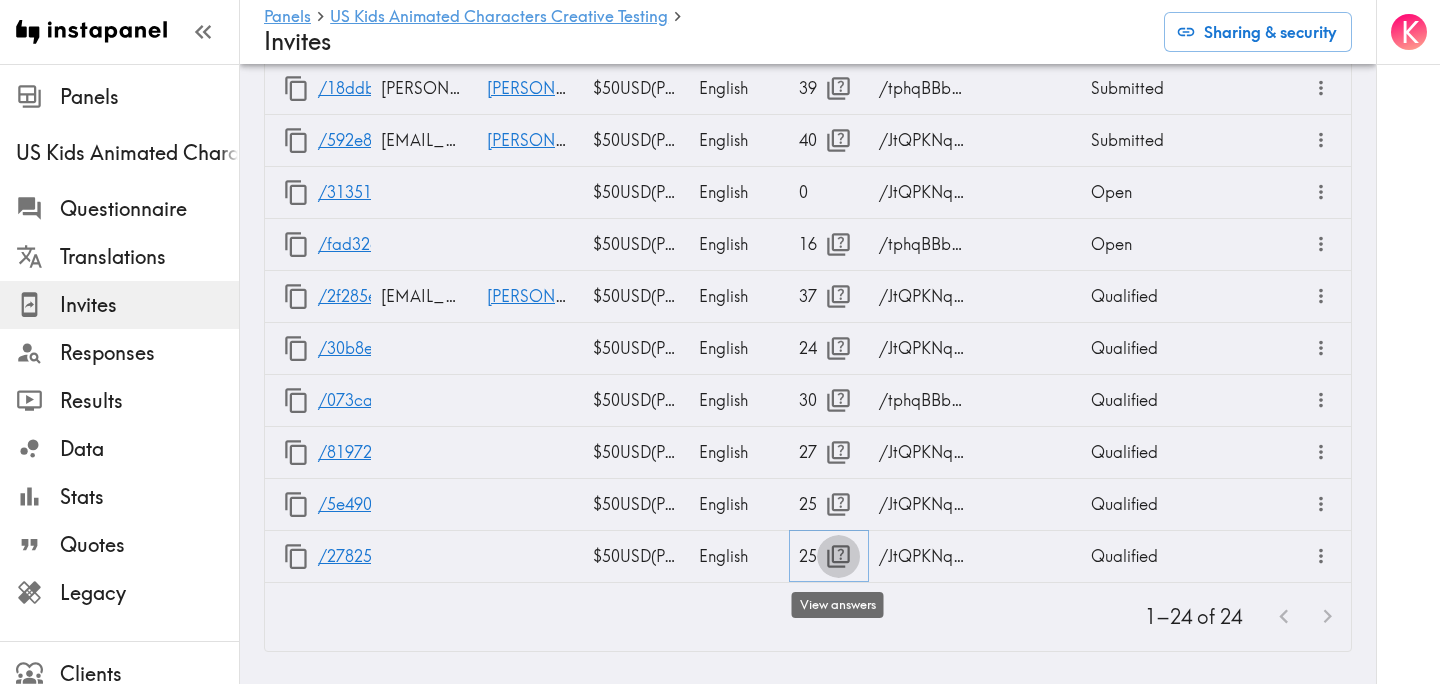 click 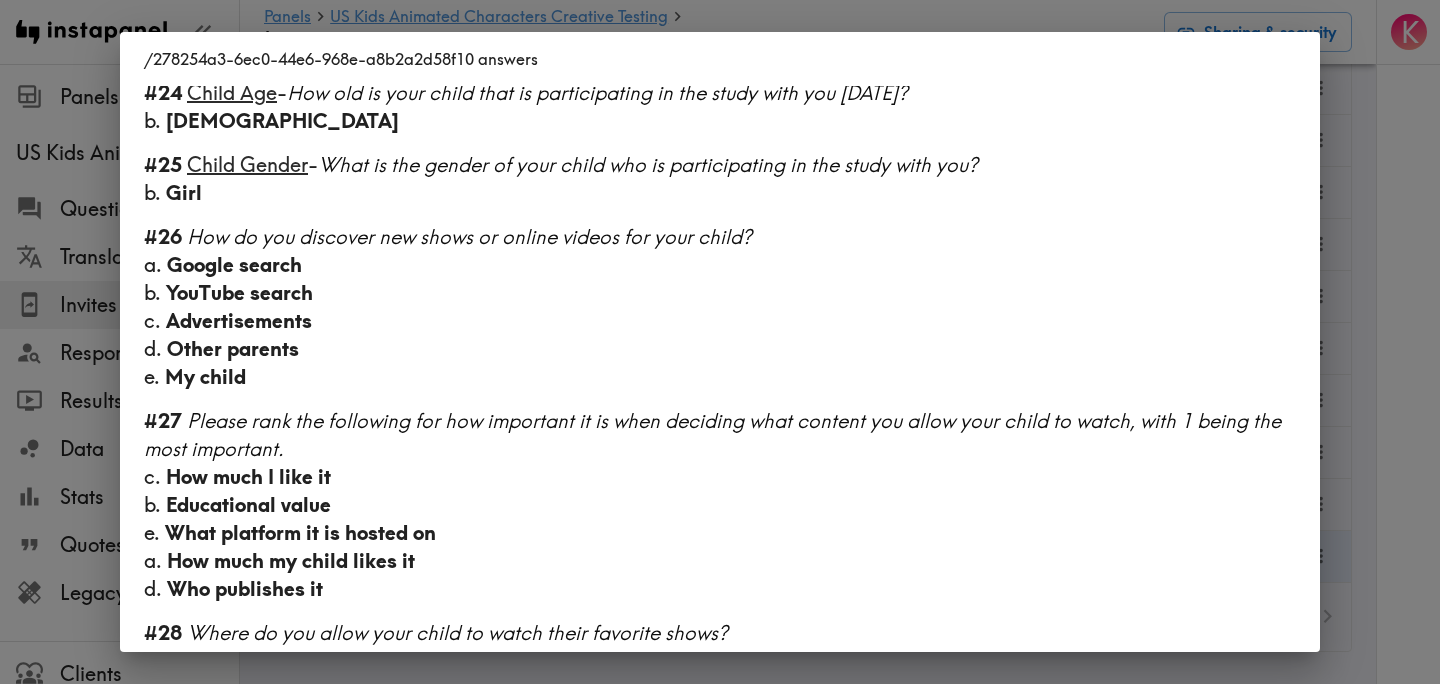 scroll, scrollTop: 3718, scrollLeft: 0, axis: vertical 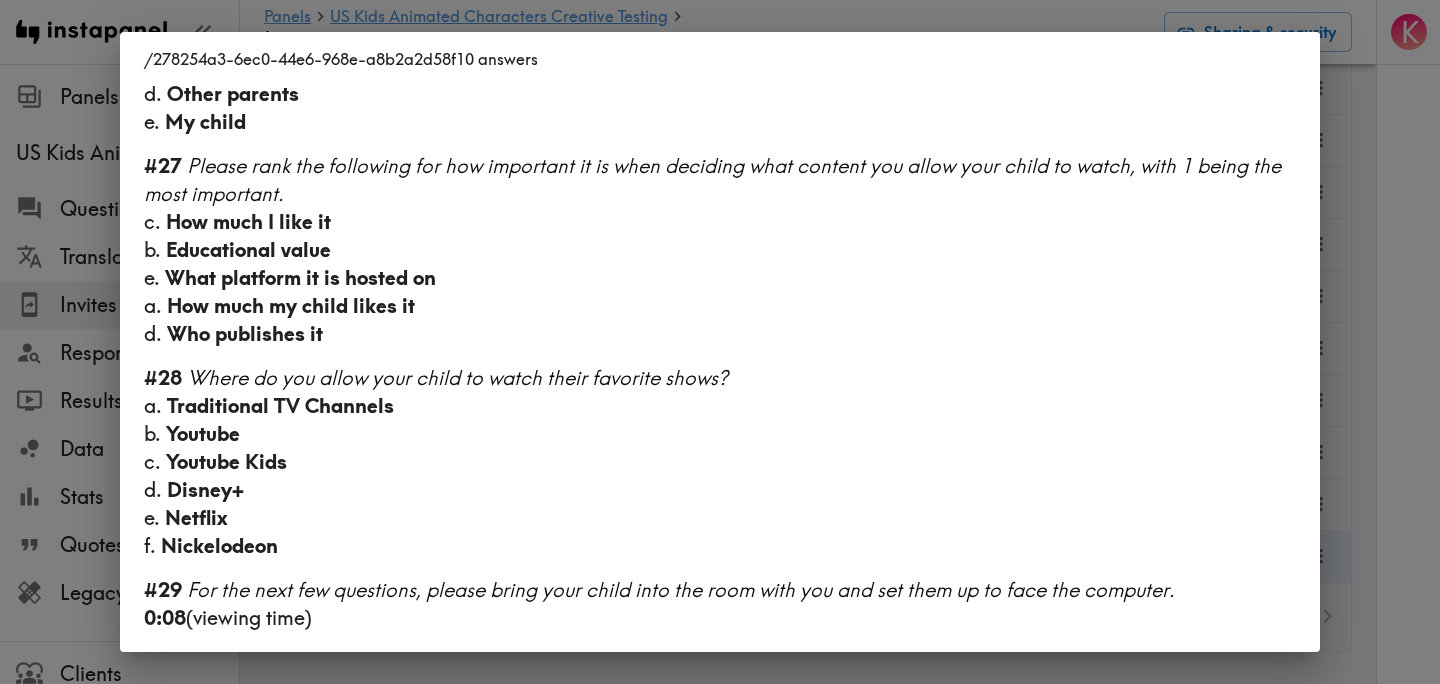 click on "/278254a3-6ec0-44e6-968e-a8b2a2d58f10 answers Segment ○ 9-10 years old NBA Fan Child Uninterested in Sports #1   There is a new instapanel! 0:05  (viewing time) #2   What is your age? 32 #4   Country & postcode/zip  -  (Location) 10033, US ← Move left → Move right ↑ Move up ↓ Move down + Zoom in - Zoom out Home Jump left by 75% End Jump right by 75% Page Up Jump up by 75% Page Down Jump down by 75% To activate drag with keyboard, press Alt + Enter. Once in keyboard drag state, use the arrow keys to move the marker. To complete the drag, press the Enter key. To cancel, press Escape. Keyboard shortcuts Map Data Map Data ©2025 Google, INEGI Map data ©2025 Google, INEGI 500 km  Click to toggle between metric and imperial units Terms Report a map error #7   How many children do you have? b.   1 #8   How old is your child? If you have multiple children, please select multiple age ranges. e.   9-10 years old #9   f.   20-24 hours #10   b.   Fashion c.   Beauty d.   Lifestyle e.   Music f.   Pop Culture" at bounding box center [720, 342] 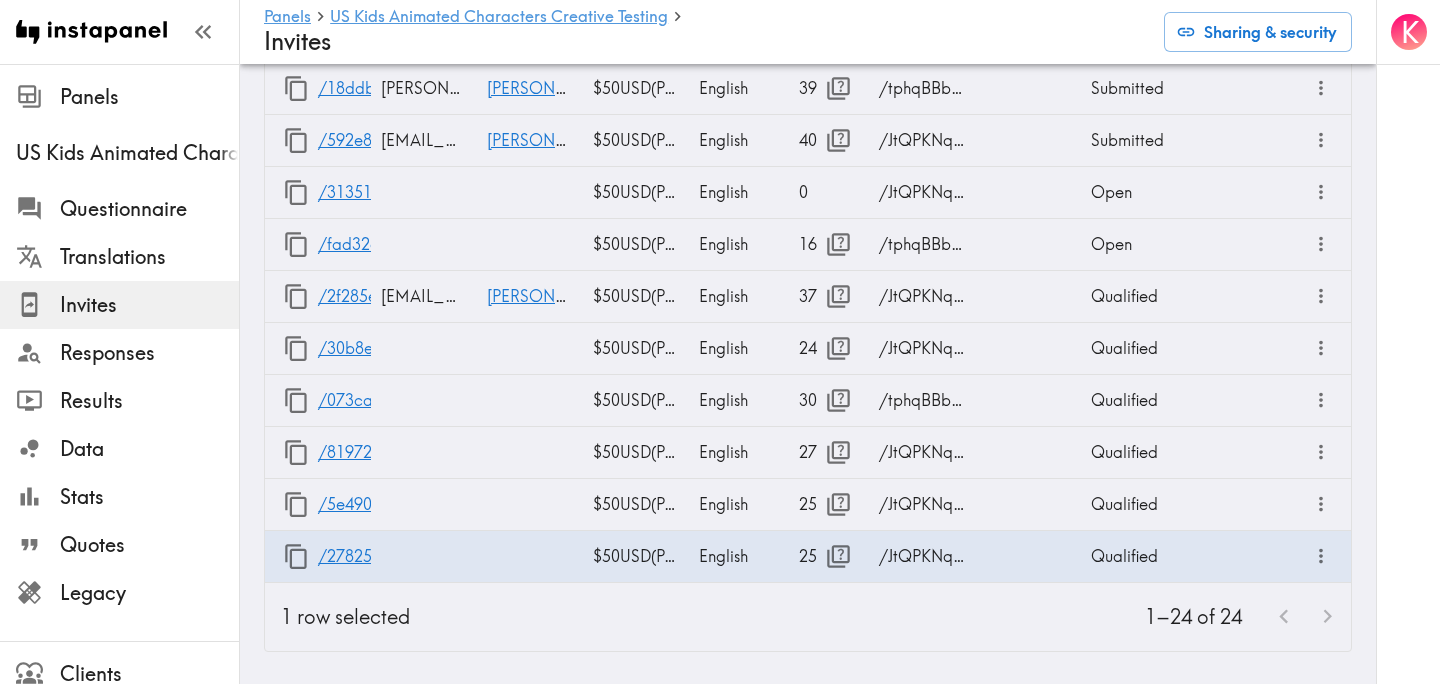 click on "Shareable Invites URL address 52dkqMETq URL address Amount Amount Payout currency US Global Equivalent - converted and cost-of-living adjusted Payout currency Payout method Panelist chooses Panelist chooses Payout method Language Best guess Language Notes Notes Create Shareable Invite URL Payout Language Creator Opens Notes Status /JtQPKNq8A $50  USD  ( Panelist chooses ) Best guess Kae 15 UI Open /tphqBBbEQ $50  USD  ( Panelist chooses ) Best guess Kae 8 UI-Sports Fans Only Open 1–2 of 2 Panelist Invite Campaigns Drag & drop a CSV with an "Email" column here, or click to select. No panelist invite campaigns yet. Upload a CSV file to get started. Panelist Invites Email Email Amount Amount Payout currency Payout currency Payout method Panelist chooses Panelist chooses Payout method Language English en Language Notes Notes Invite Panelist URL Email Response Payout Language Answers Creator Notes Status /8062233d-c361-4585-80dd-a1d63929d4a7 English Preview /40846e39-dc6e-4d18-8491-27fc0f82823b $50  USD  ( ) 12" at bounding box center [808, -530] 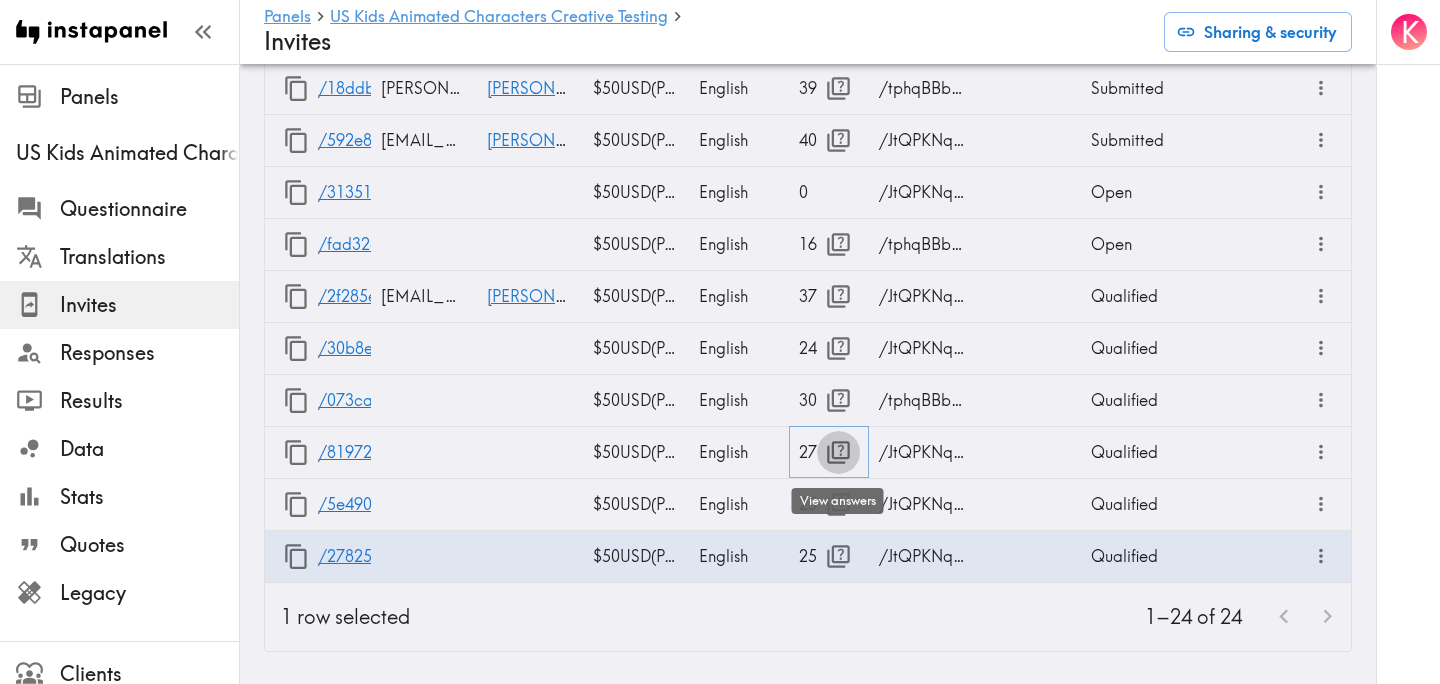 click 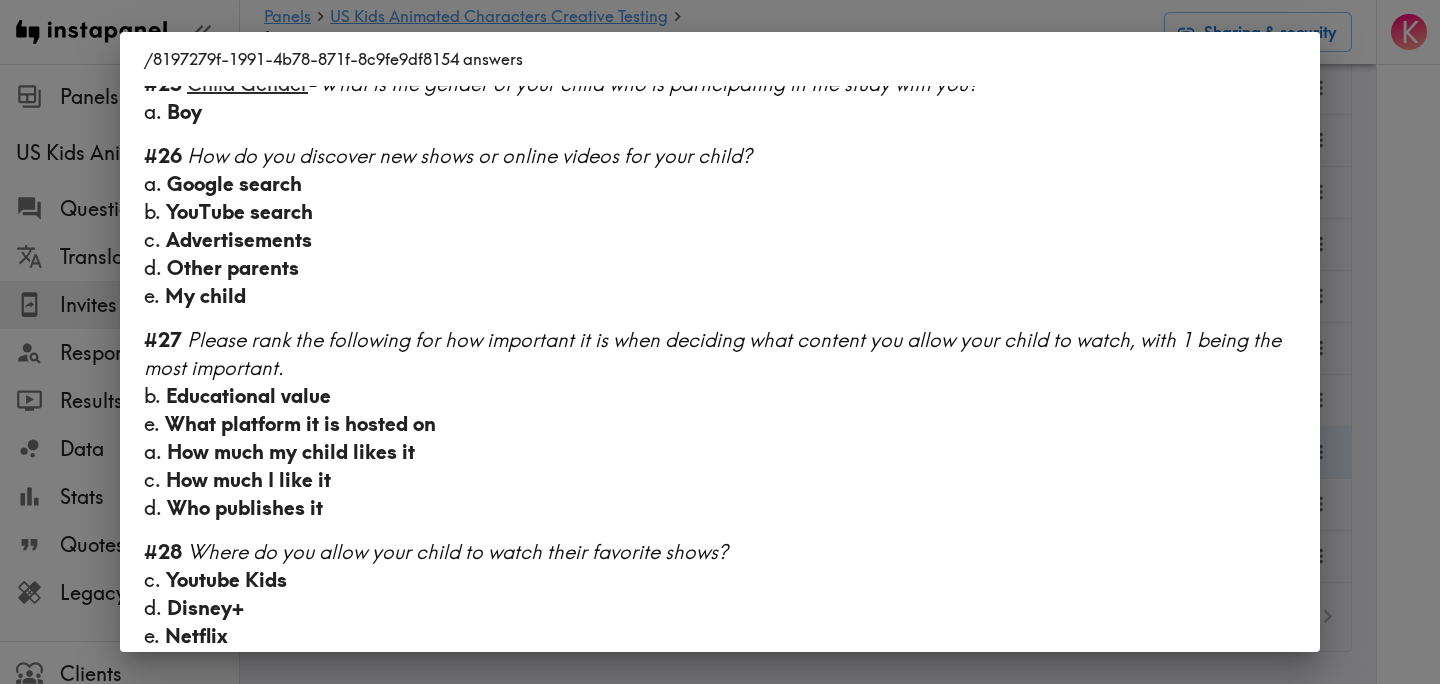 scroll, scrollTop: 2938, scrollLeft: 0, axis: vertical 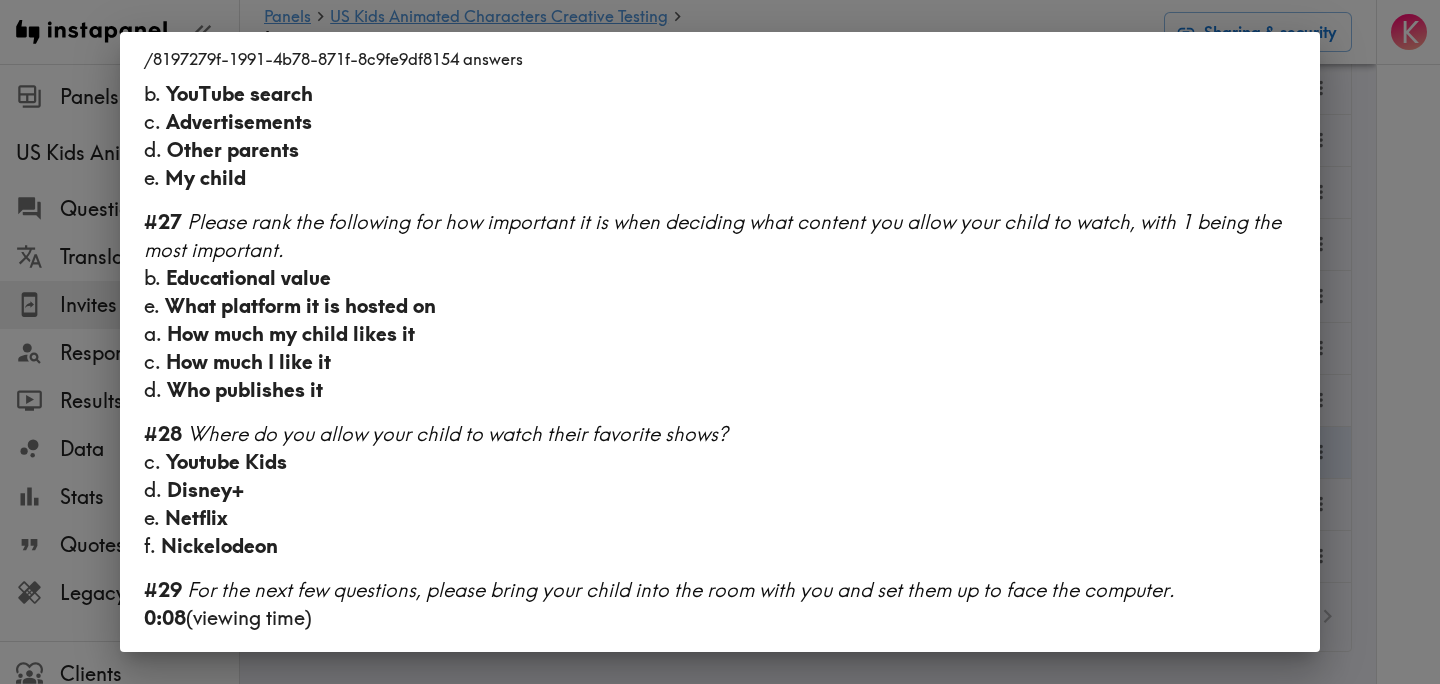 click on "/8197279f-1991-4b78-871f-8c9fe9df8154 answers Segment ○ [DEMOGRAPHIC_DATA] NBA Fan Child Sports Fan #1   There is a new instapanel! 0:14  (viewing time) #2   What is your age? [DEMOGRAPHIC_DATA] #4   Country & postcode/zip  -  (Location) 78240, [GEOGRAPHIC_DATA] #7   How many children do you have? b.   1 #8   How old is your child? If you have multiple children, please select multiple age ranges. e.   [DEMOGRAPHIC_DATA] #9   About how much screen time does your [DEMOGRAPHIC_DATA] child/children have per week, on average? d.   10-14 hours #10   Which of the following is your [DEMOGRAPHIC_DATA] child/children interested in, if any? a.   Sports e.   Music f.   Pop Culture i.   Technology m.   Science #11   Child Sports Fan  -  In what ways is your [DEMOGRAPHIC_DATA] child/children interested in sports? a.   Watches and plays a sport for fun #12   Child Sports Fan  -  Which sport(s) is your [DEMOGRAPHIC_DATA] child/children interested in? a.   Basketball b.   Football c.   Soccer d.   Baseball e.   Track and Field g.   Tennis i.   Boxing #13   a.   Sports b.   Fashion" at bounding box center (720, 342) 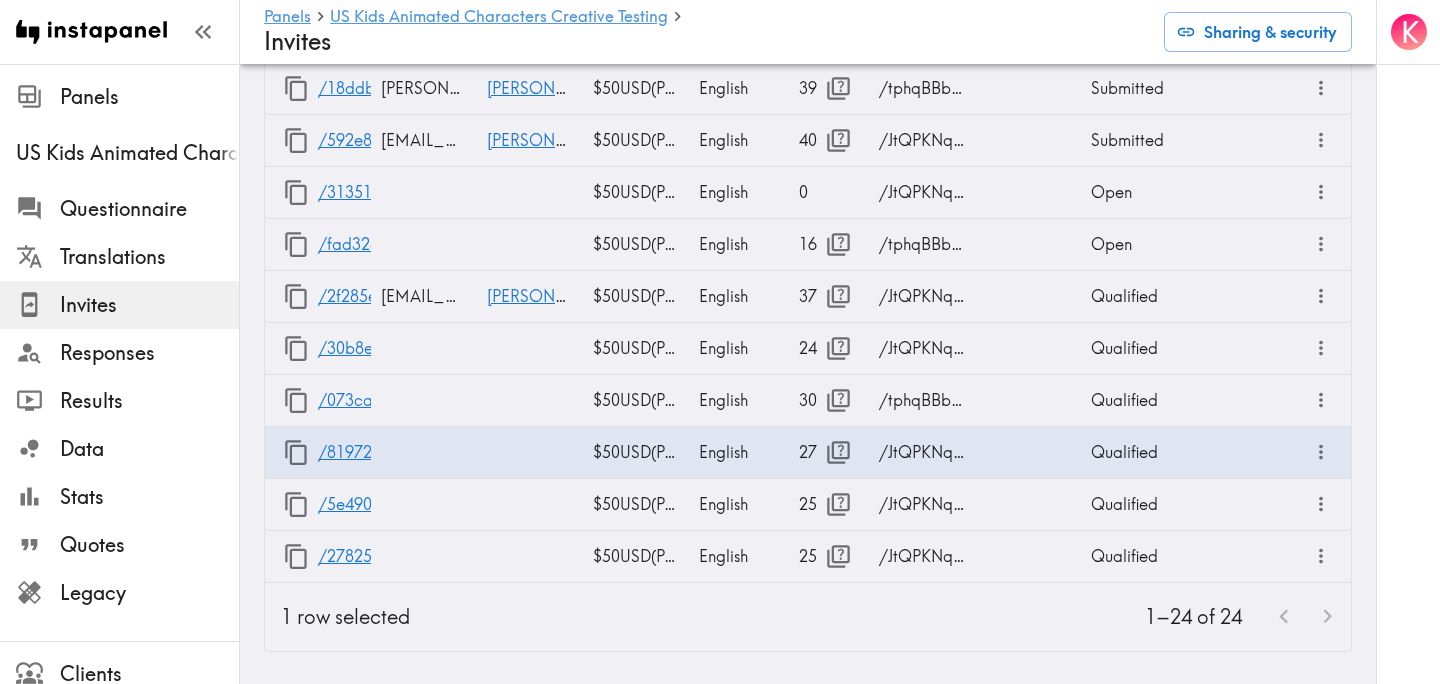 click on "K" at bounding box center [1408, 342] 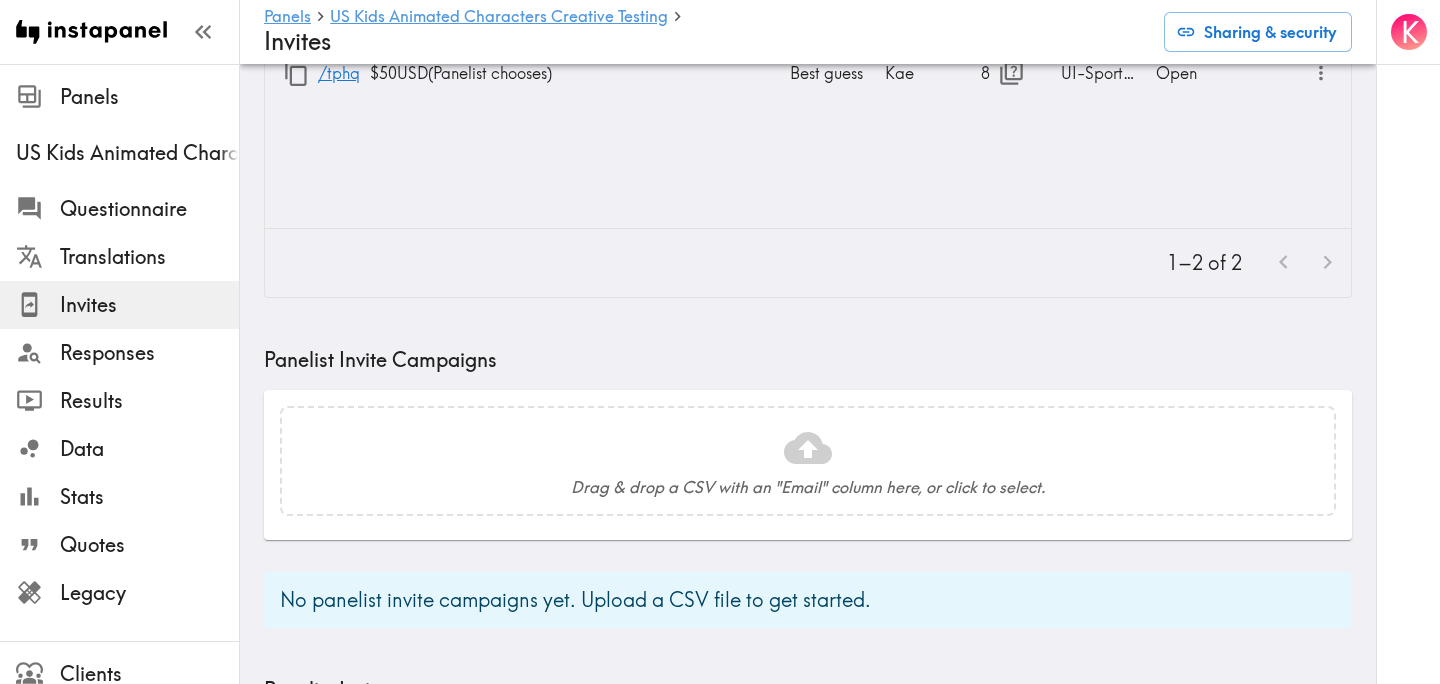 scroll, scrollTop: 0, scrollLeft: 0, axis: both 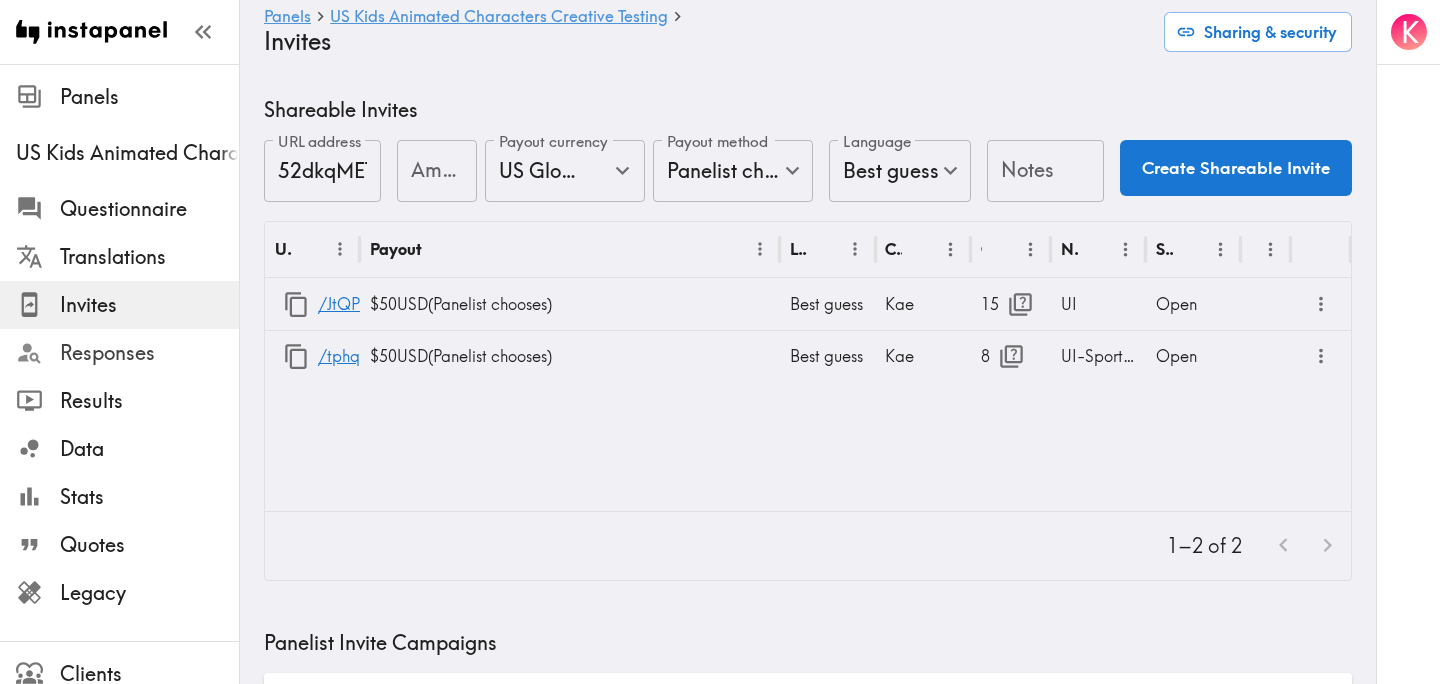 click on "Responses" at bounding box center [149, 353] 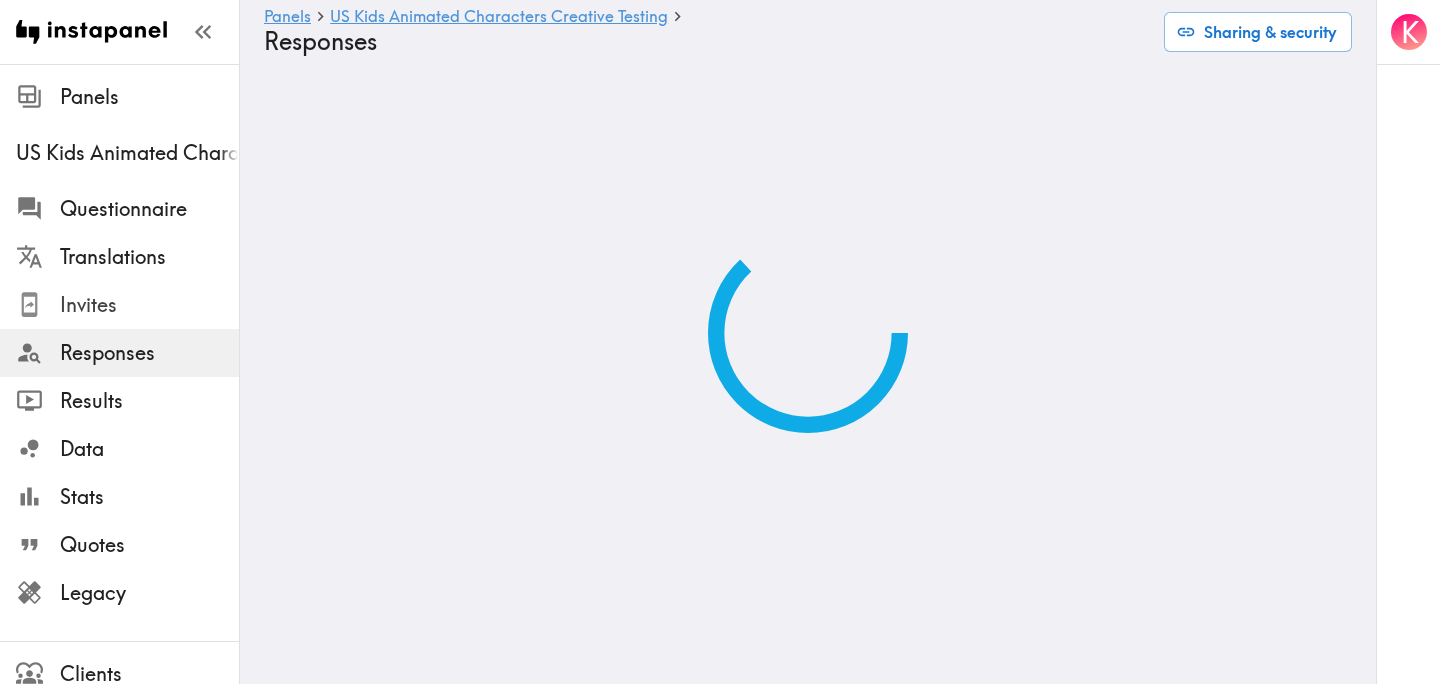 click on "Invites" at bounding box center (149, 305) 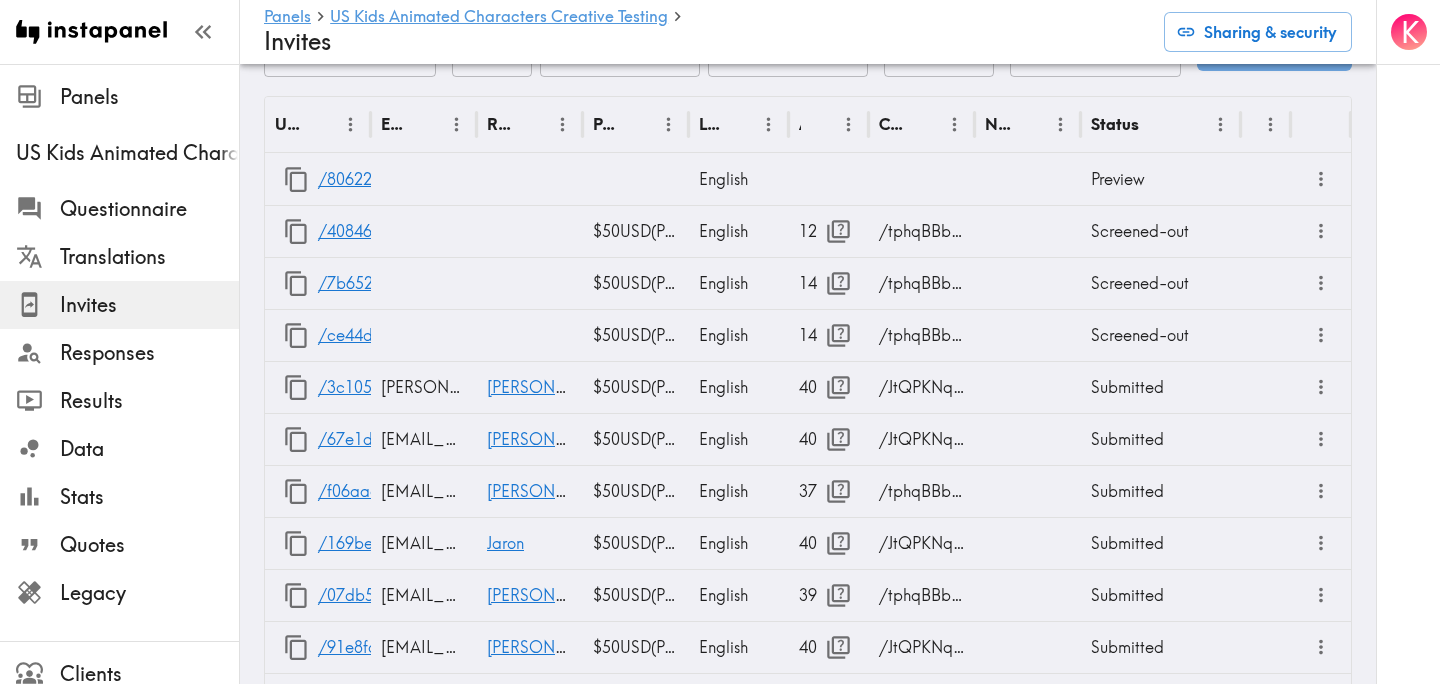 scroll, scrollTop: 989, scrollLeft: 0, axis: vertical 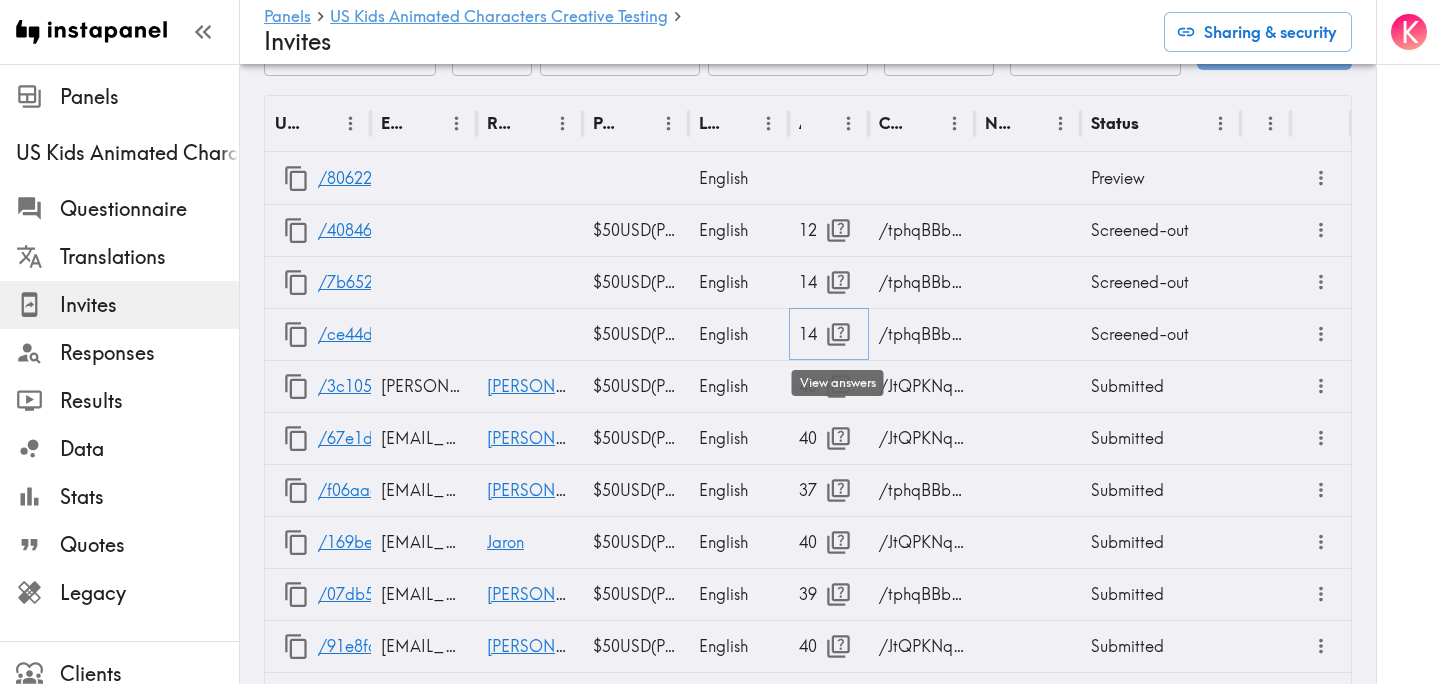 click 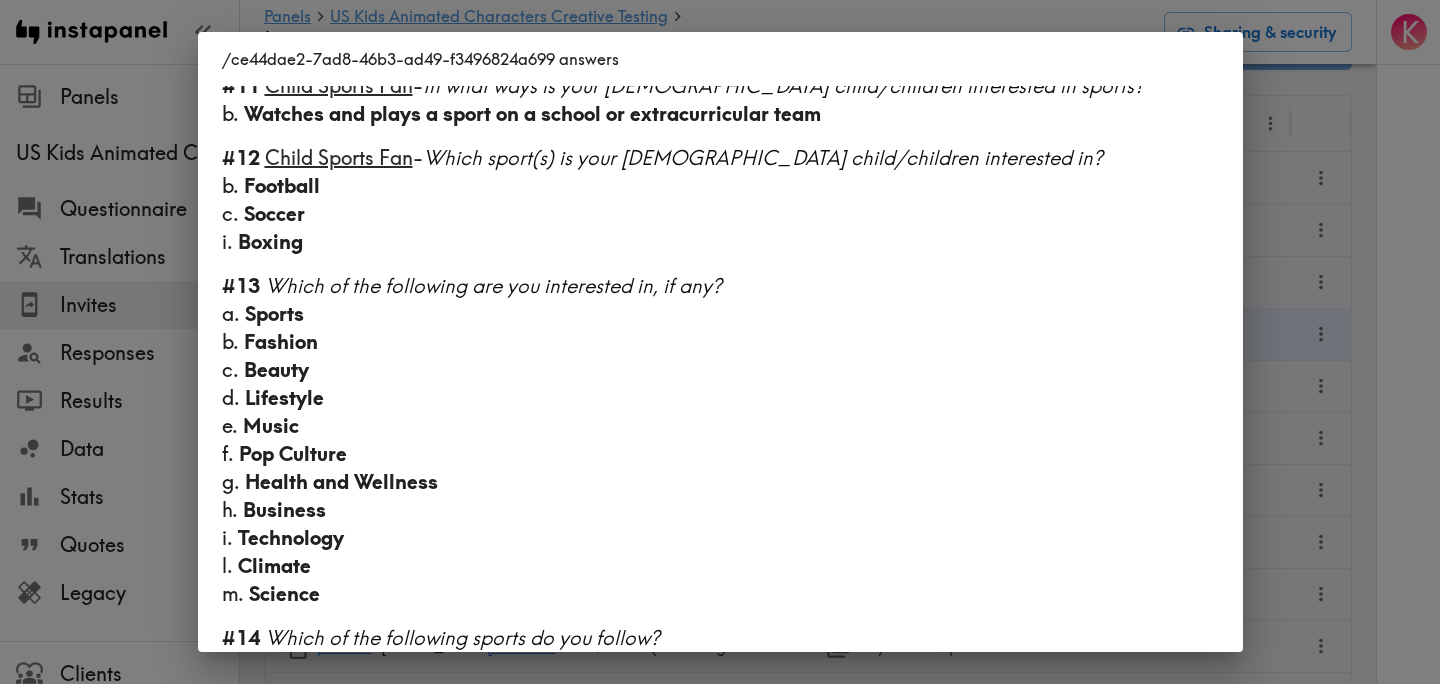 scroll, scrollTop: 0, scrollLeft: 0, axis: both 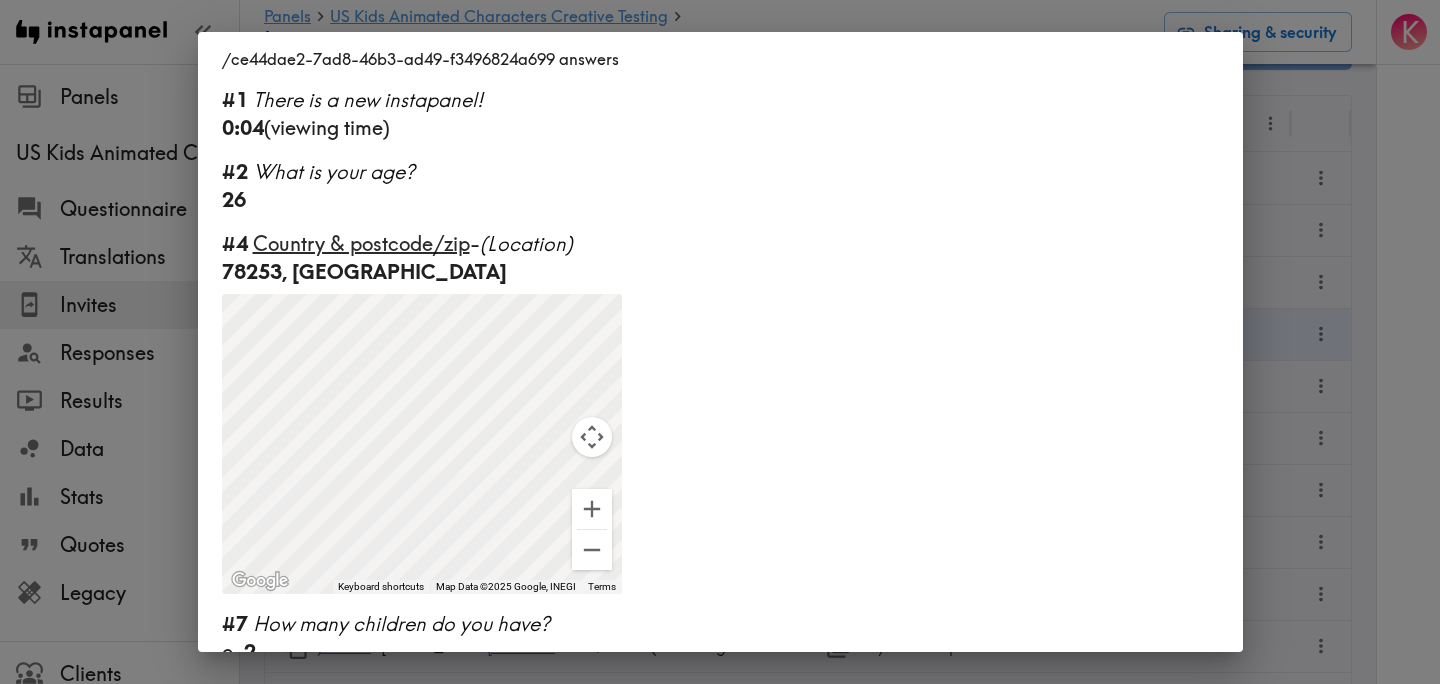 click on "/ce44dae2-7ad8-46b3-ad49-f3496824a699 answers #1   There is a new instapanel! 0:04  (viewing time) #2   What is your age? [DEMOGRAPHIC_DATA] #4   Country & postcode/zip  -  (Location) 78253, US ← Move left → Move right ↑ Move up ↓ Move down + Zoom in - Zoom out Home Jump left by 75% End Jump right by 75% Page Up Jump up by 75% Page Down Jump down by 75% To activate drag with keyboard, press Alt + Enter. Once in keyboard drag state, use the arrow keys to move the marker. To complete the drag, press the Enter key. To cancel, press Escape. Keyboard shortcuts Map Data Map Data ©2025 Google, INEGI Map data ©2025 Google, INEGI 500 km  Click to toggle between metric and imperial units Terms Report a map error #7   How many children do you have? c.   2 #8   How old is your child? If you have multiple children, please select multiple age ranges. e.   [DEMOGRAPHIC_DATA] g.   [DEMOGRAPHIC_DATA] #9   About how much screen time does your [DEMOGRAPHIC_DATA] child/children have per week, on average? c.   5-9 hours #10   a.   Sports b.   c." at bounding box center (720, 342) 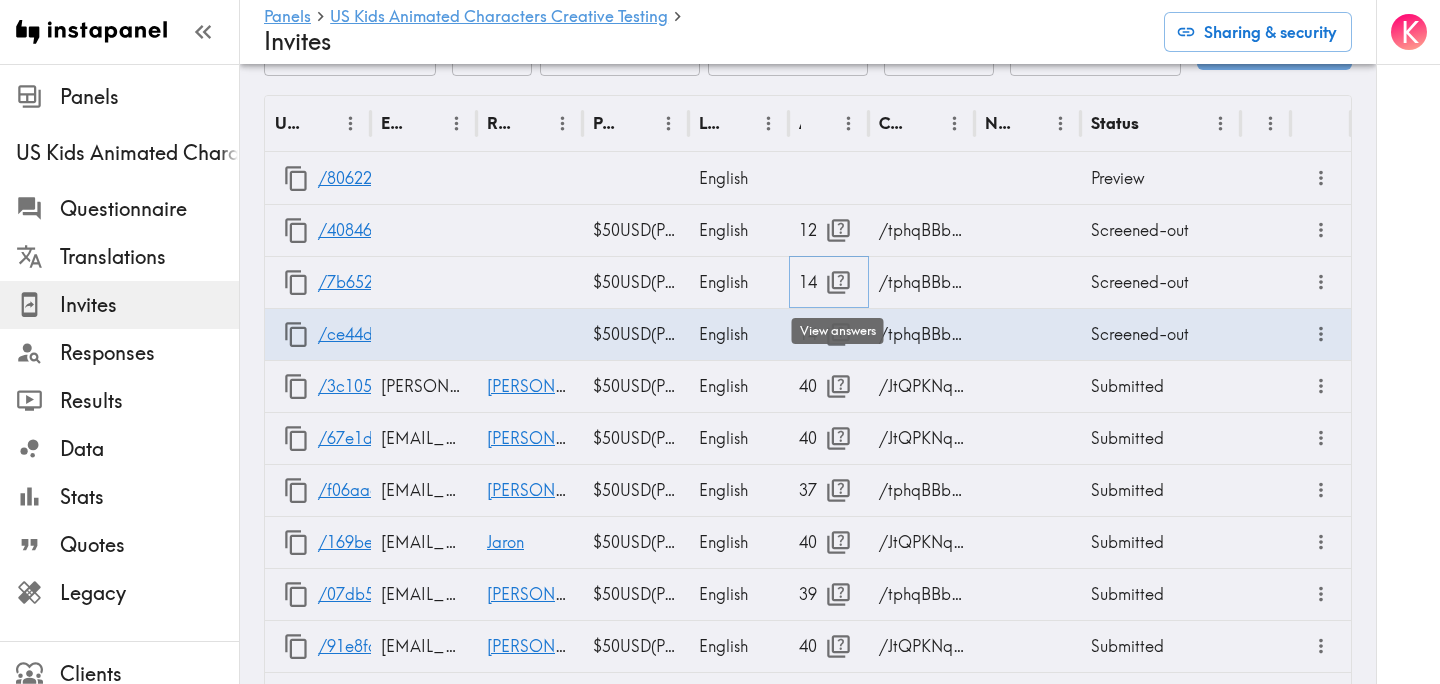 click 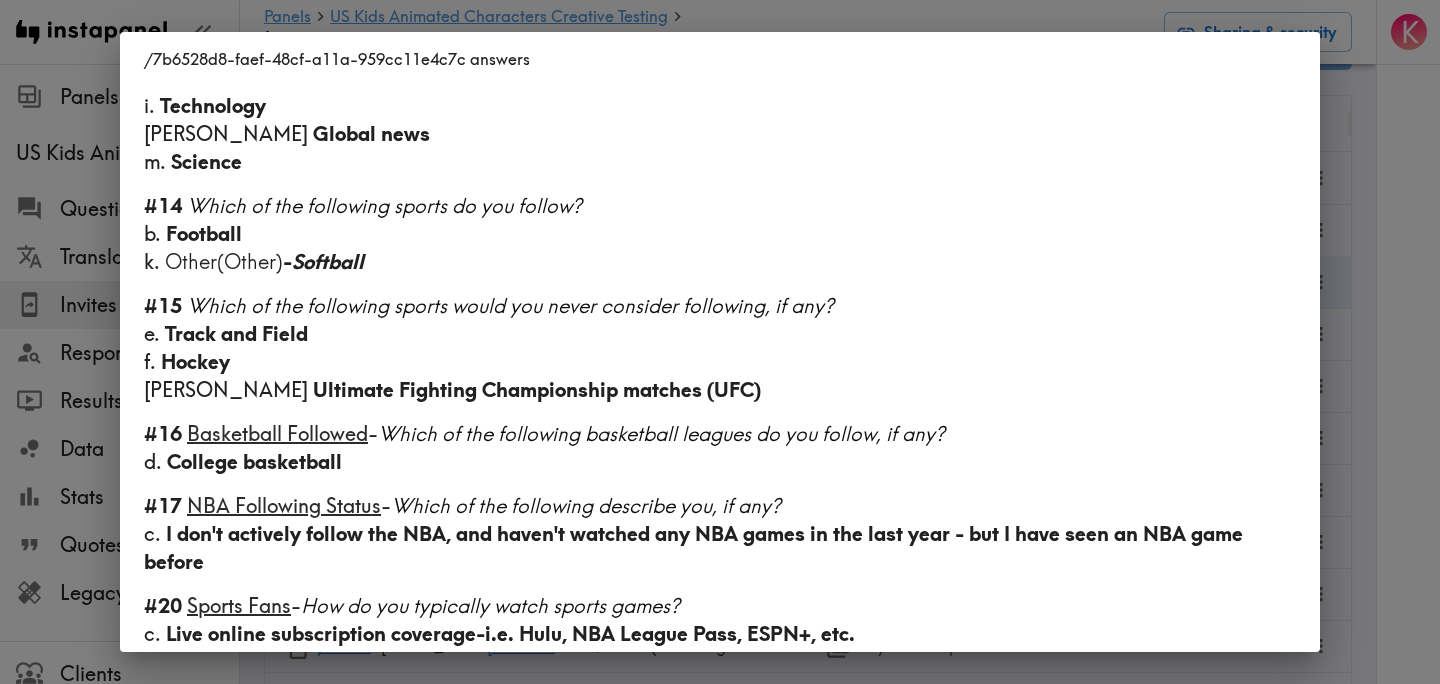 scroll, scrollTop: 1230, scrollLeft: 0, axis: vertical 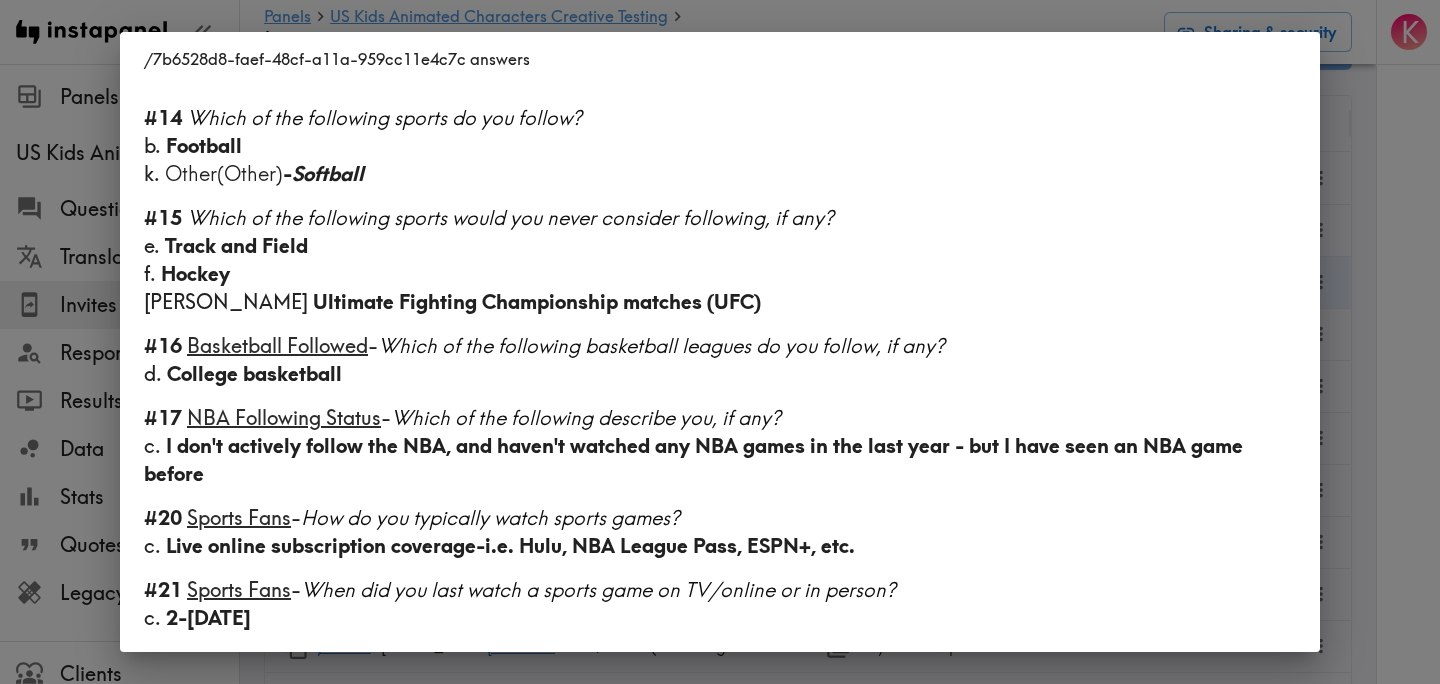 click on "/7b6528d8-faef-48cf-a11a-959cc11e4c7c answers #1   There is a new instapanel! 0:04  (viewing time) #2   What is your age? [DEMOGRAPHIC_DATA] #4   Country & postcode/zip  -  (Location) 30215, US ← Move left → Move right ↑ Move up ↓ Move down + Zoom in - Zoom out Home Jump left by 75% End Jump right by 75% Page Up Jump up by 75% Page Down Jump down by 75% To activate drag with keyboard, press Alt + Enter. Once in keyboard drag state, use the arrow keys to move the marker. To complete the drag, press the Enter key. To cancel, press Escape. Keyboard shortcuts Map Data Map Data ©2025 Google, INEGI Map data ©2025 Google, INEGI 500 km  Click to toggle between metric and imperial units Terms Report a map error #7   How many children do you have? d.   3 #8   How old is your child? If you have multiple children, please select multiple age ranges. d.   [DEMOGRAPHIC_DATA] f.   [DEMOGRAPHIC_DATA] [PERSON_NAME]   [DEMOGRAPHIC_DATA] #9   About how much screen time does your [DEMOGRAPHIC_DATA] child/children have per week, on average? f.   20-24 hours #10" at bounding box center [720, 342] 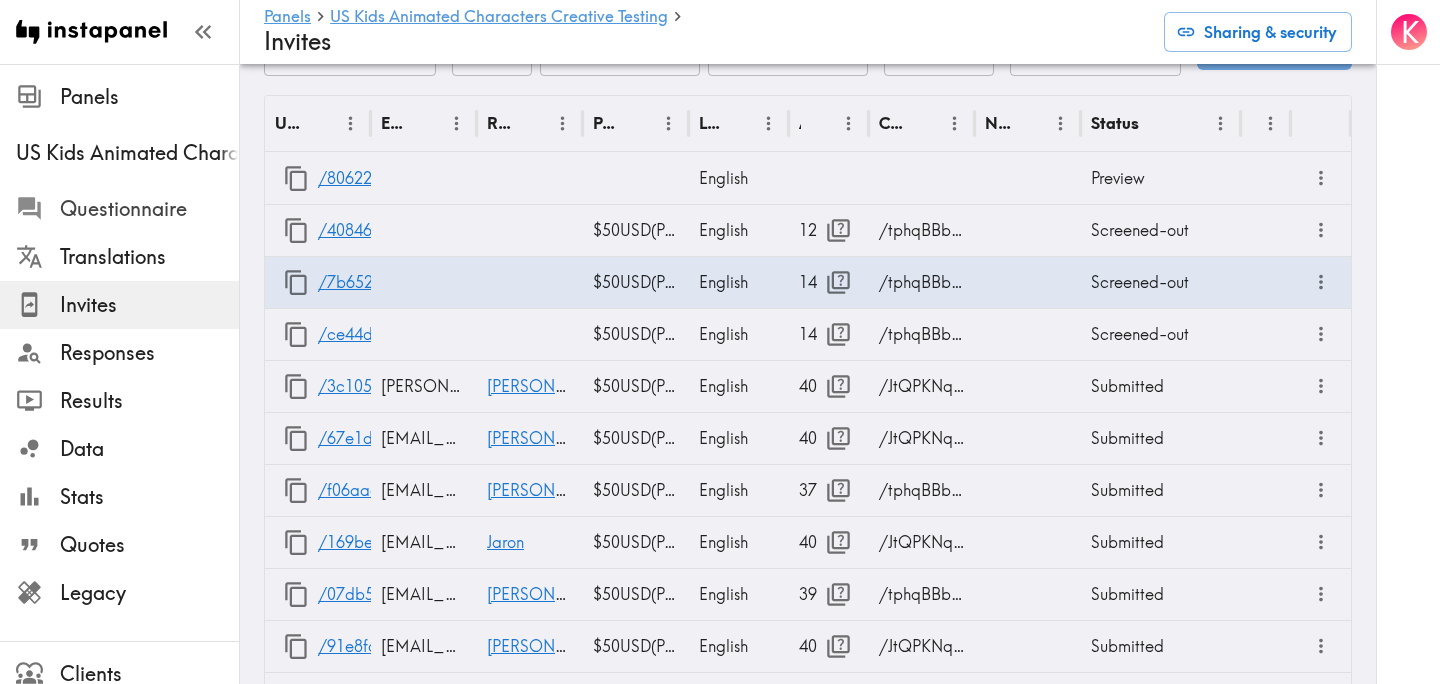 click on "Questionnaire" at bounding box center [149, 209] 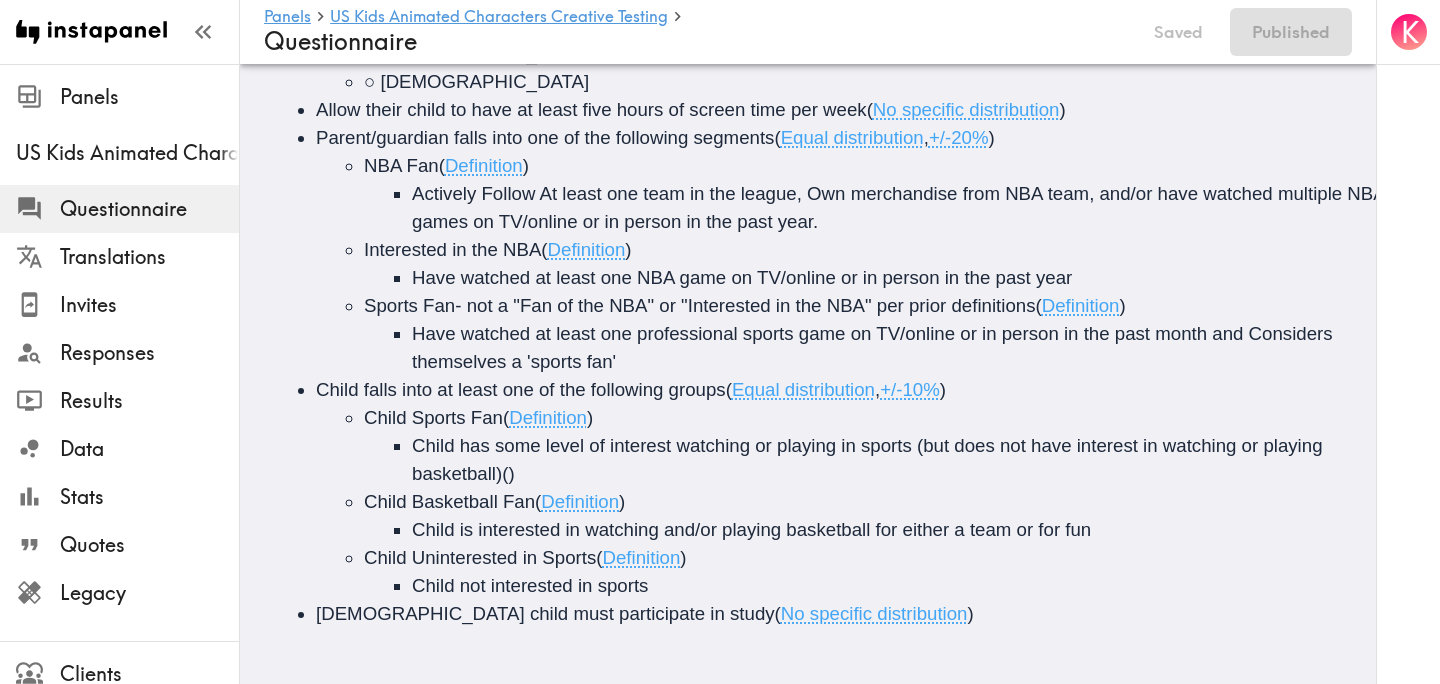 scroll, scrollTop: 520, scrollLeft: 0, axis: vertical 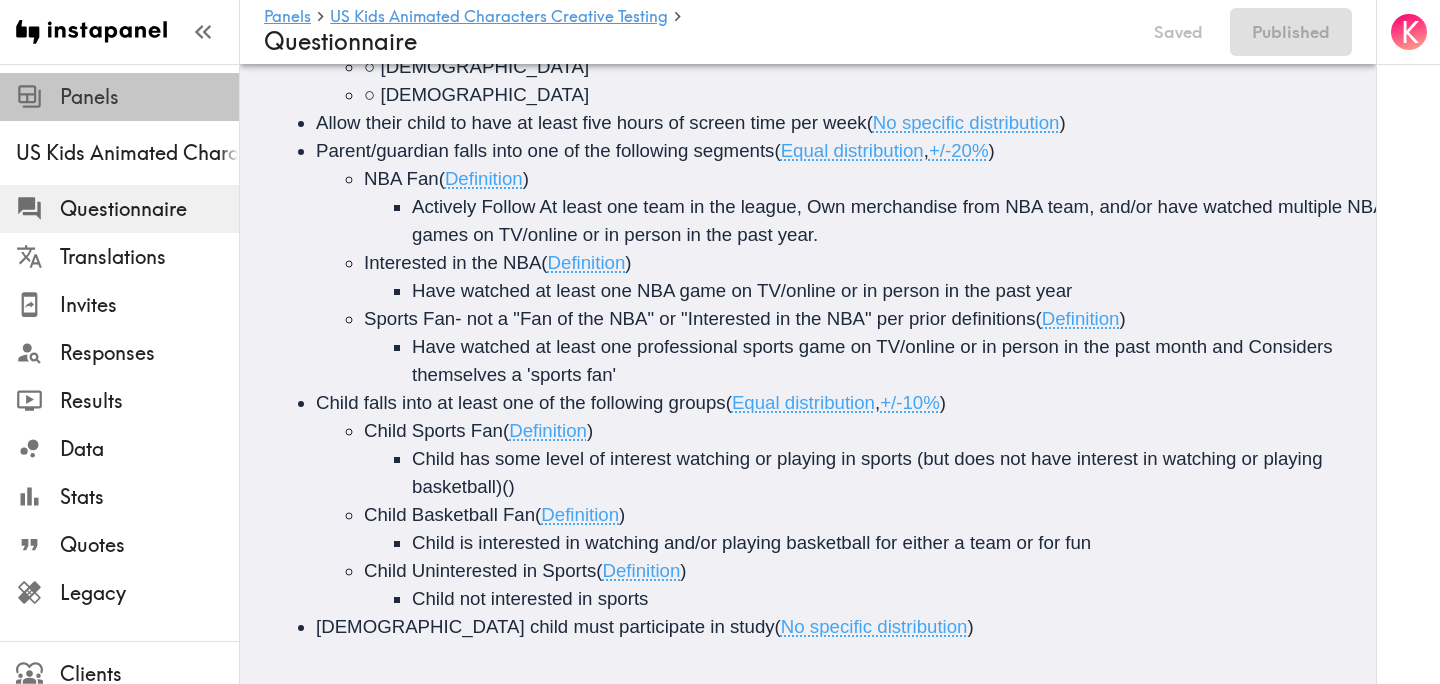 click on "Panels" at bounding box center [149, 97] 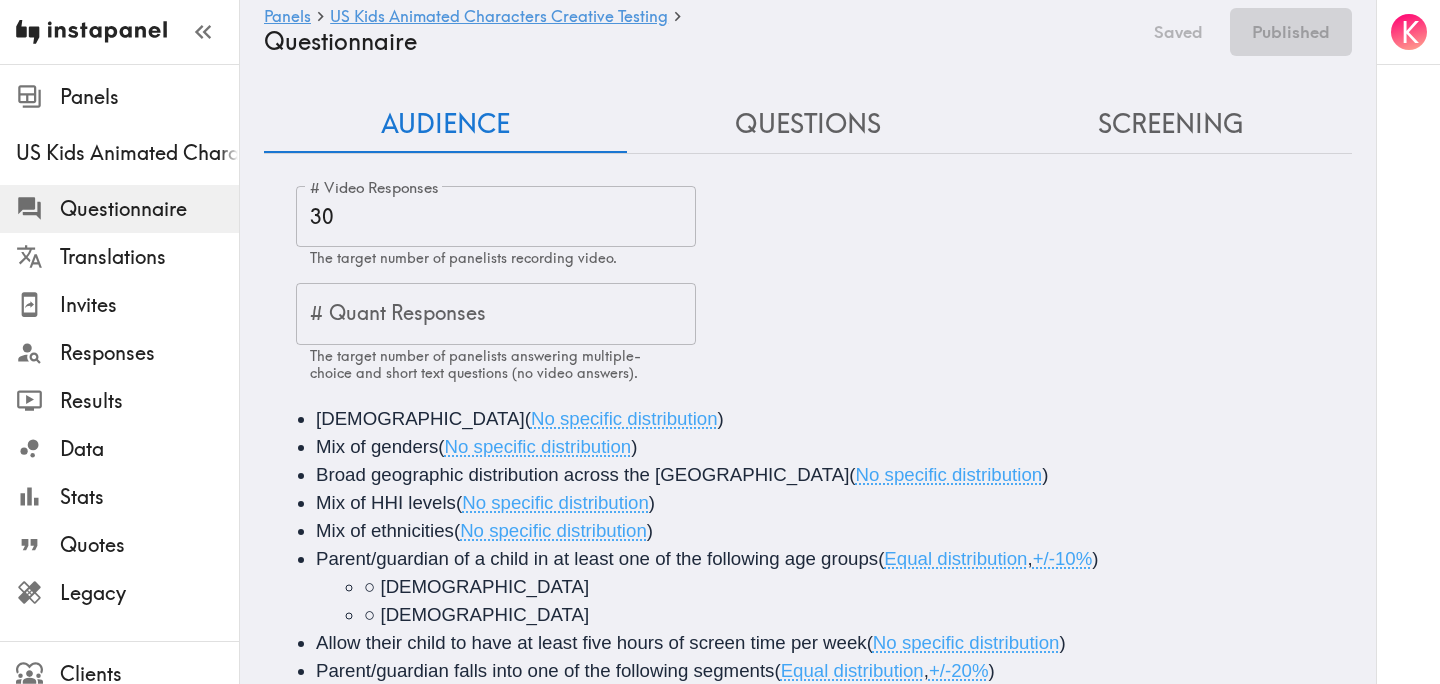 scroll, scrollTop: 474, scrollLeft: 0, axis: vertical 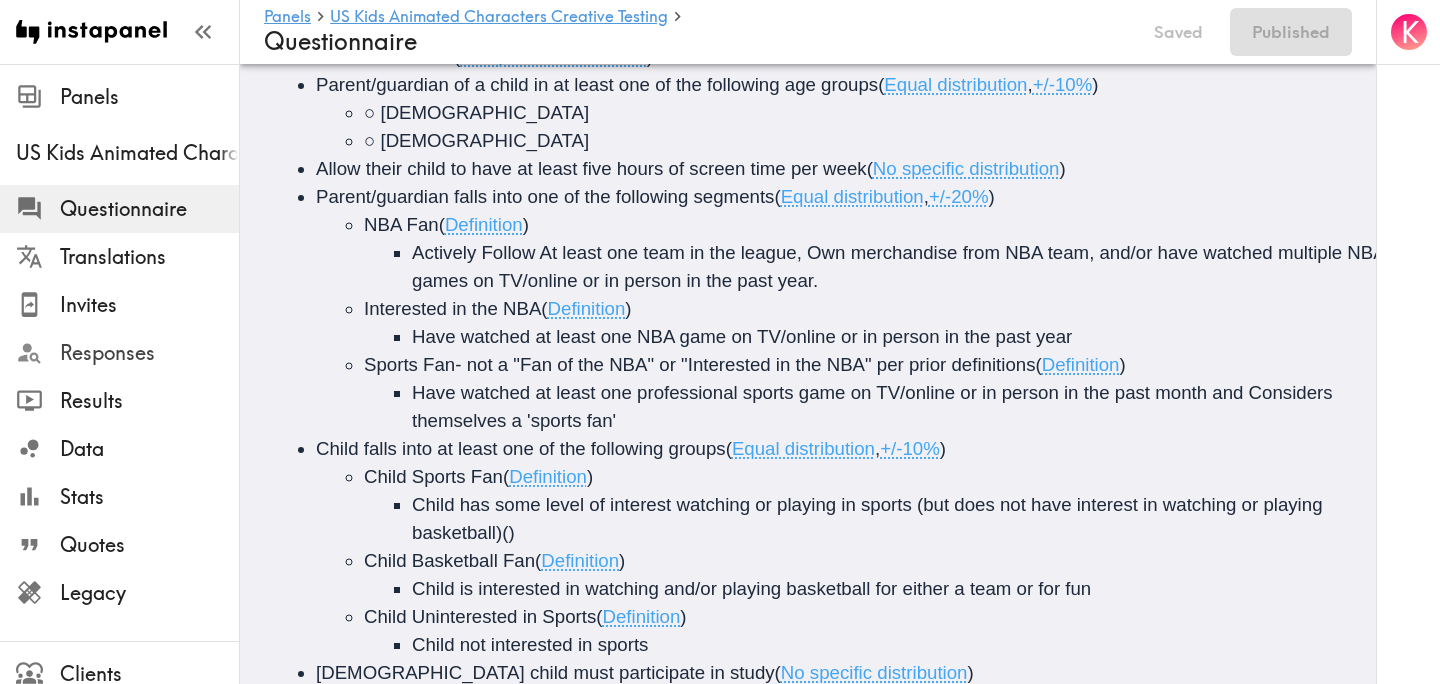 click on "Responses" at bounding box center [149, 353] 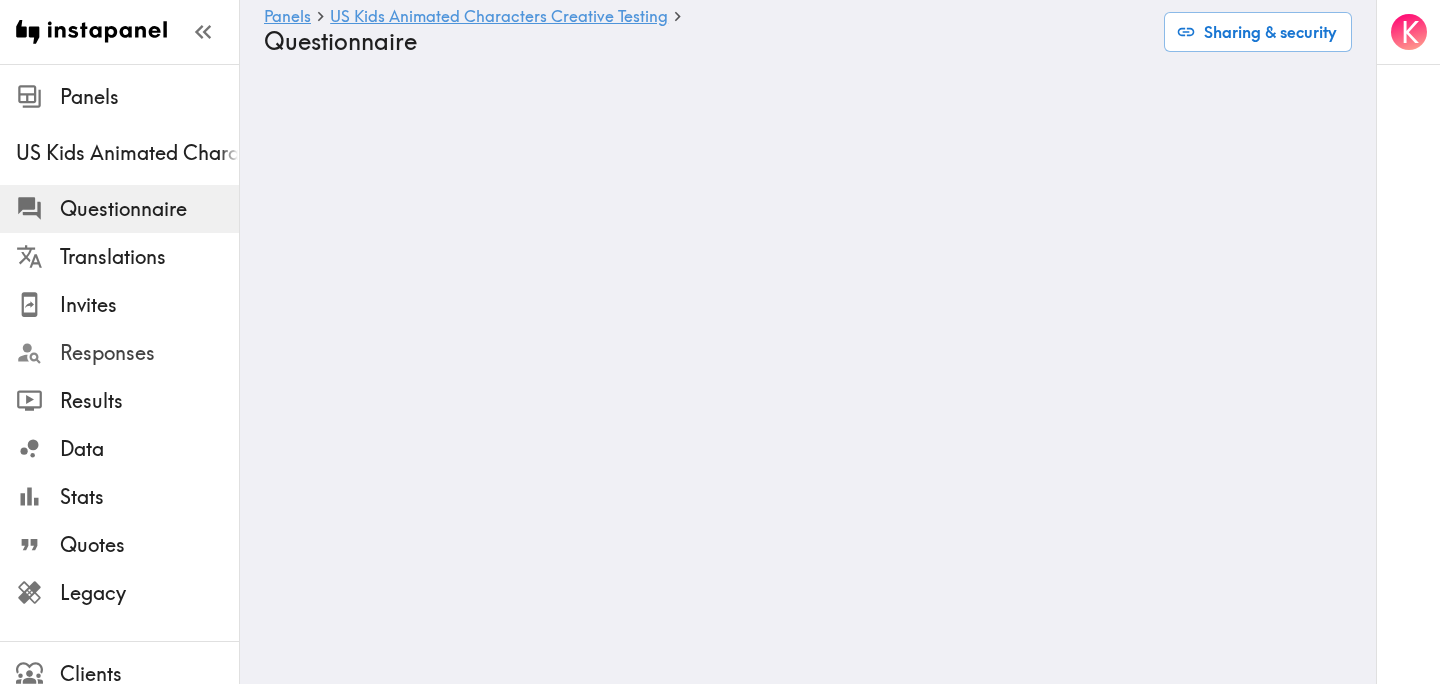 scroll, scrollTop: 0, scrollLeft: 0, axis: both 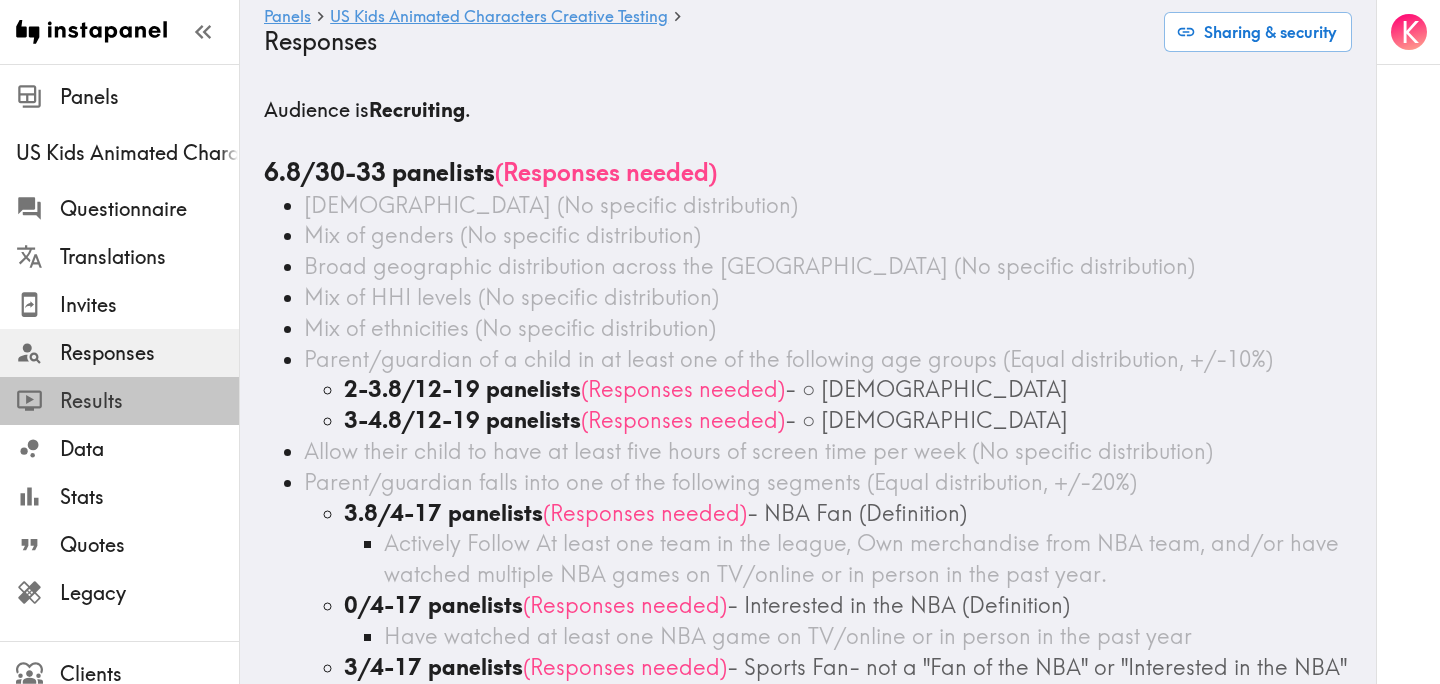 click on "Results" at bounding box center [149, 401] 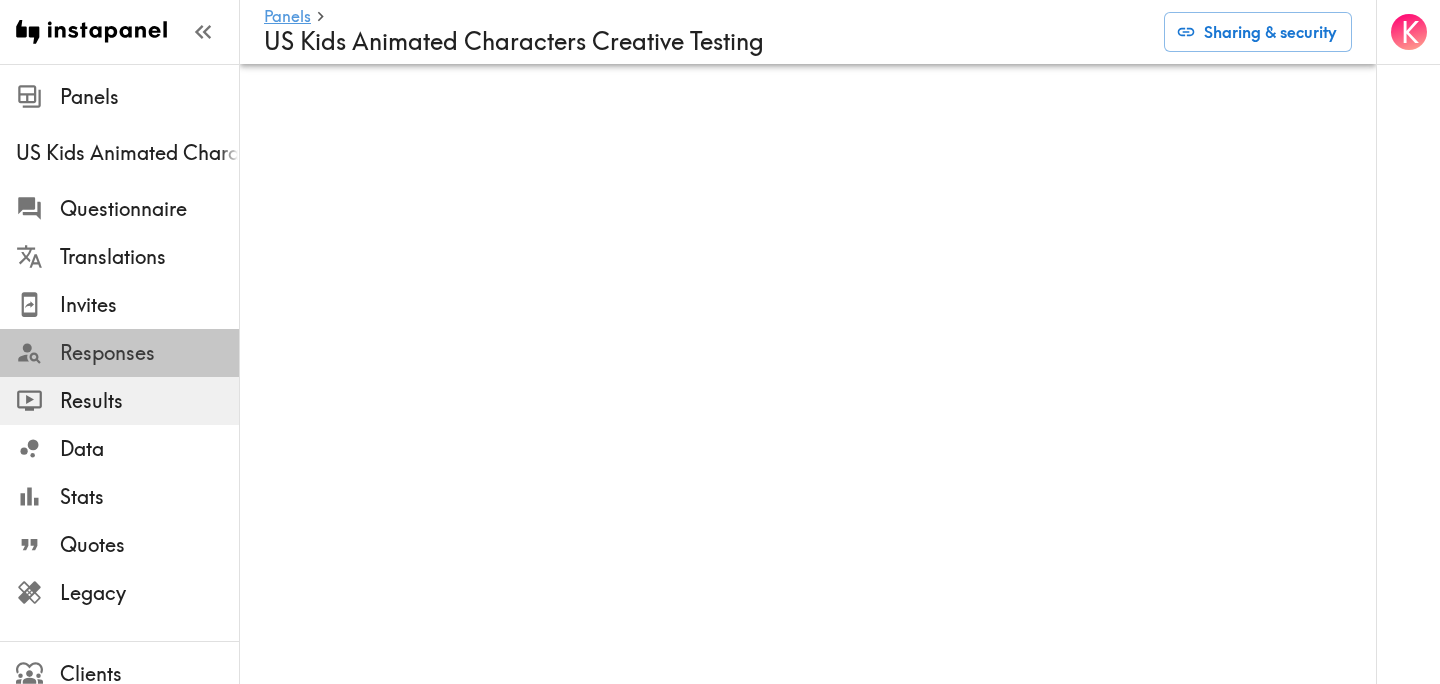 click on "Responses" at bounding box center [149, 353] 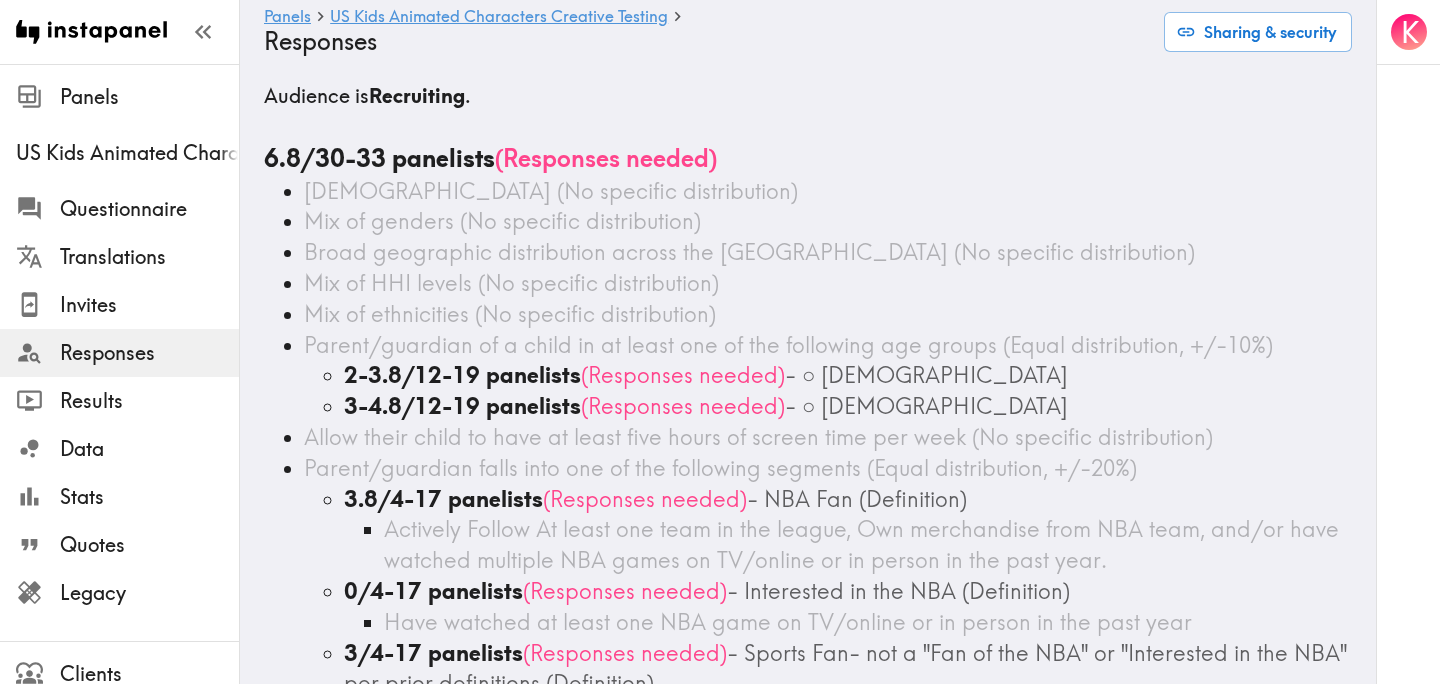 scroll, scrollTop: 0, scrollLeft: 0, axis: both 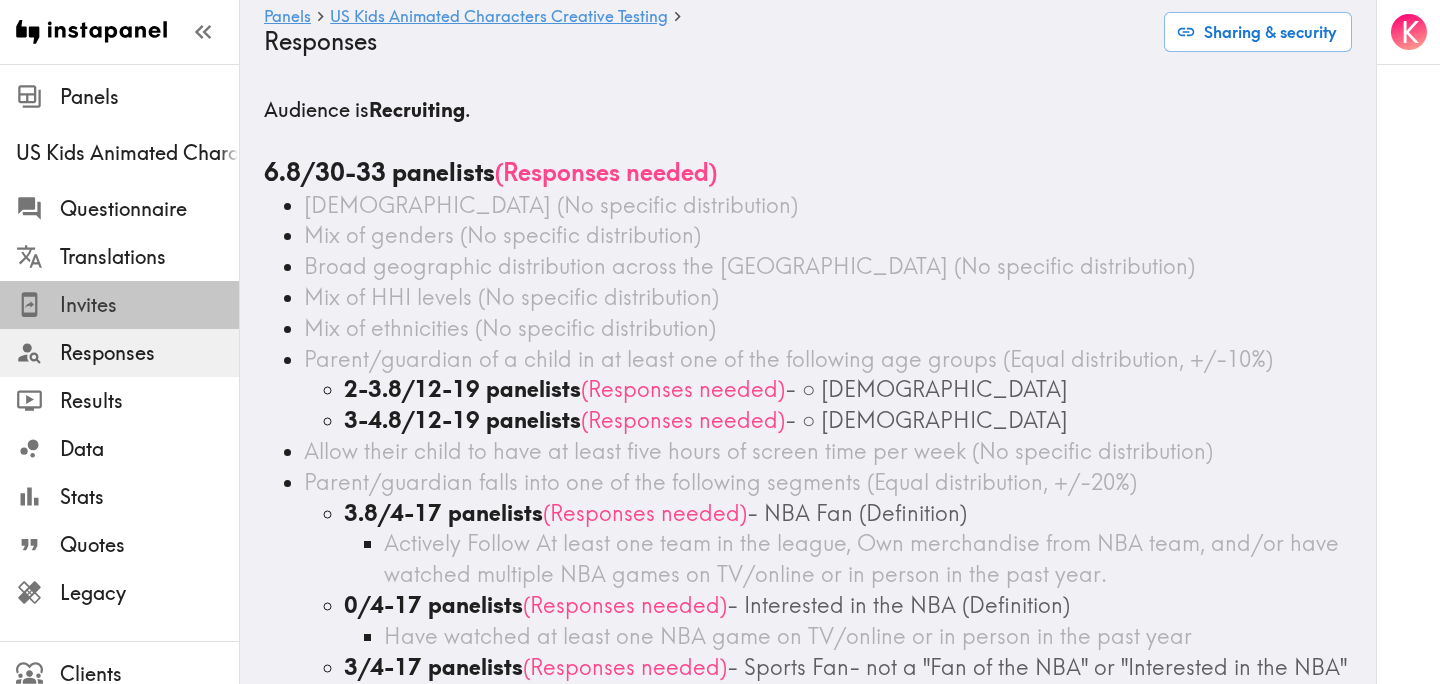 click on "Invites" at bounding box center [149, 305] 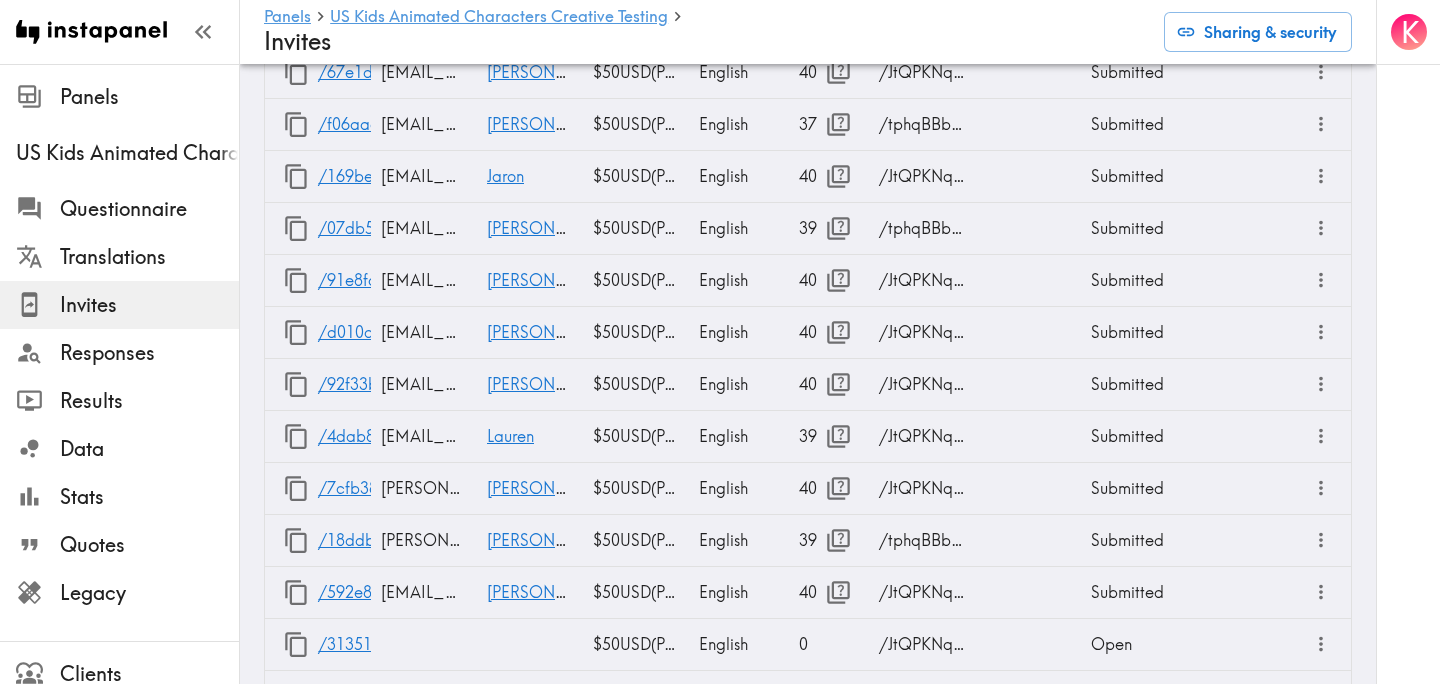 scroll, scrollTop: 1807, scrollLeft: 0, axis: vertical 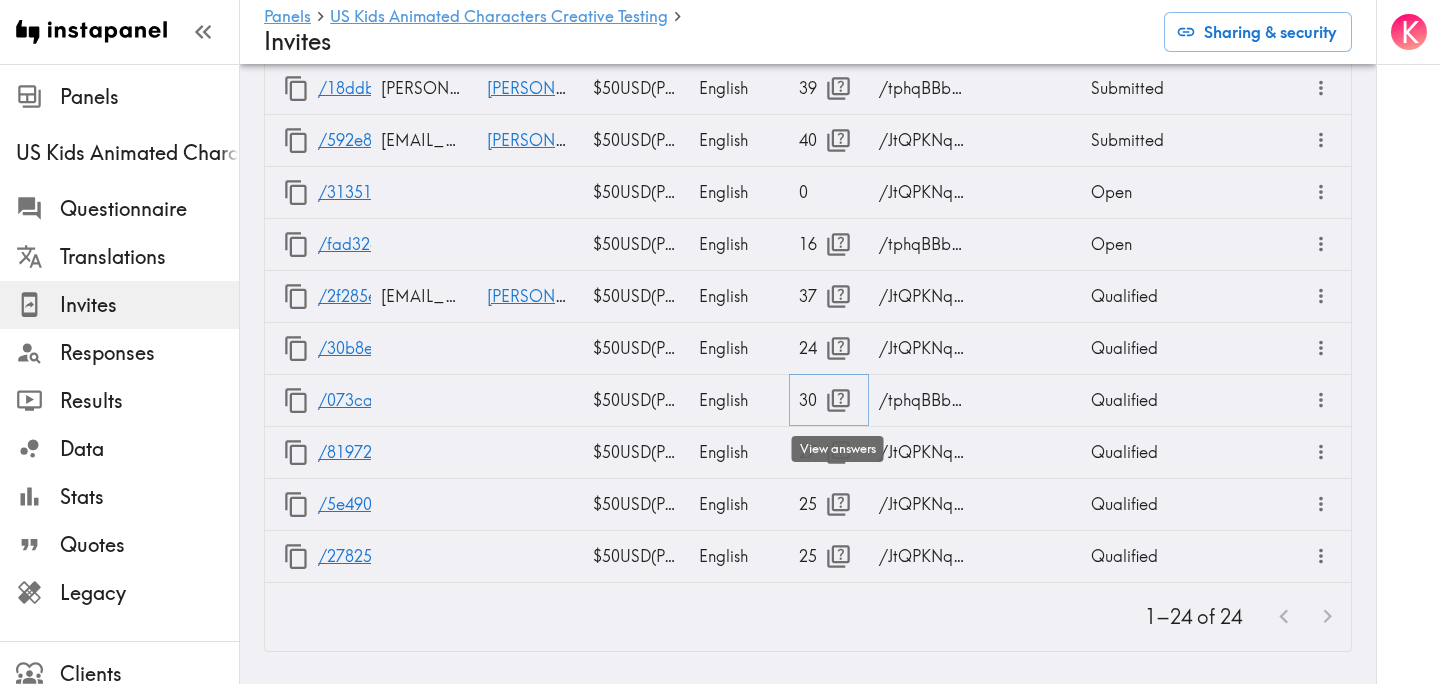 click 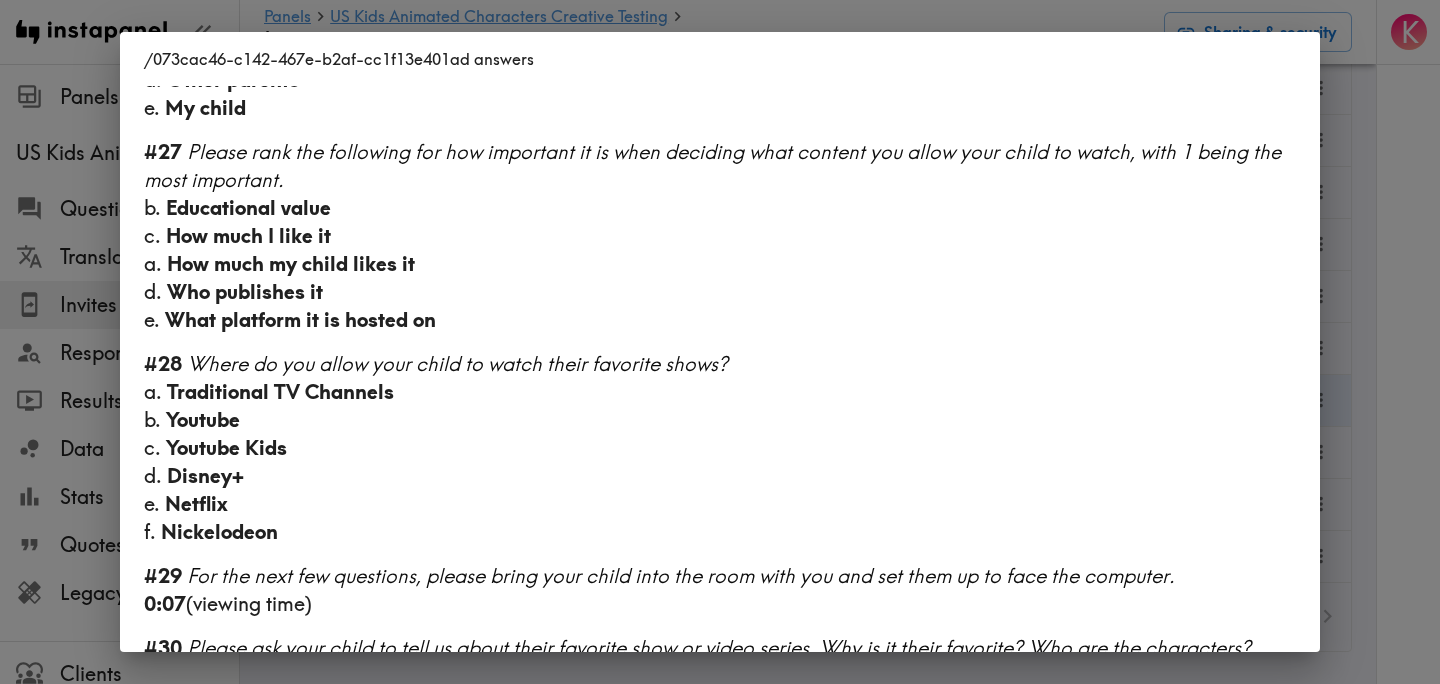scroll, scrollTop: 3810, scrollLeft: 0, axis: vertical 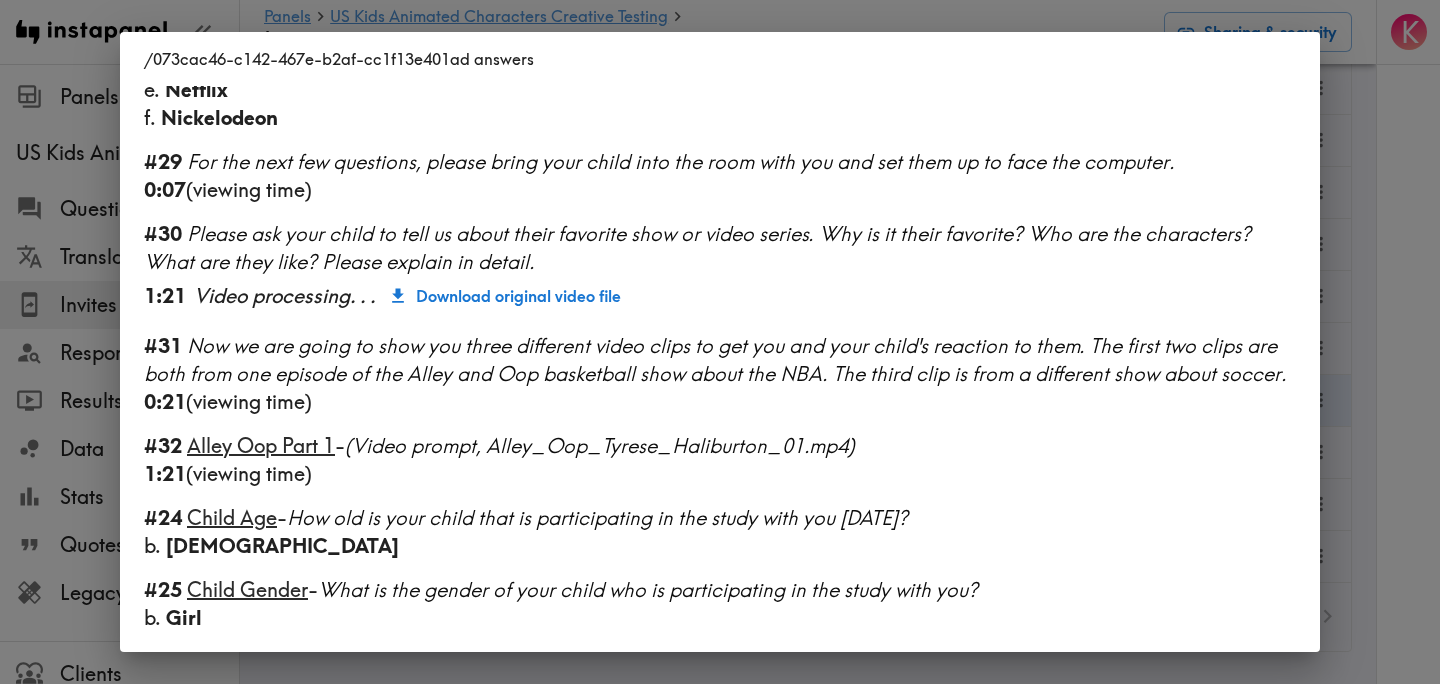 click on "/073cac46-c142-467e-b2af-cc1f13e401ad answers Segment ○ 9-10 years old NBA Fan Child Sports Fan #1   There is a new instapanel! 6:42  (viewing time) #2   What is your age? 26 #4   Country & postcode/zip  -  (Location) 78253, US ← Move left → Move right ↑ Move up ↓ Move down + Zoom in - Zoom out Home Jump left by 75% End Jump right by 75% Page Up Jump up by 75% Page Down Jump down by 75% To activate drag with keyboard, press Alt + Enter. Once in keyboard drag state, use the arrow keys to move the marker. To complete the drag, press the Enter key. To cancel, press Escape. Keyboard shortcuts Map Data Map Data ©2025 Google, INEGI Map data ©2025 Google, INEGI 500 km  Click to toggle between metric and imperial units Terms Report a map error #7   How many children do you have? c.   2 #8   How old is your child? If you have multiple children, please select multiple age ranges. e.   9-10 years old g.   14-16 years old #9   c.   5-9 hours #10   a.   Sports b.   Fashion c.   Beauty d.   Lifestyle e.   g." at bounding box center [720, 342] 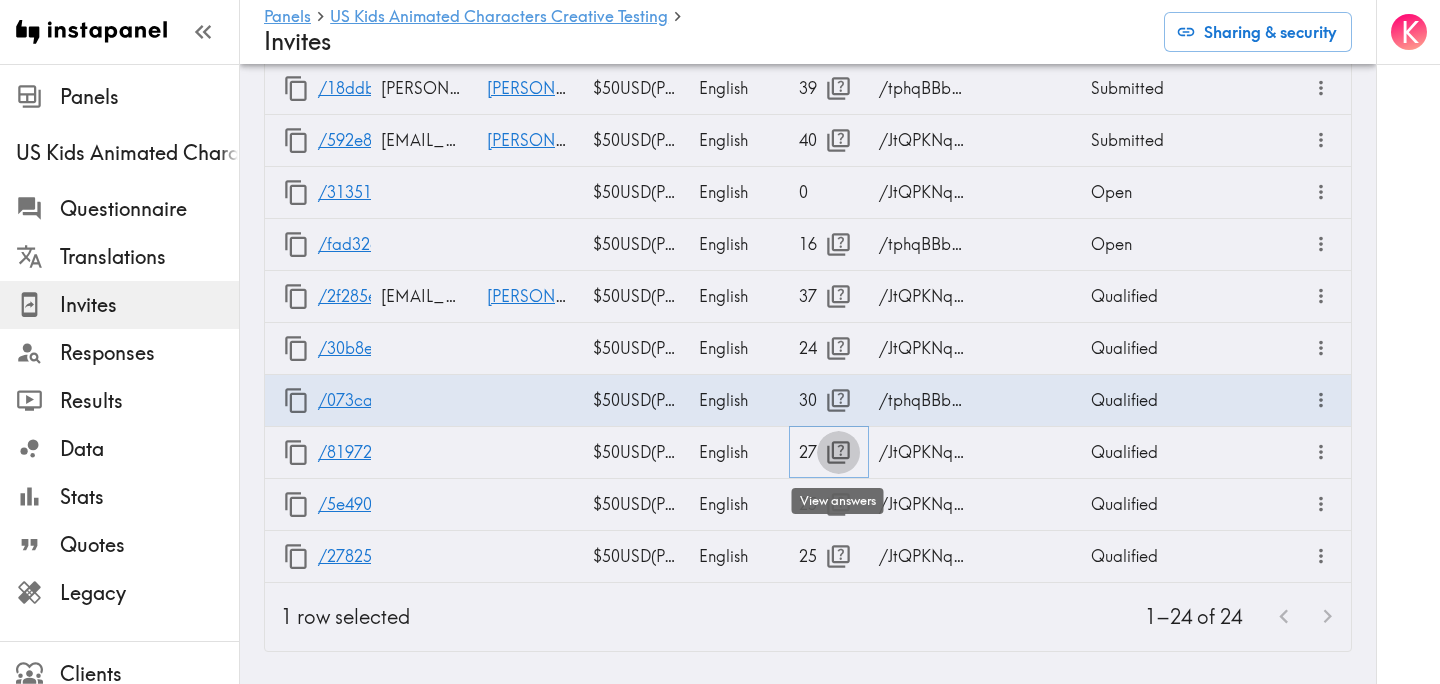 click 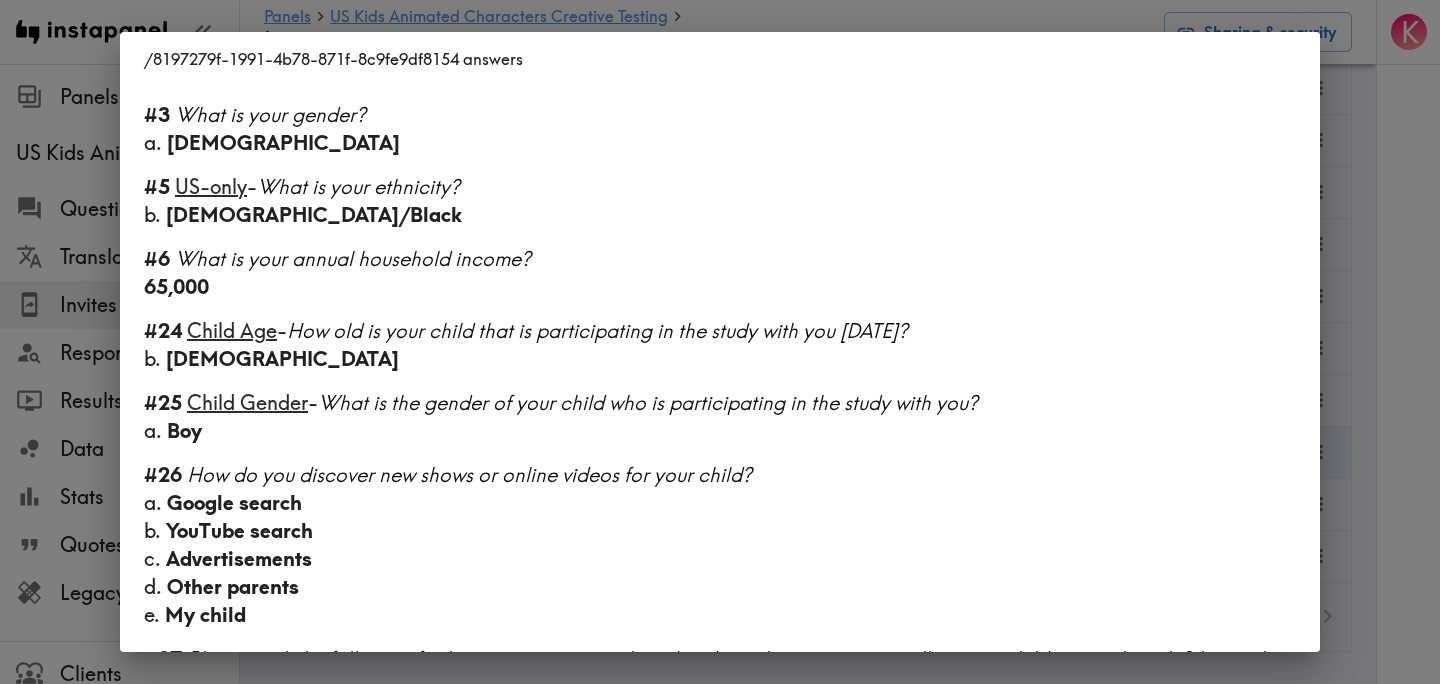 scroll, scrollTop: 2497, scrollLeft: 0, axis: vertical 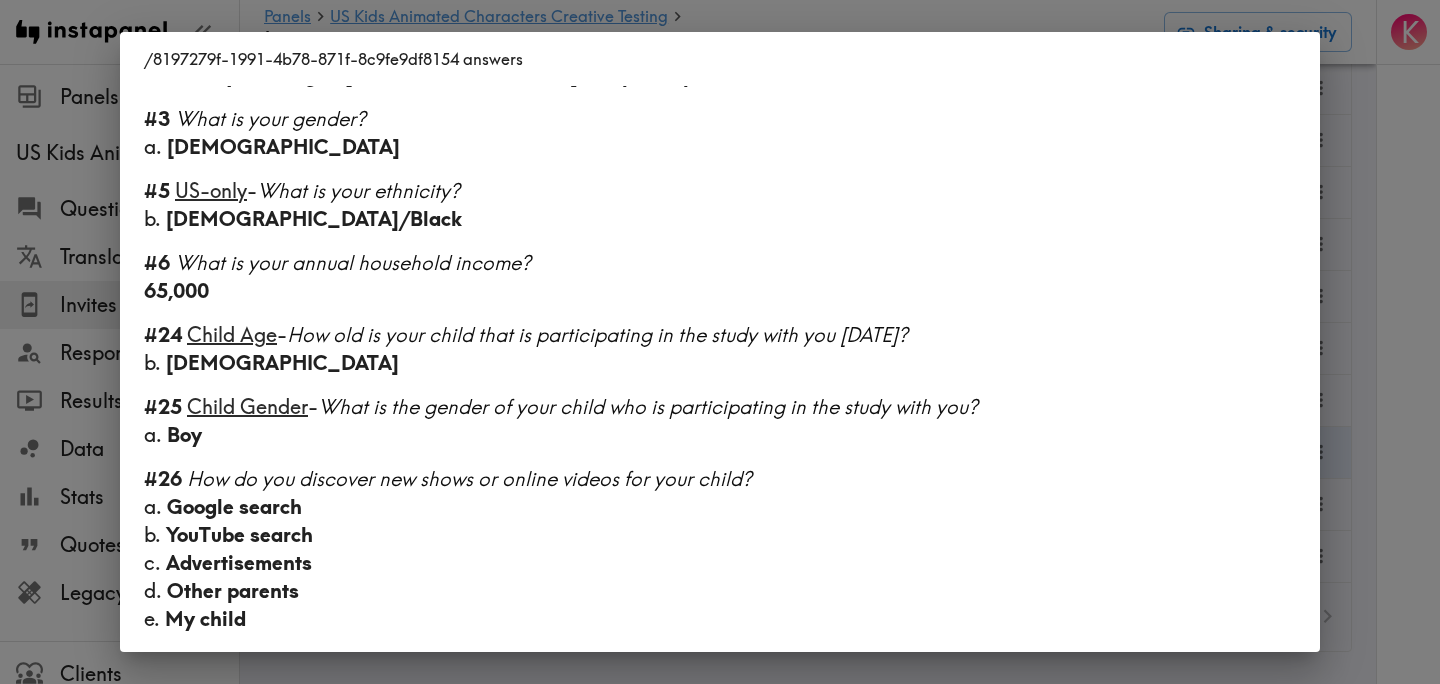click on "/8197279f-1991-4b78-871f-8c9fe9df8154 answers Segment ○ 9-10 years old NBA Fan Child Sports Fan #1   There is a new instapanel! 0:14  (viewing time) #2   What is your age? 42 #4   Country & postcode/zip  -  (Location) 78240, US #7   How many children do you have? b.   1 #8   How old is your child? If you have multiple children, please select multiple age ranges. e.   9-10 years old #9   About how much screen time does your 6-10 year old child/children have per week, on average? d.   10-14 hours #10   Which of the following is your 6-10 year old child/children interested in, if any? a.   Sports e.   Music f.   Pop Culture i.   Technology m.   Science #11   Child Sports Fan  -  In what ways is your 6-10 year old child/children interested in sports? a.   Watches and plays a sport for fun #12   Child Sports Fan  -  Which sport(s) is your 6-10 year old child/children interested in? a.   Basketball b.   Football c.   Soccer d.   Baseball e.   Track and Field g.   Tennis i.   Boxing #13   a.   Sports b.   Fashion" at bounding box center (720, 342) 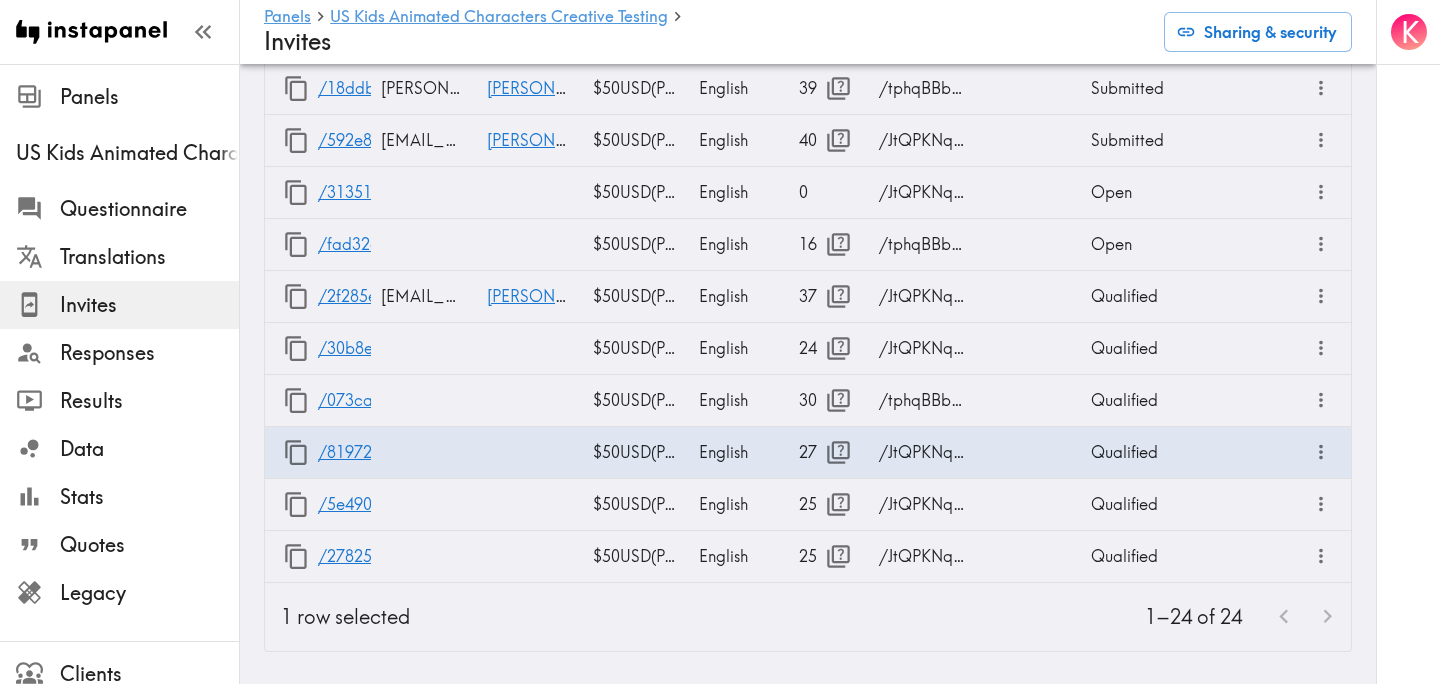 click on "1–24 of 24" at bounding box center (888, 617) 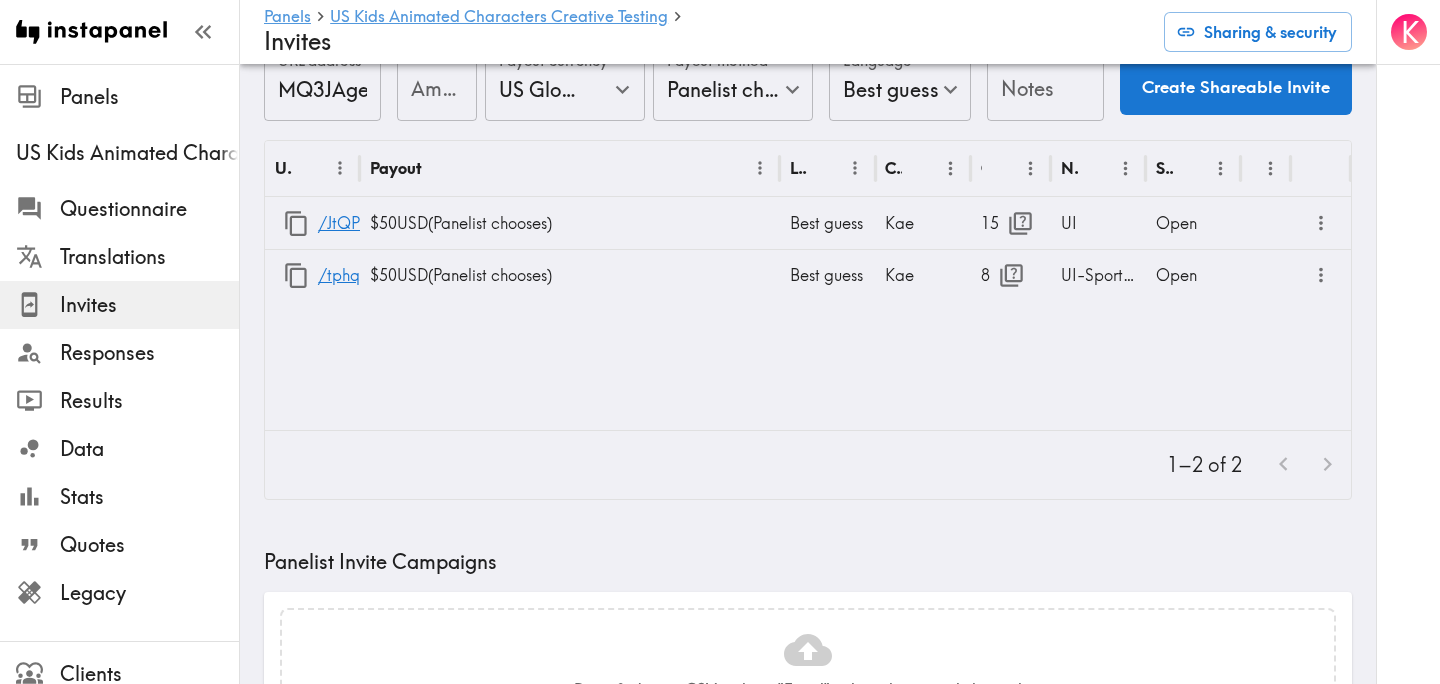 scroll, scrollTop: 0, scrollLeft: 0, axis: both 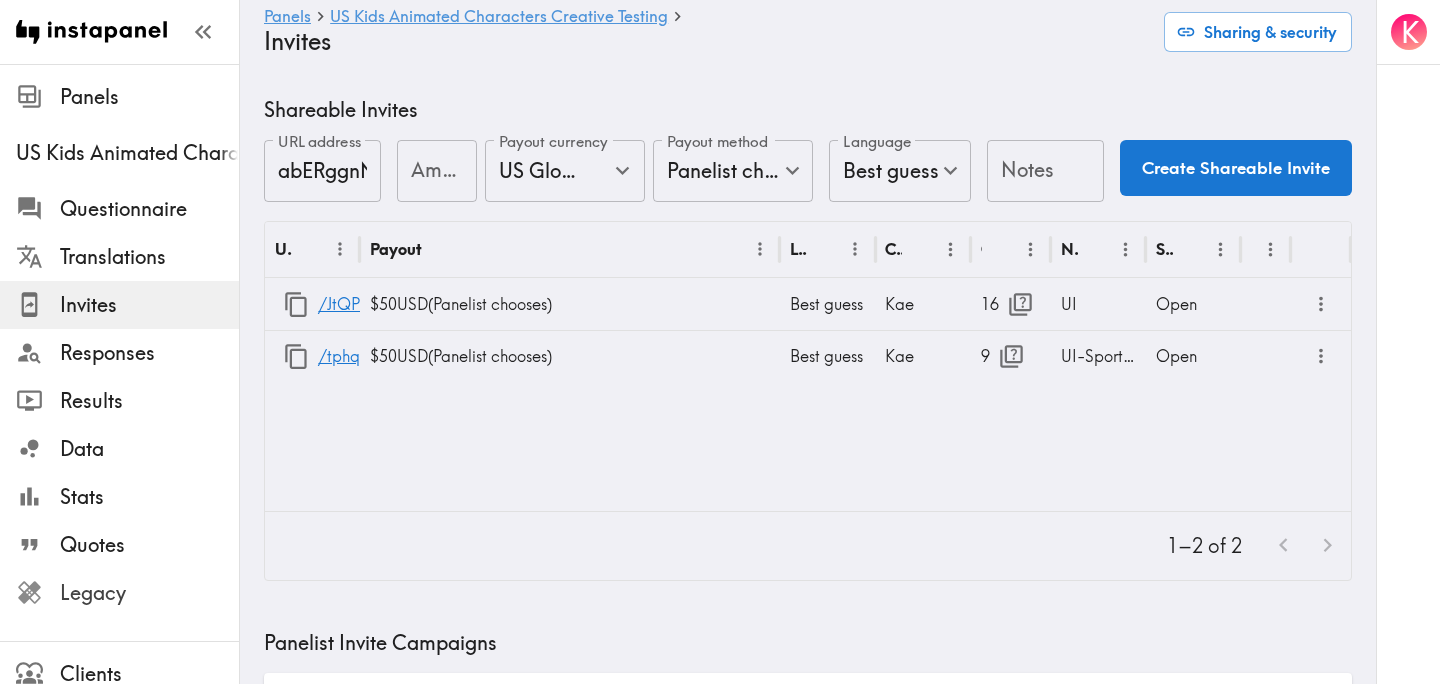 click on "Legacy" at bounding box center [149, 593] 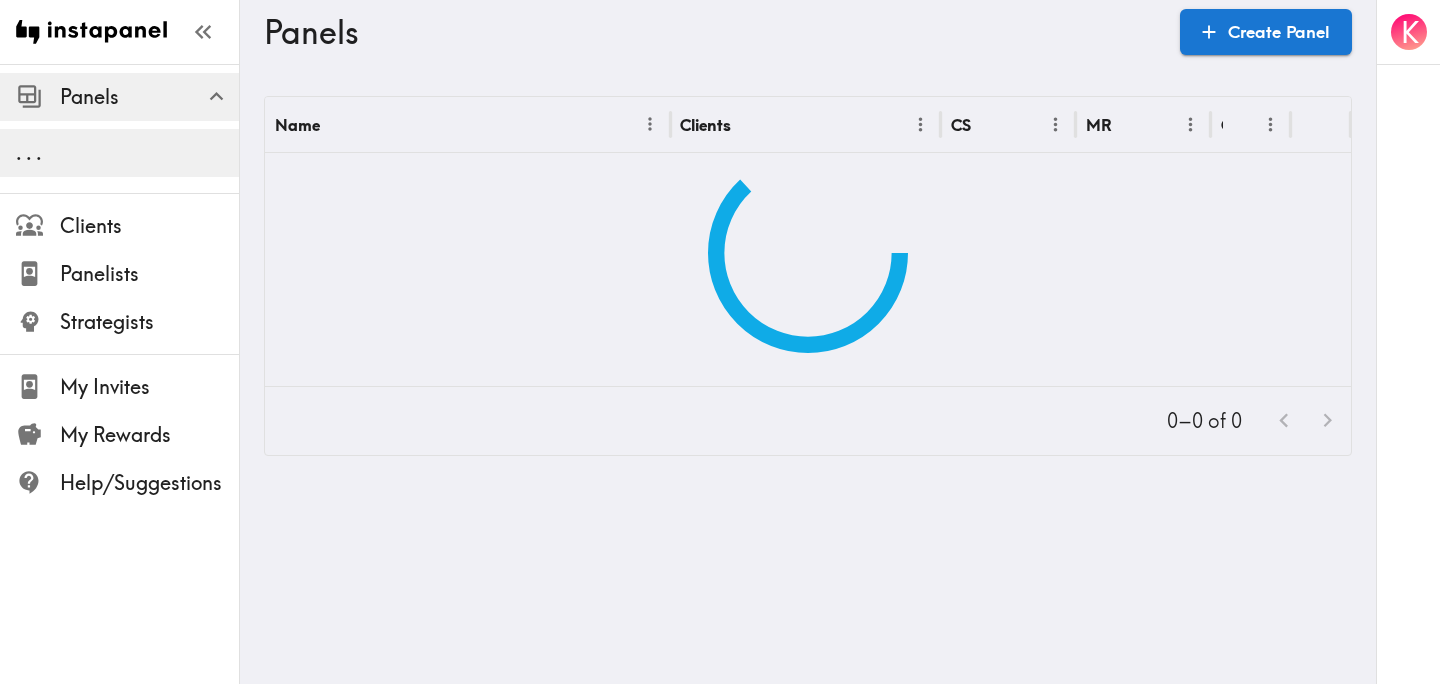 scroll, scrollTop: 0, scrollLeft: 0, axis: both 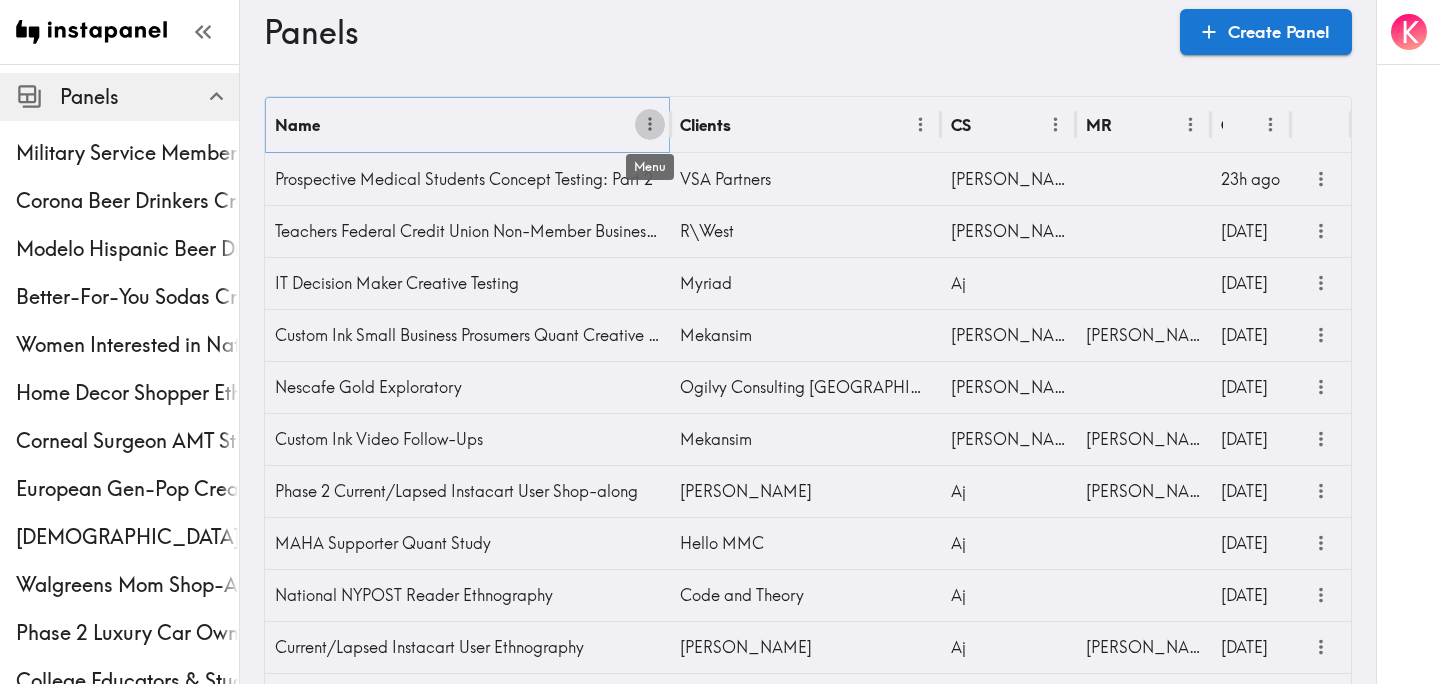 click 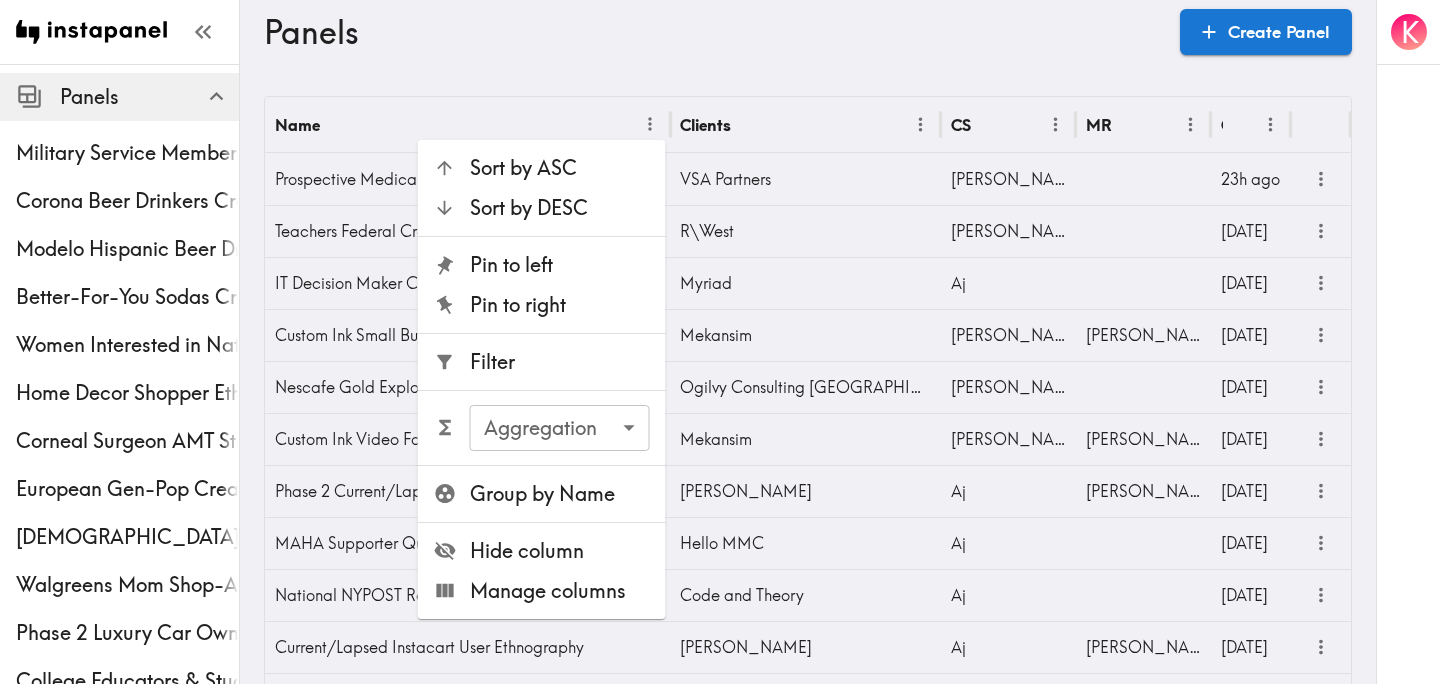 click on "Filter" at bounding box center (542, 362) 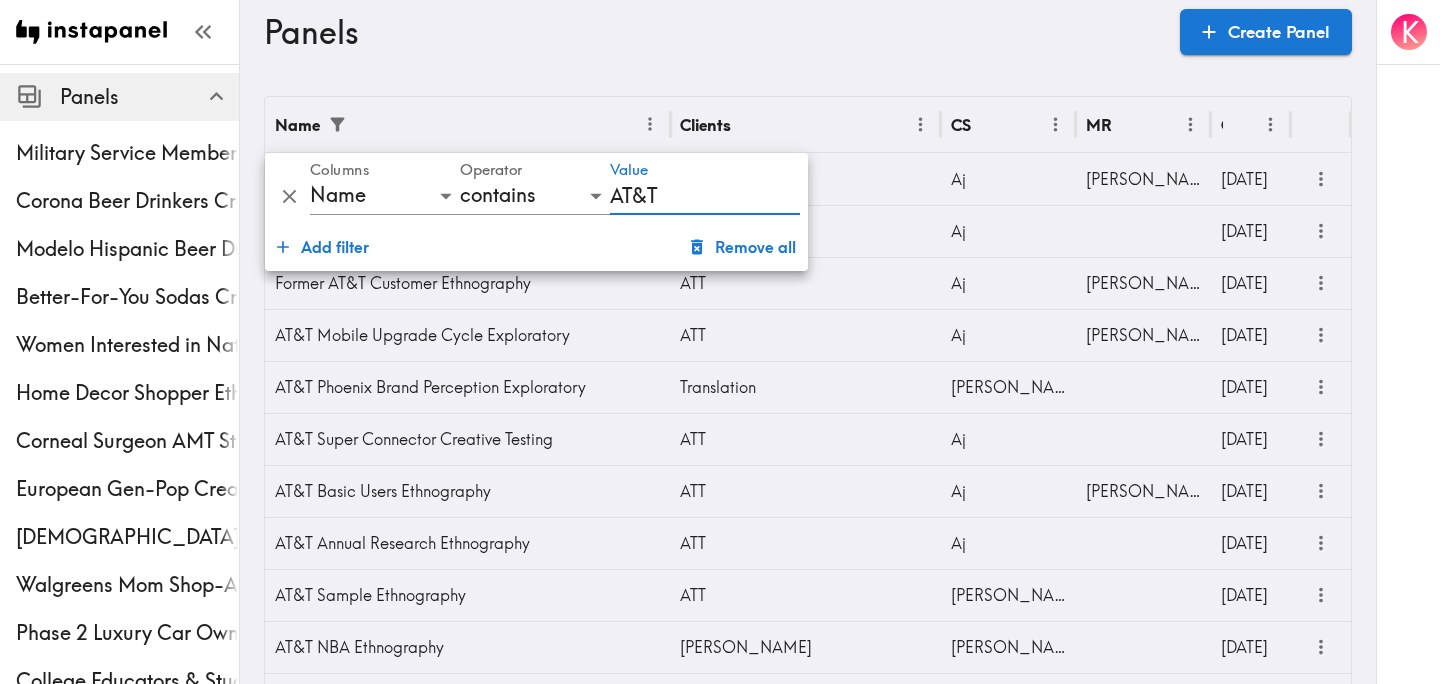 type on "AT&T" 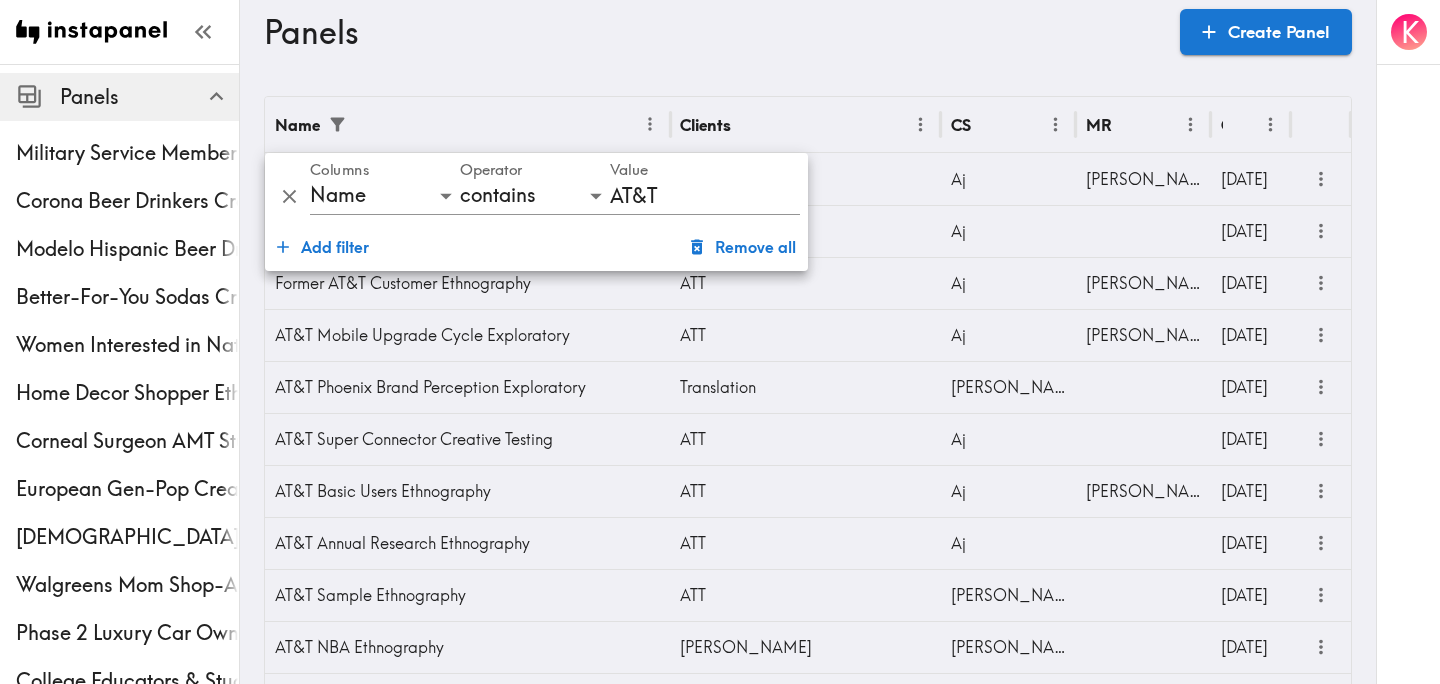 click on "Panels Create Panel" at bounding box center [808, 32] 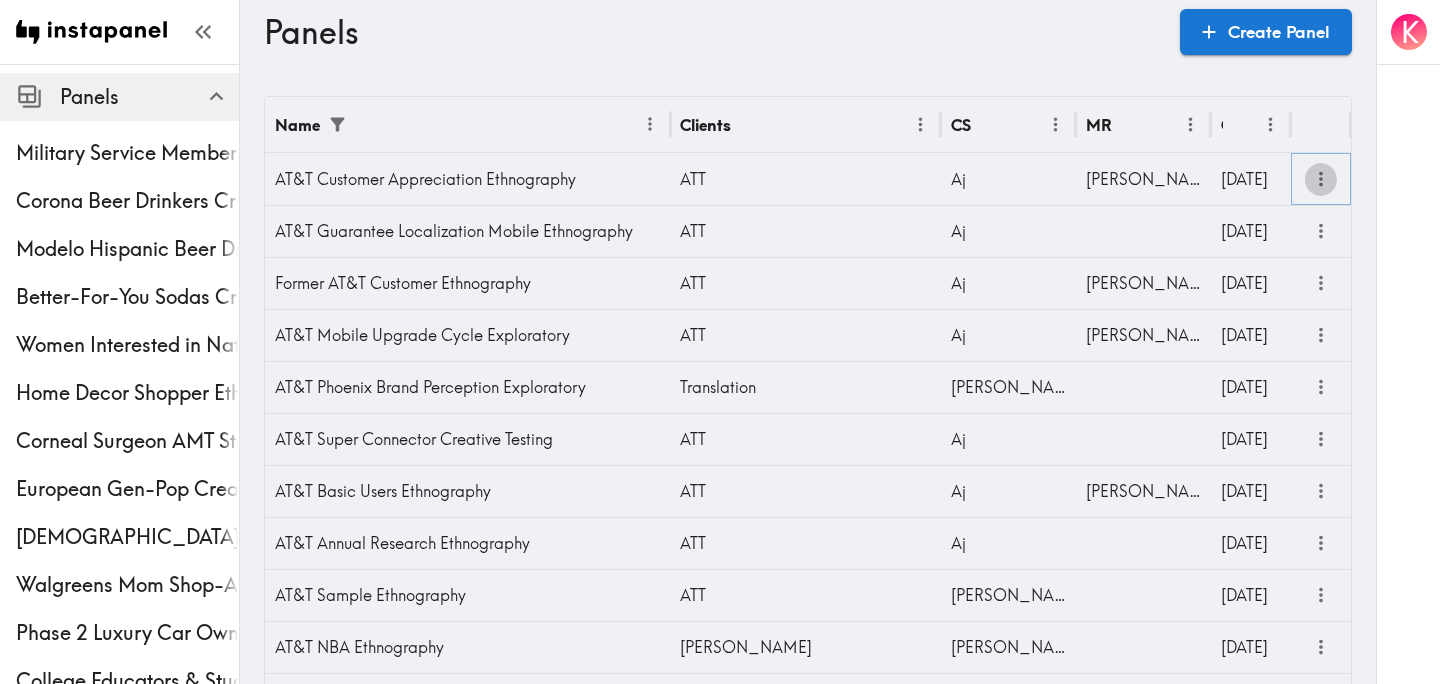 click 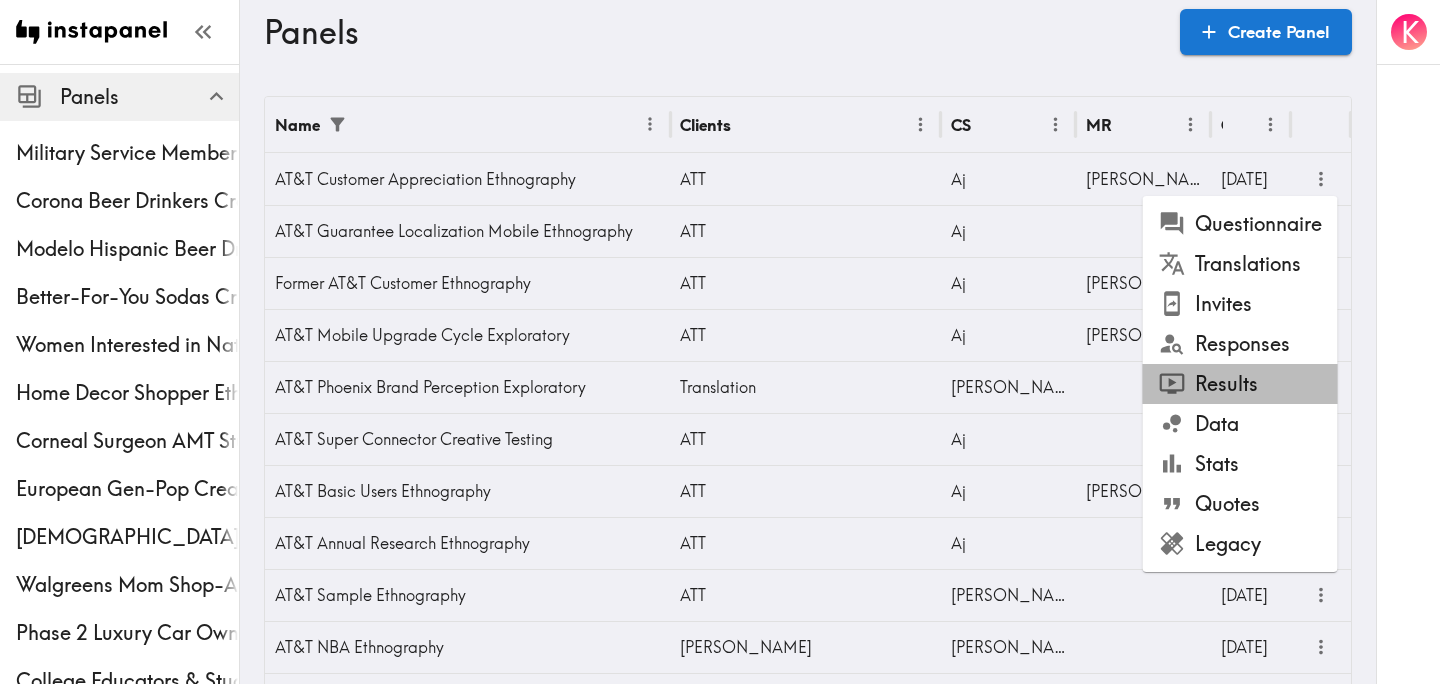 click on "Results" at bounding box center [1240, 384] 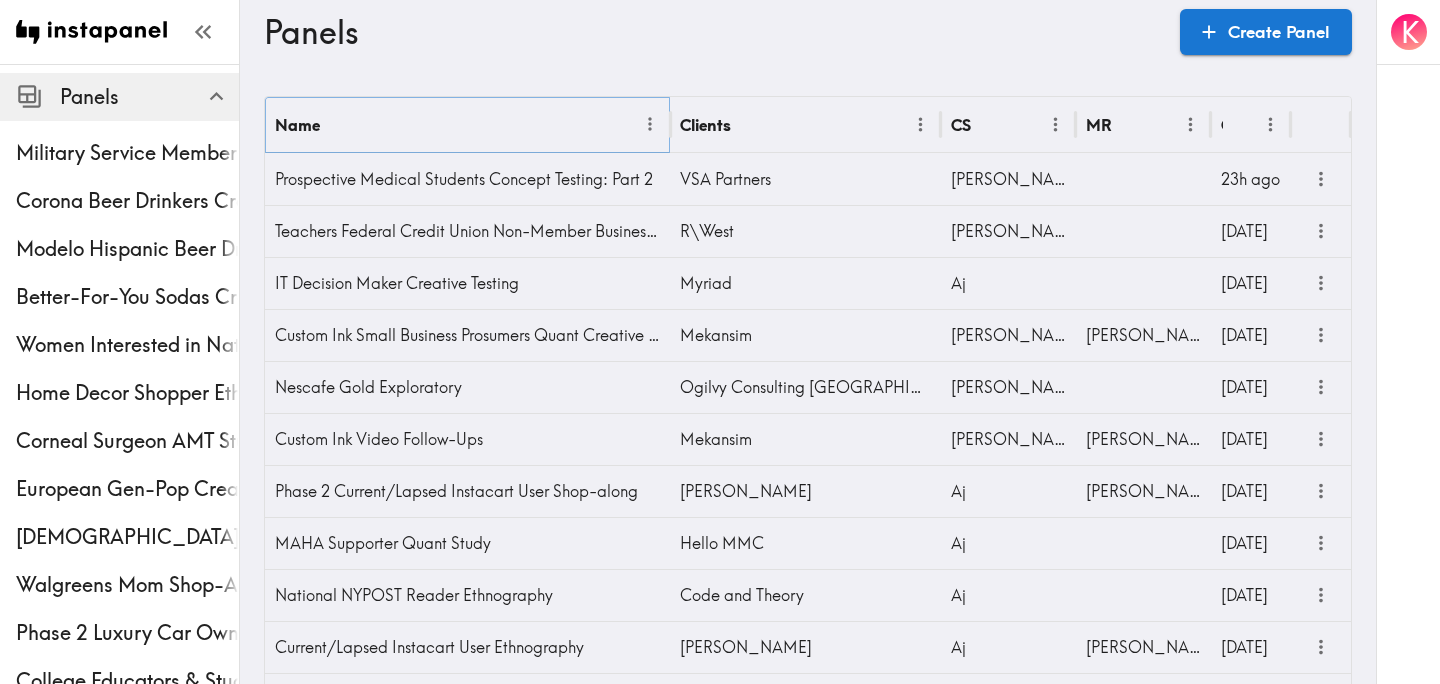 click 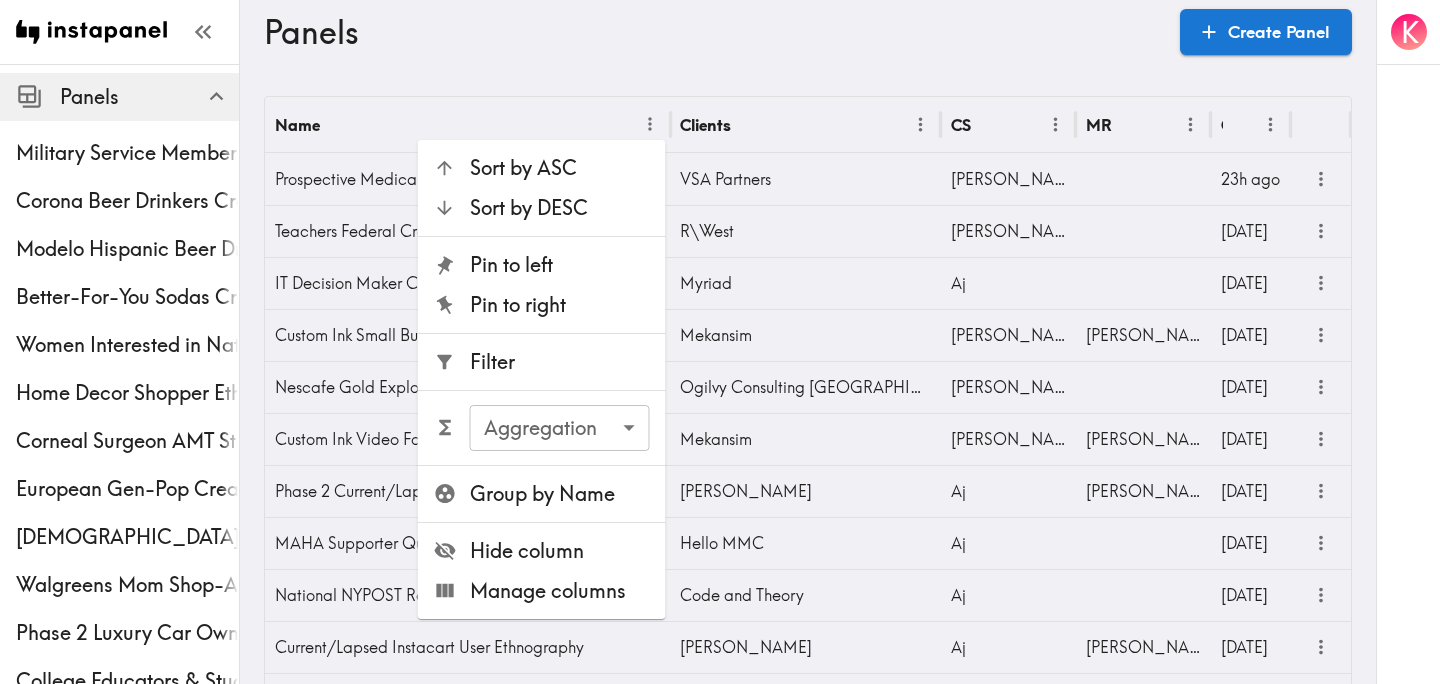 click on "Filter" at bounding box center (560, 362) 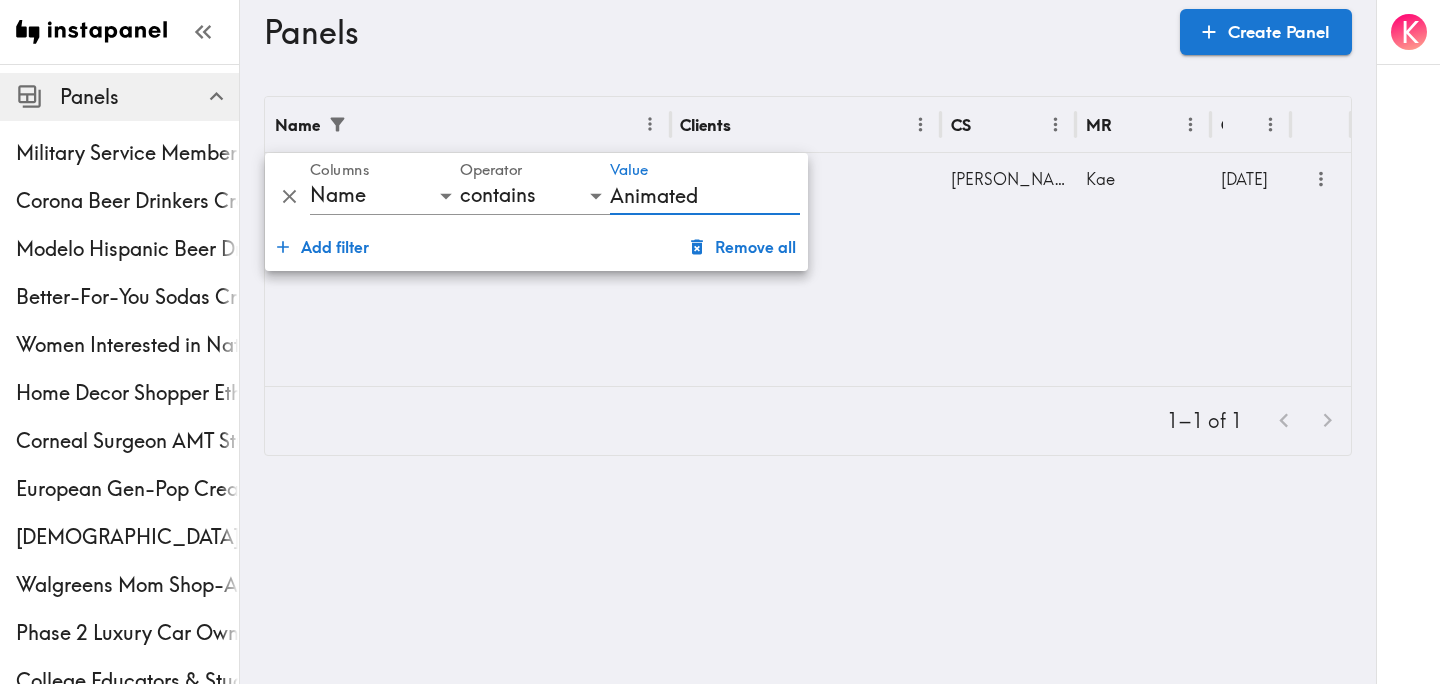 type on "Animated" 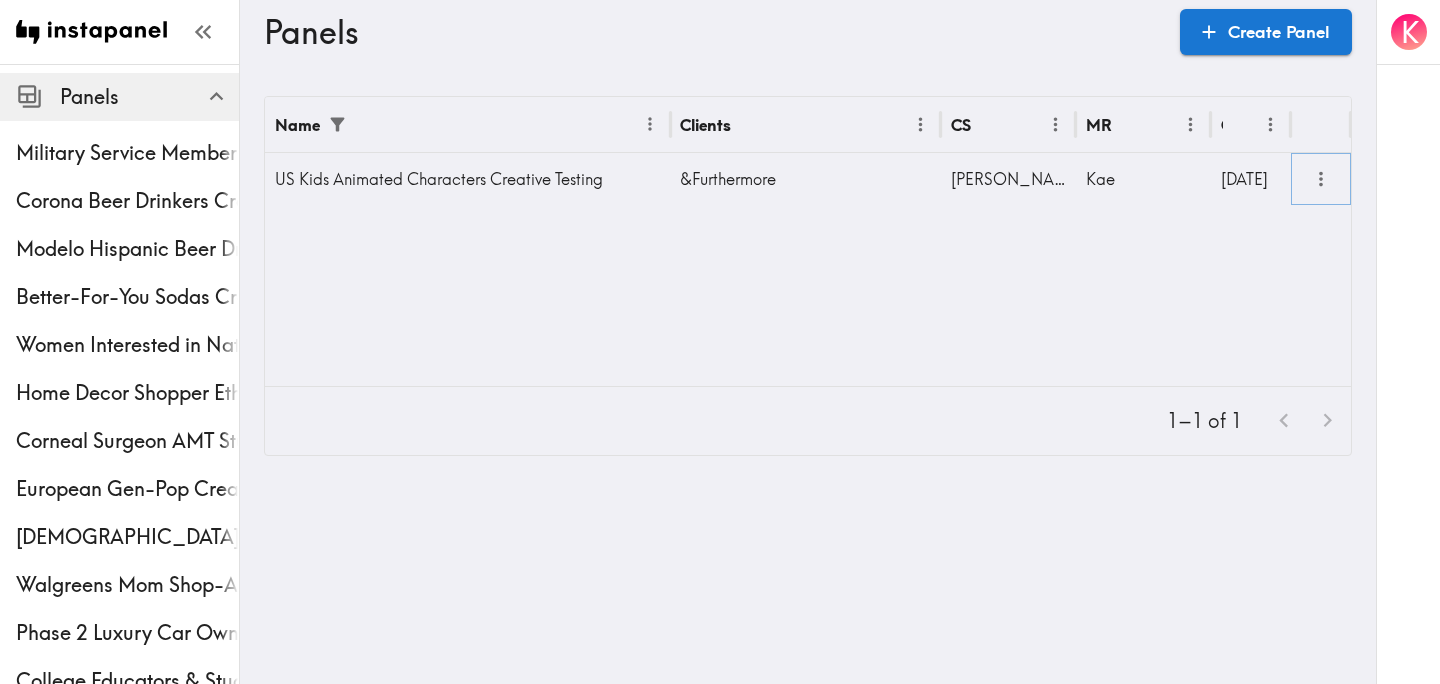 click 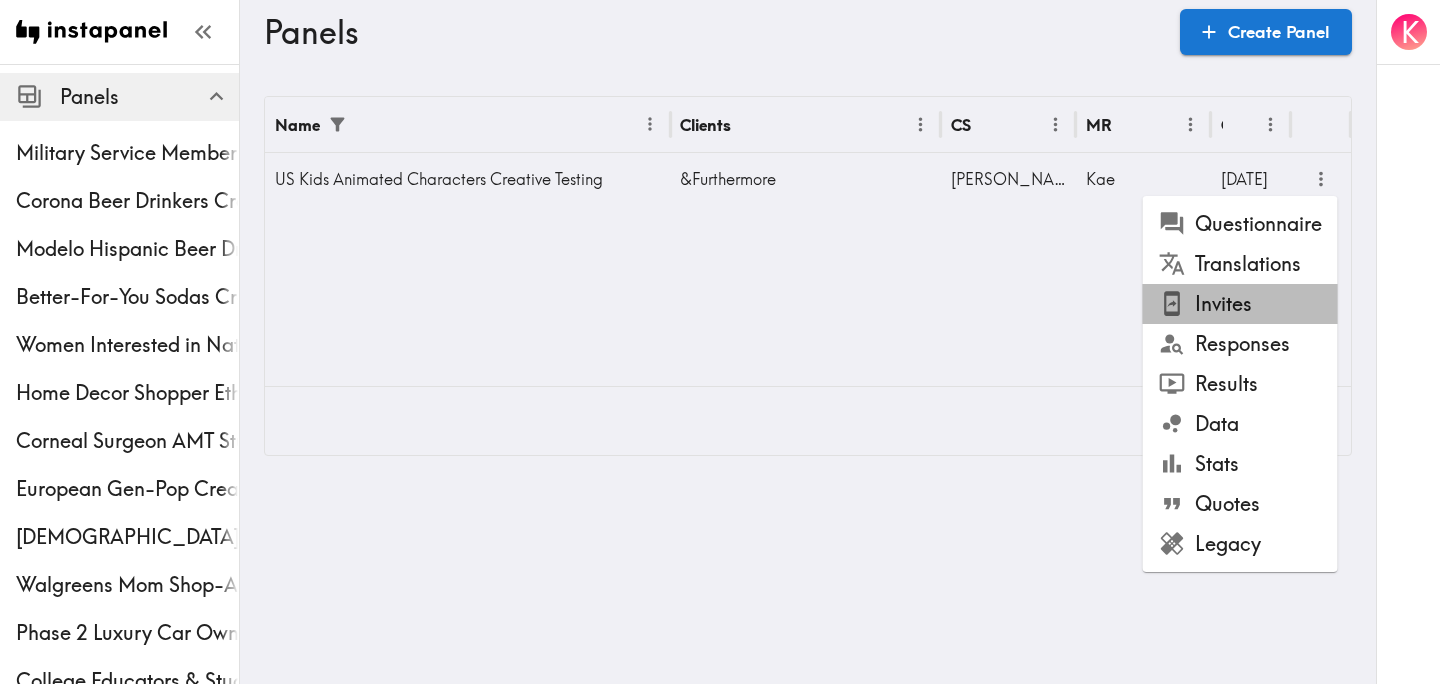 click on "Invites" at bounding box center (1240, 304) 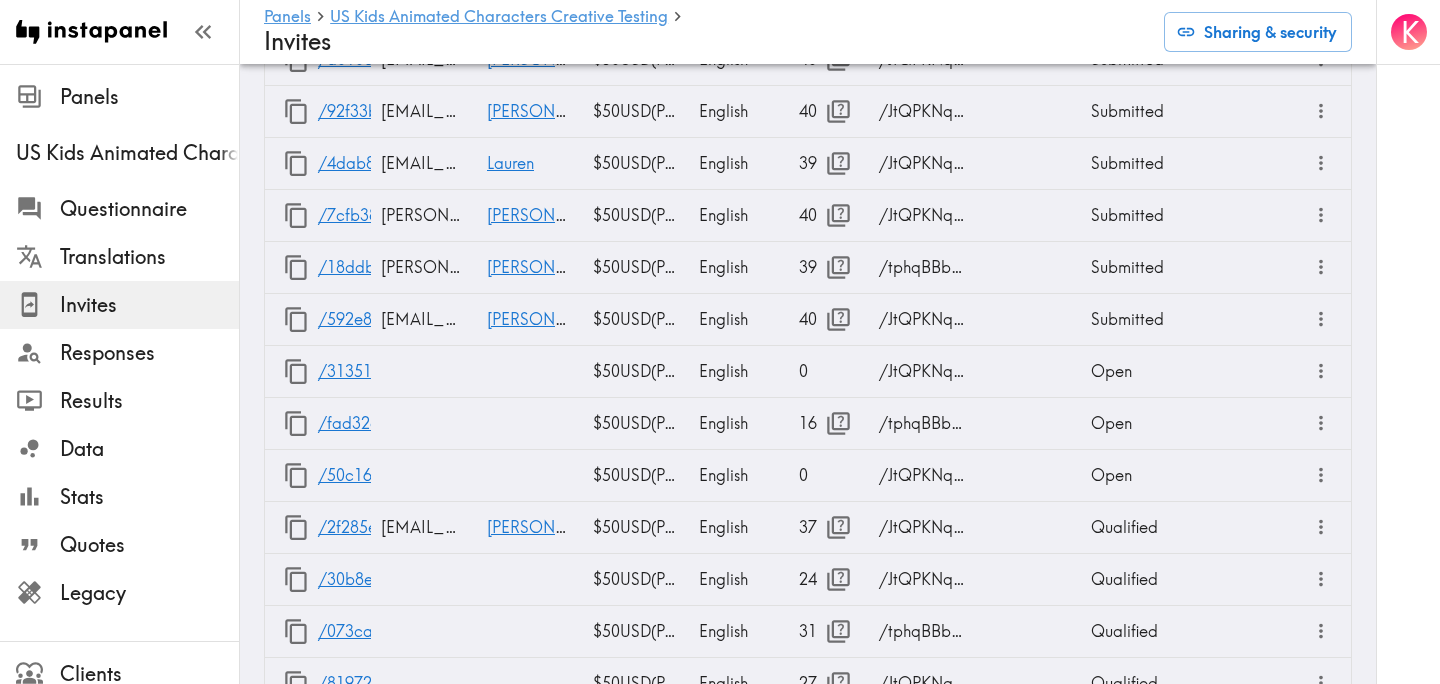 scroll, scrollTop: 1963, scrollLeft: 0, axis: vertical 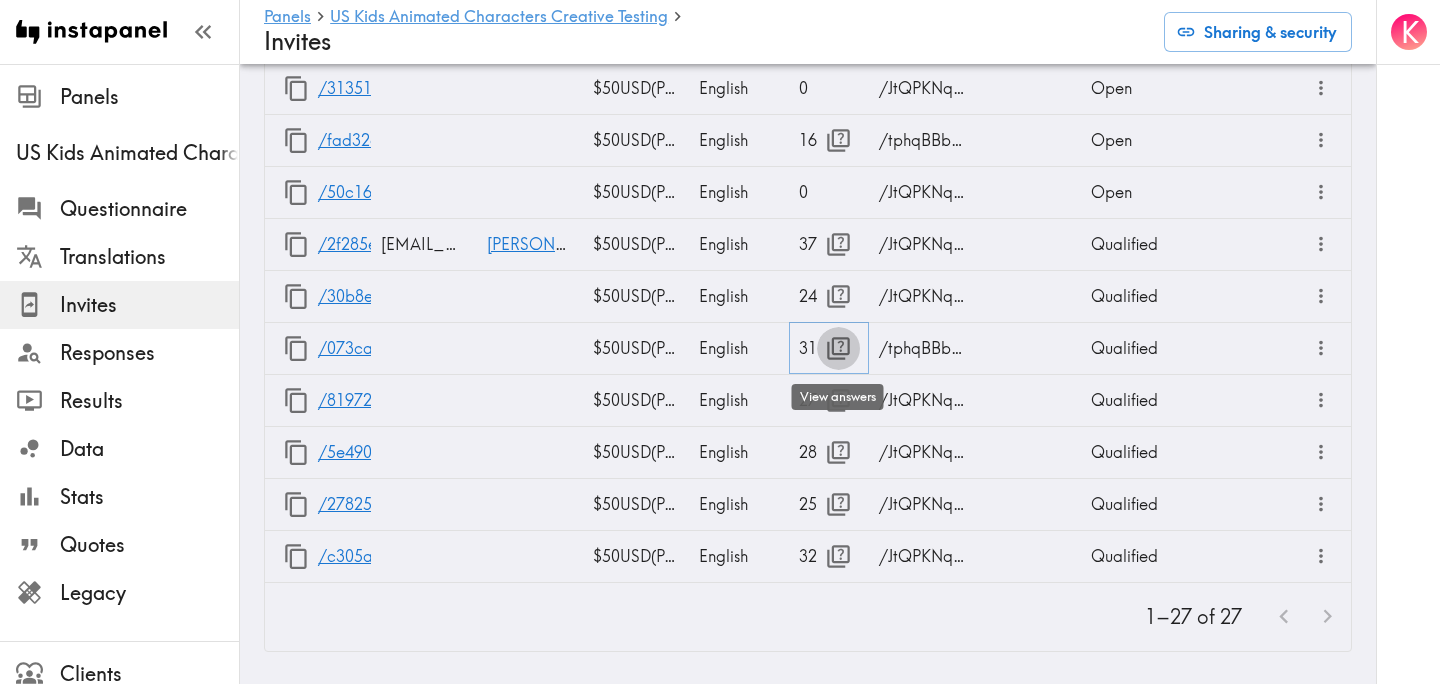 click 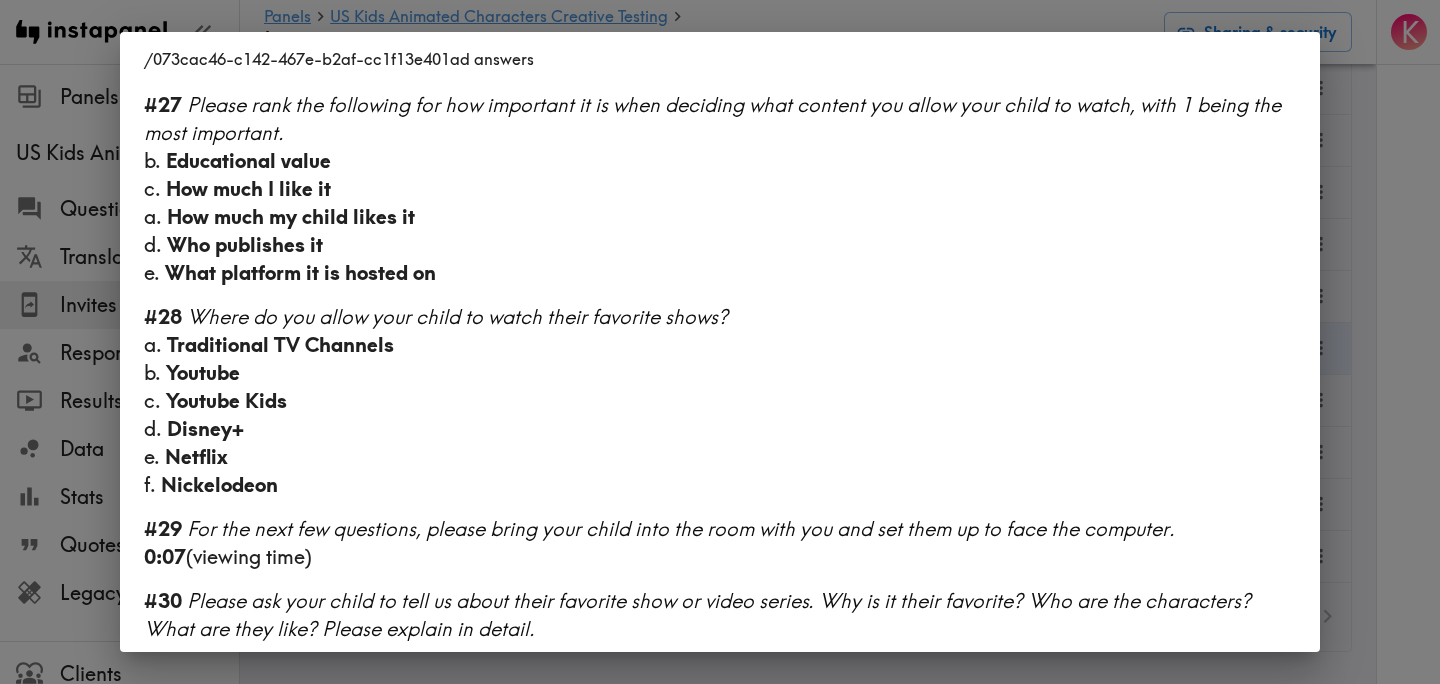 scroll, scrollTop: 3922, scrollLeft: 0, axis: vertical 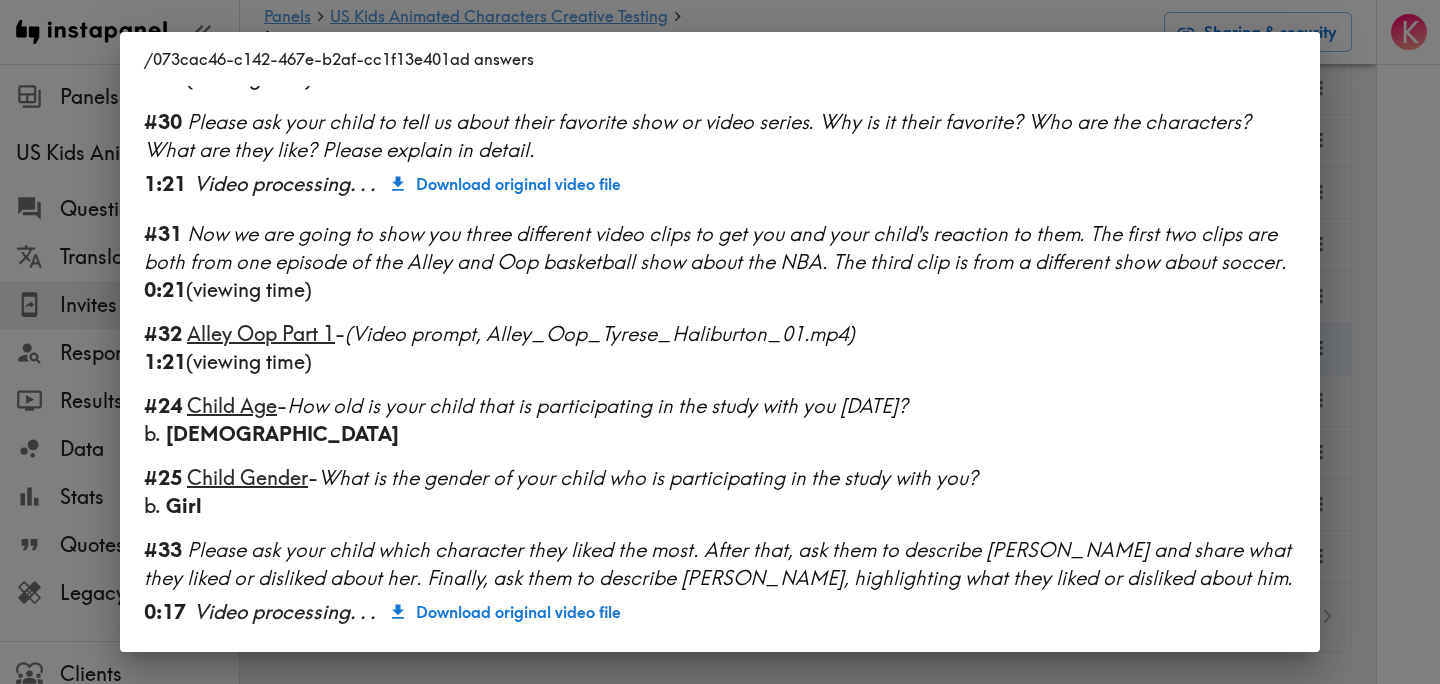 click on "/073cac46-c142-467e-b2af-cc1f13e401ad answers Segment ○ 9-10 years old NBA Fan Child Sports Fan #1   There is a new instapanel! 9:30  (viewing time) #2   What is your age? 26 #4   Country & postcode/zip  -  (Location) 78253, US ← Move left → Move right ↑ Move up ↓ Move down + Zoom in - Zoom out Home Jump left by 75% End Jump right by 75% Page Up Jump up by 75% Page Down Jump down by 75% To activate drag with keyboard, press Alt + Enter. Once in keyboard drag state, use the arrow keys to move the marker. To complete the drag, press the Enter key. To cancel, press Escape. Keyboard shortcuts Map Data Map Data ©2025 Google, INEGI Map data ©2025 Google, INEGI 500 km  Click to toggle between metric and imperial units Terms Report a map error #7   How many children do you have? c.   2 #8   How old is your child? If you have multiple children, please select multiple age ranges. e.   9-10 years old g.   14-16 years old #9   c.   5-9 hours #10   a.   Sports b.   Fashion c.   Beauty d.   Lifestyle e.   g." at bounding box center [720, 342] 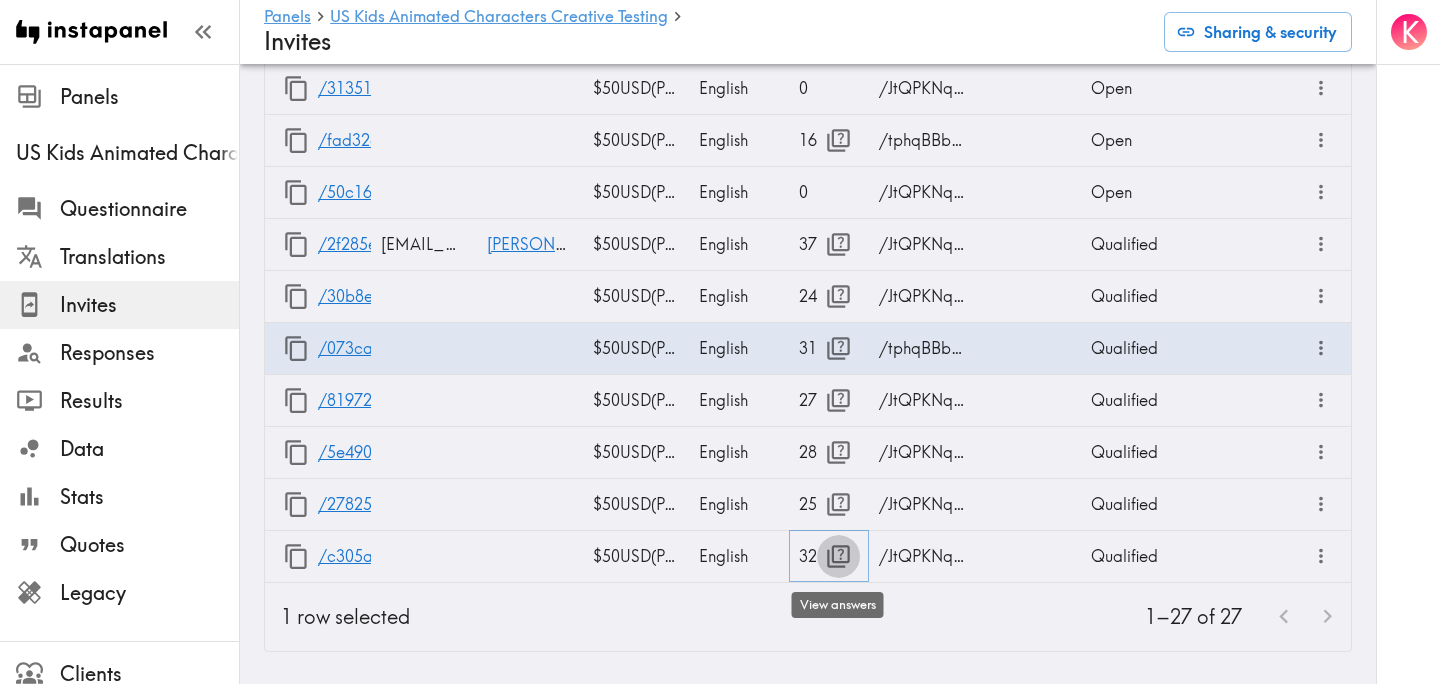 click 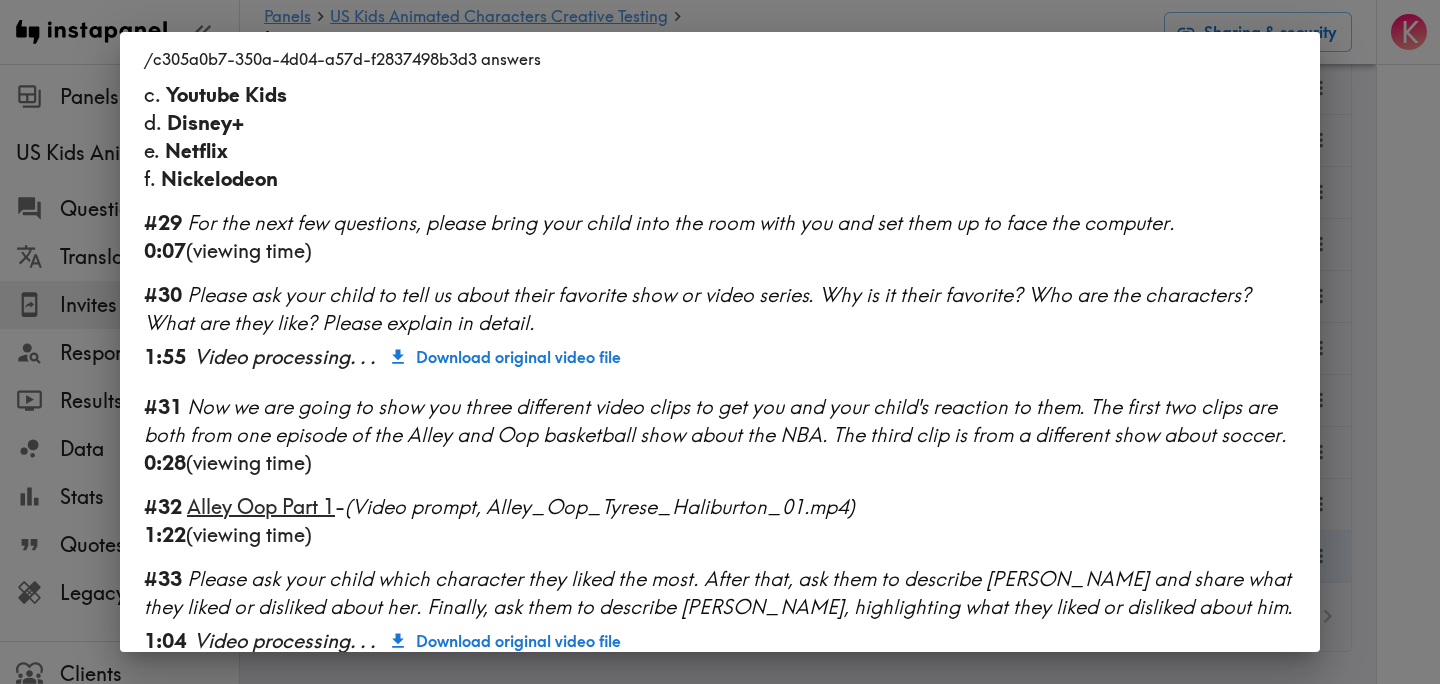 scroll, scrollTop: 3458, scrollLeft: 0, axis: vertical 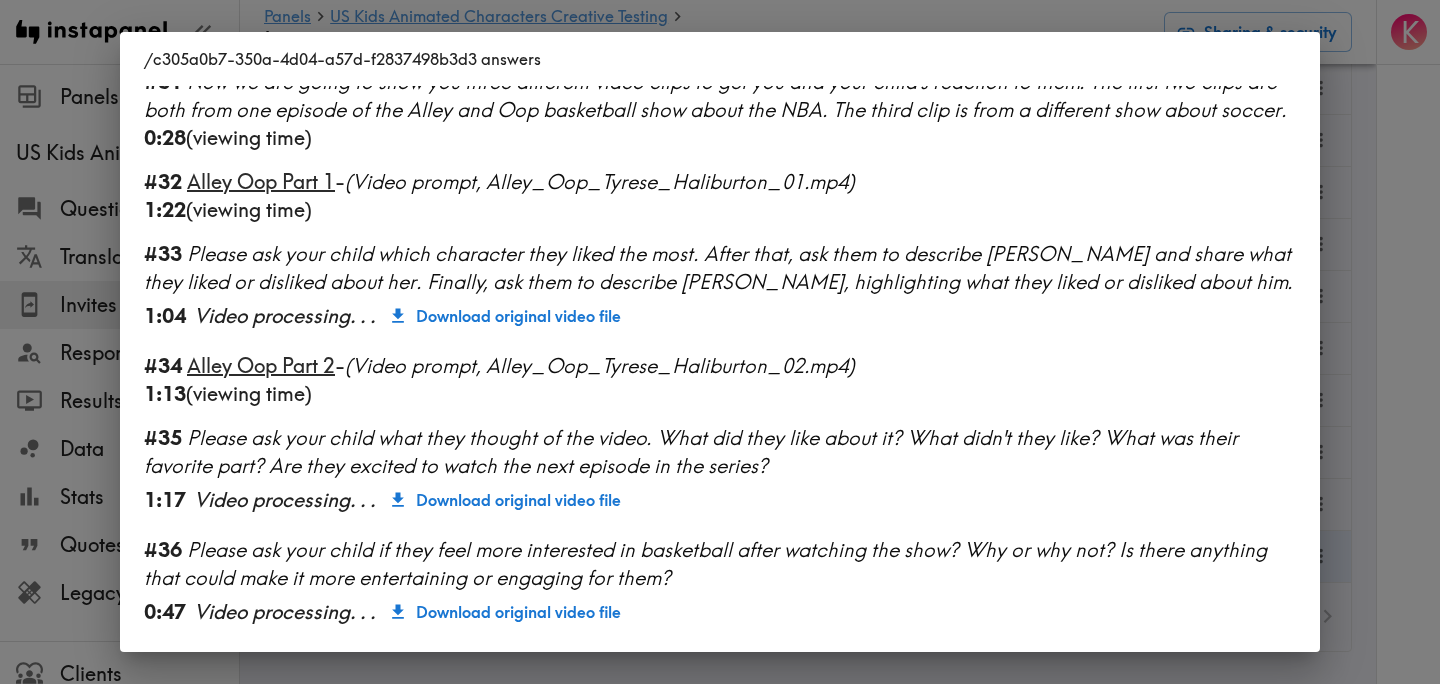click on "/c305a0b7-350a-4d04-a57d-f2837498b3d3 answers Segment ○ 6-8 years old NBA Fan Child Uninterested in Sports #1   There is a new instapanel! 0:19  (viewing time) #2   What is your age? 48 #4   Country & postcode/zip  -  (Location) 55123, US ← Move left → Move right ↑ Move up ↓ Move down + Zoom in - Zoom out Home Jump left by 75% End Jump right by 75% Page Up Jump up by 75% Page Down Jump down by 75% To activate drag with keyboard, press Alt + Enter. Once in keyboard drag state, use the arrow keys to move the marker. To complete the drag, press the Enter key. To cancel, press Escape. Keyboard shortcuts Map Data Map Data ©2025 Google, INEGI Map data ©2025 Google, INEGI 500 km  Click to toggle between metric and imperial units Terms Report a map error #7   How many children do you have? d.   3 #8   How old is your child? If you have multiple children, please select multiple age ranges. c.   4-5 years old d.   6-8 years old f.   11-13 years old #9   e.   15-19 hours #10   b.   Fashion c.   Beauty d." at bounding box center (720, 342) 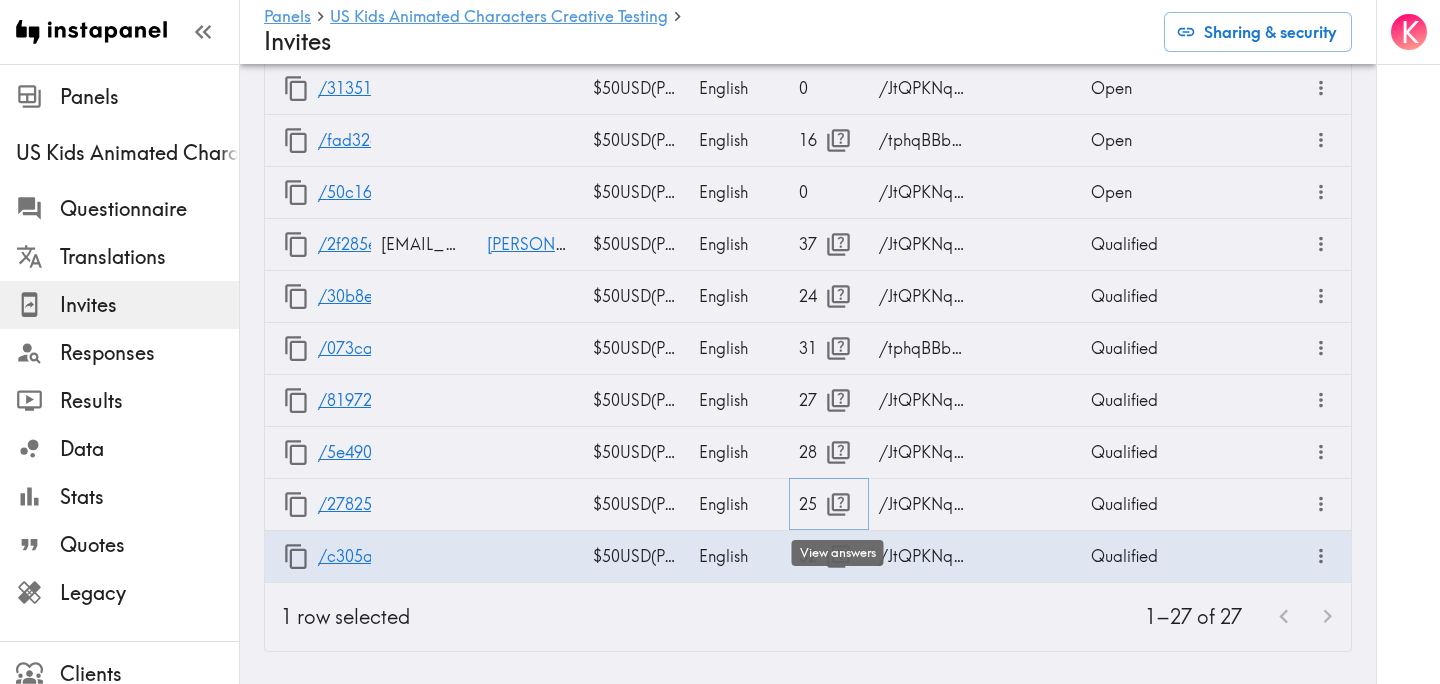 click 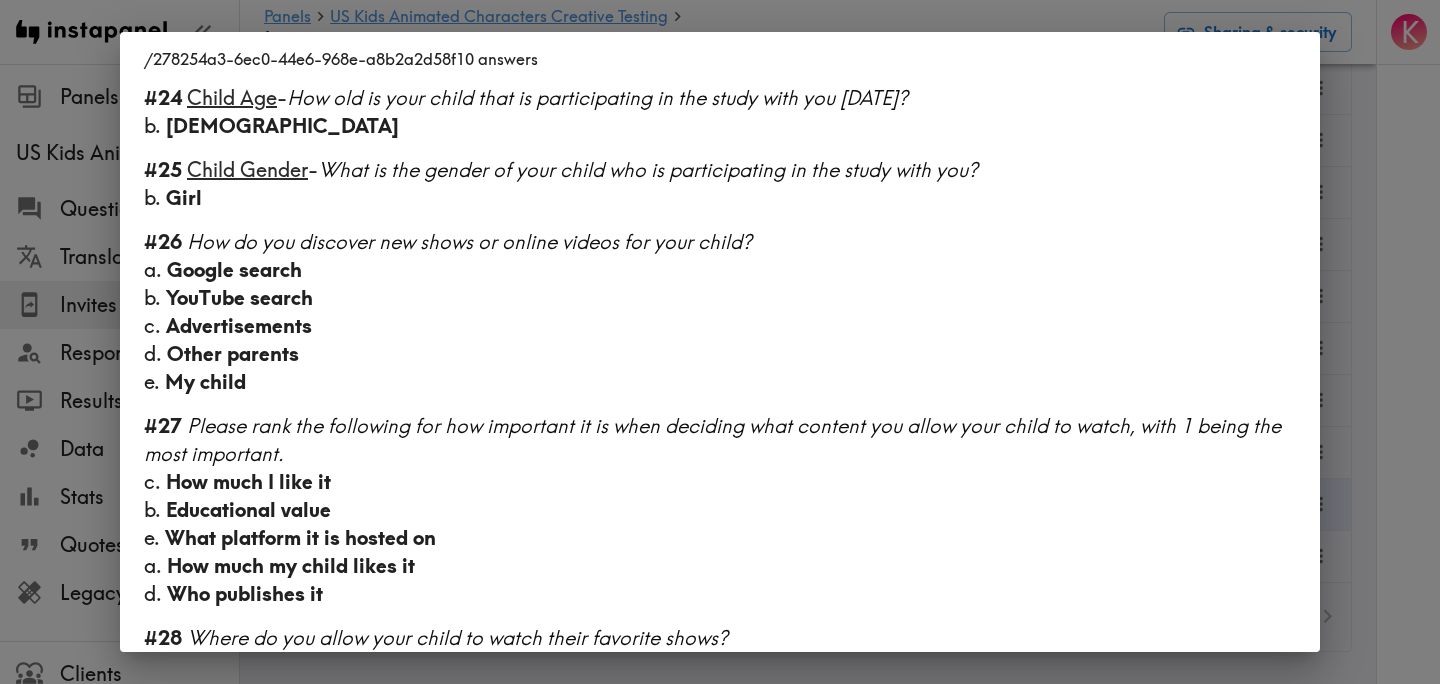click on "/278254a3-6ec0-44e6-968e-a8b2a2d58f10 answers Segment ○ 9-10 years old NBA Fan Child Uninterested in Sports #1   There is a new instapanel! 0:05  (viewing time) #2   What is your age? 32 #4   Country & postcode/zip  -  (Location) 10033, US #7   How many children do you have? b.   1 #8   How old is your child? If you have multiple children, please select multiple age ranges. e.   9-10 years old #9   About how much screen time does your 6-10 year old child/children have per week, on average? f.   20-24 hours #10   Which of the following is your 6-10 year old child/children interested in, if any? b.   Fashion c.   Beauty d.   Lifestyle e.   Music f.   Pop Culture i.   Technology m.   Science #13   Which of the following are you interested in, if any? a.   Sports b.   Fashion d.   Lifestyle e.   Music f.   Pop Culture g.   Health and Wellness h.   Business i.   Technology j.   Global news k.   Politics l.   Climate m.   Science #14   Which of the following sports do you follow? a.   Basketball b.   Football c." at bounding box center [720, 342] 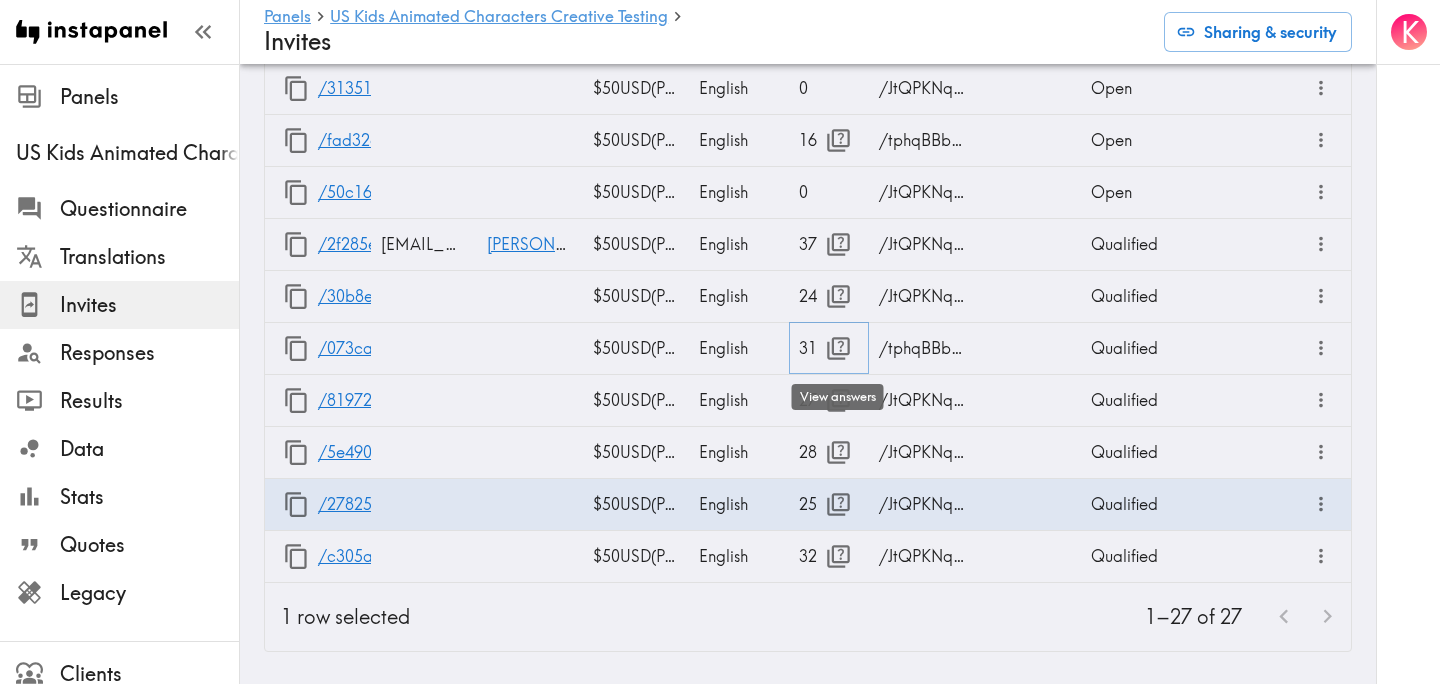 click at bounding box center (838, 348) 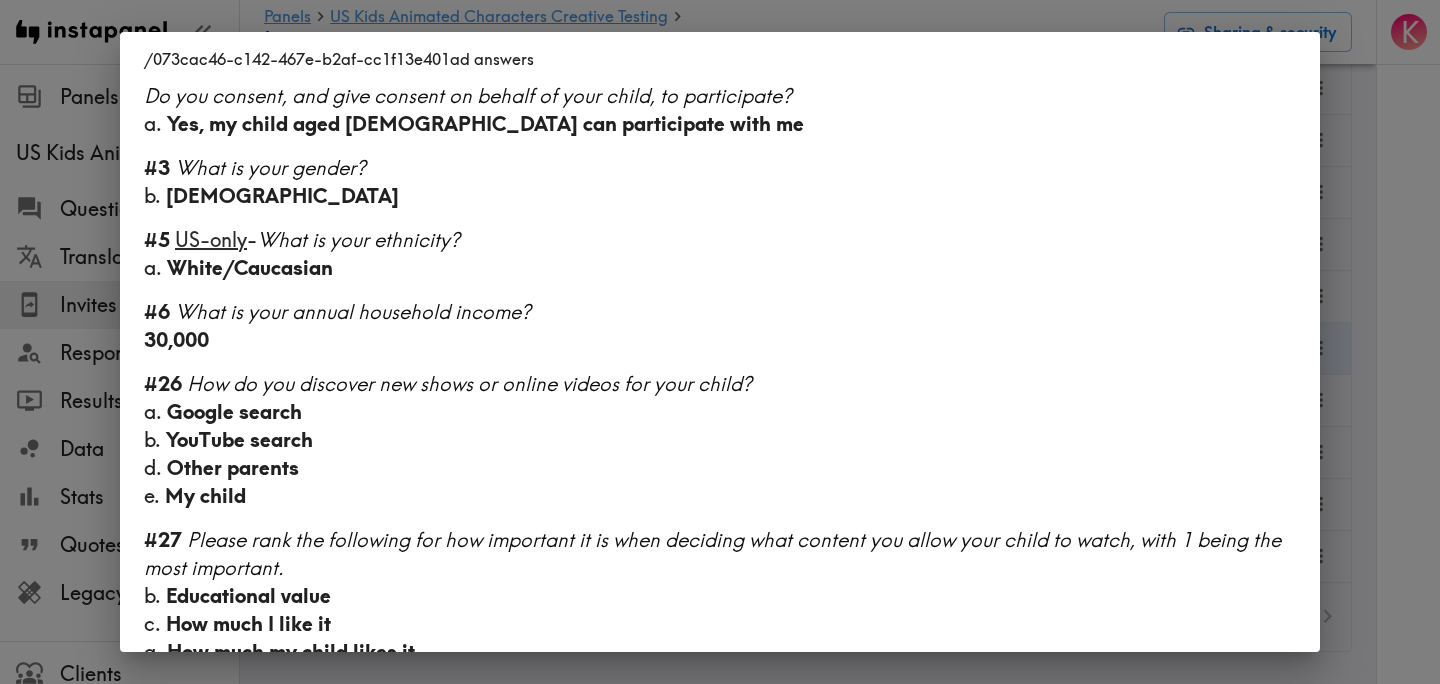 scroll, scrollTop: 3922, scrollLeft: 0, axis: vertical 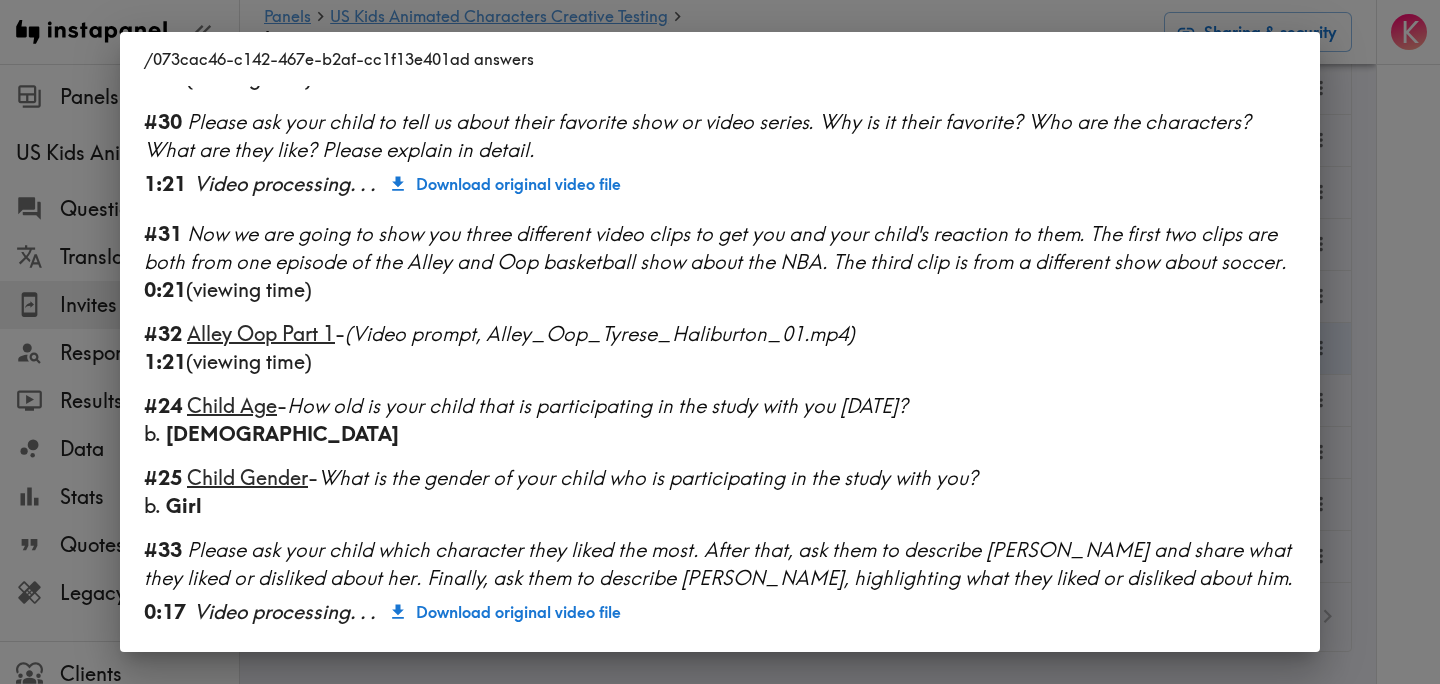 click on "/073cac46-c142-467e-b2af-cc1f13e401ad answers Segment ○ 9-10 years old NBA Fan Child Sports Fan #1   There is a new instapanel! 9:30  (viewing time) #2   What is your age? 26 #4   Country & postcode/zip  -  (Location) 78253, US ← Move left → Move right ↑ Move up ↓ Move down + Zoom in - Zoom out Home Jump left by 75% End Jump right by 75% Page Up Jump up by 75% Page Down Jump down by 75% To activate drag with keyboard, press Alt + Enter. Once in keyboard drag state, use the arrow keys to move the marker. To complete the drag, press the Enter key. To cancel, press Escape. Keyboard shortcuts Map Data Map Data ©2025 Google, INEGI Map data ©2025 Google, INEGI 500 km  Click to toggle between metric and imperial units Terms Report a map error #7   How many children do you have? c.   2 #8   How old is your child? If you have multiple children, please select multiple age ranges. e.   9-10 years old g.   14-16 years old #9   c.   5-9 hours #10   a.   Sports b.   Fashion c.   Beauty d.   Lifestyle e.   g." at bounding box center (720, 342) 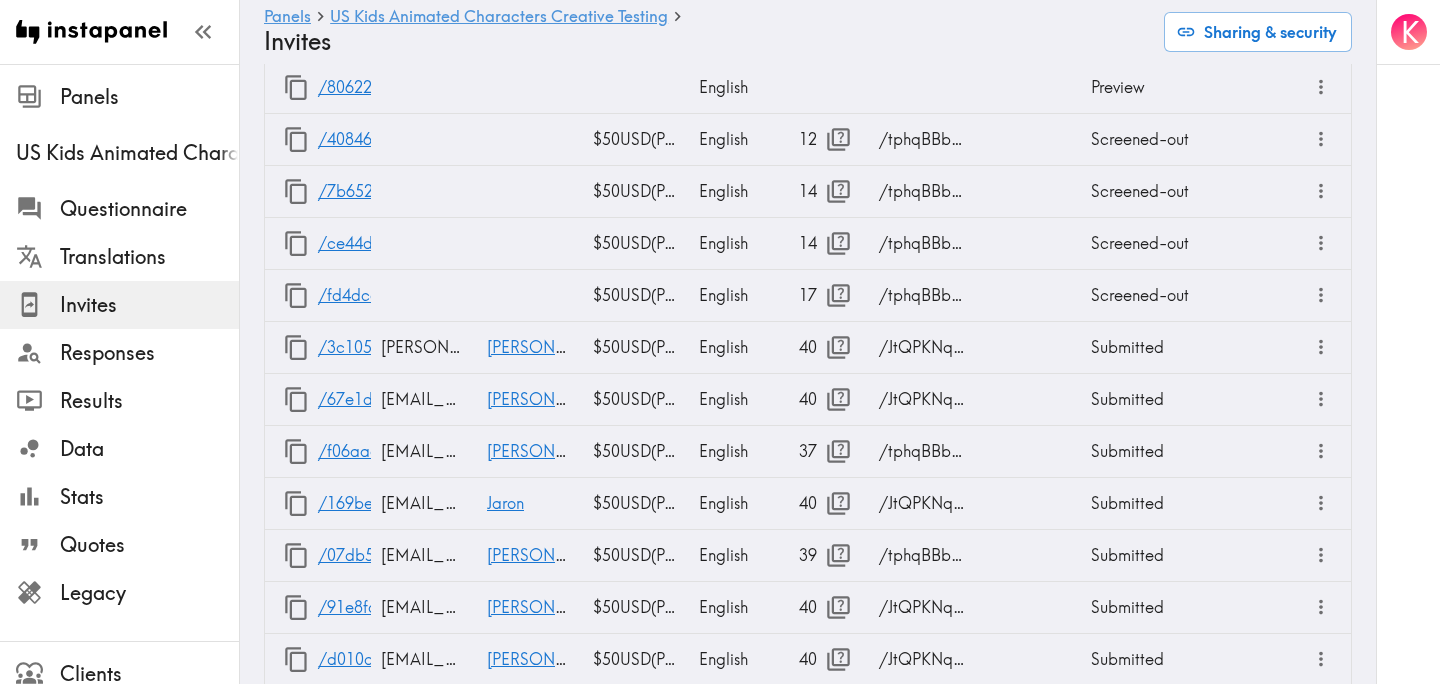 scroll, scrollTop: 1963, scrollLeft: 0, axis: vertical 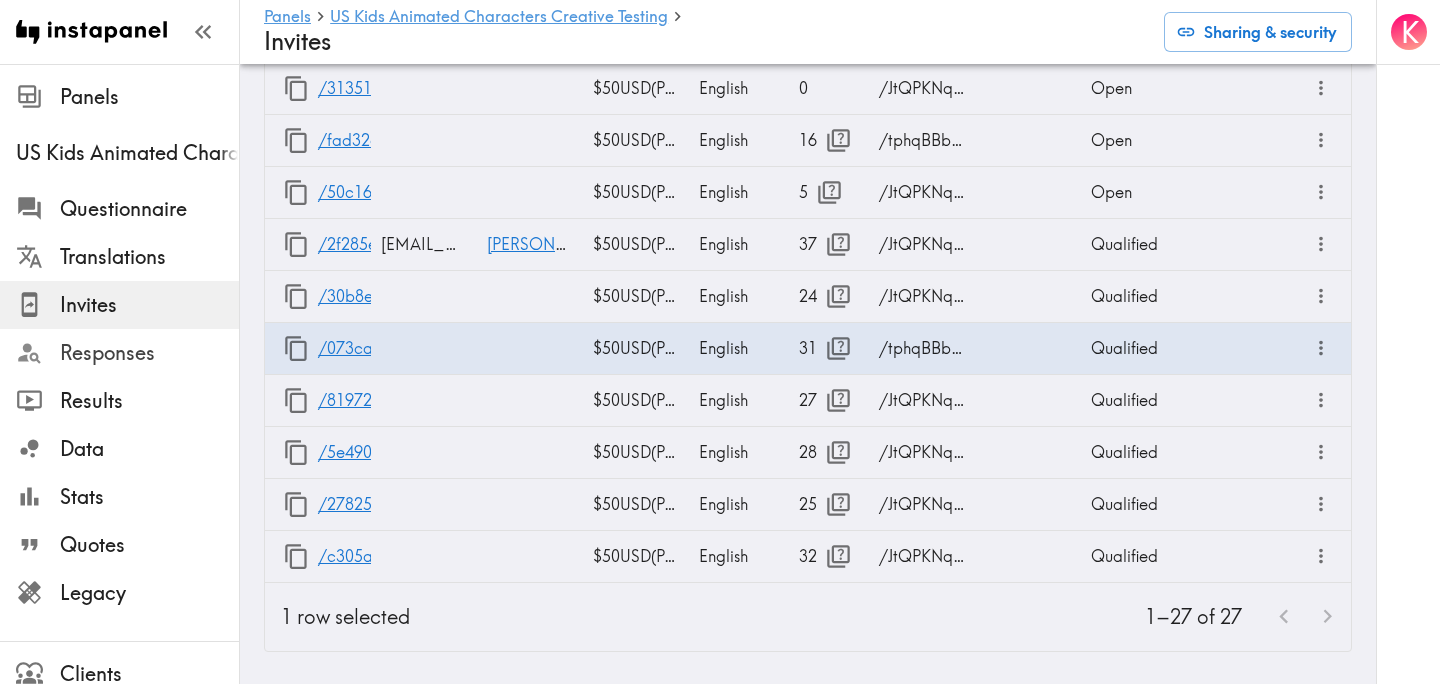 click on "Responses" at bounding box center (149, 353) 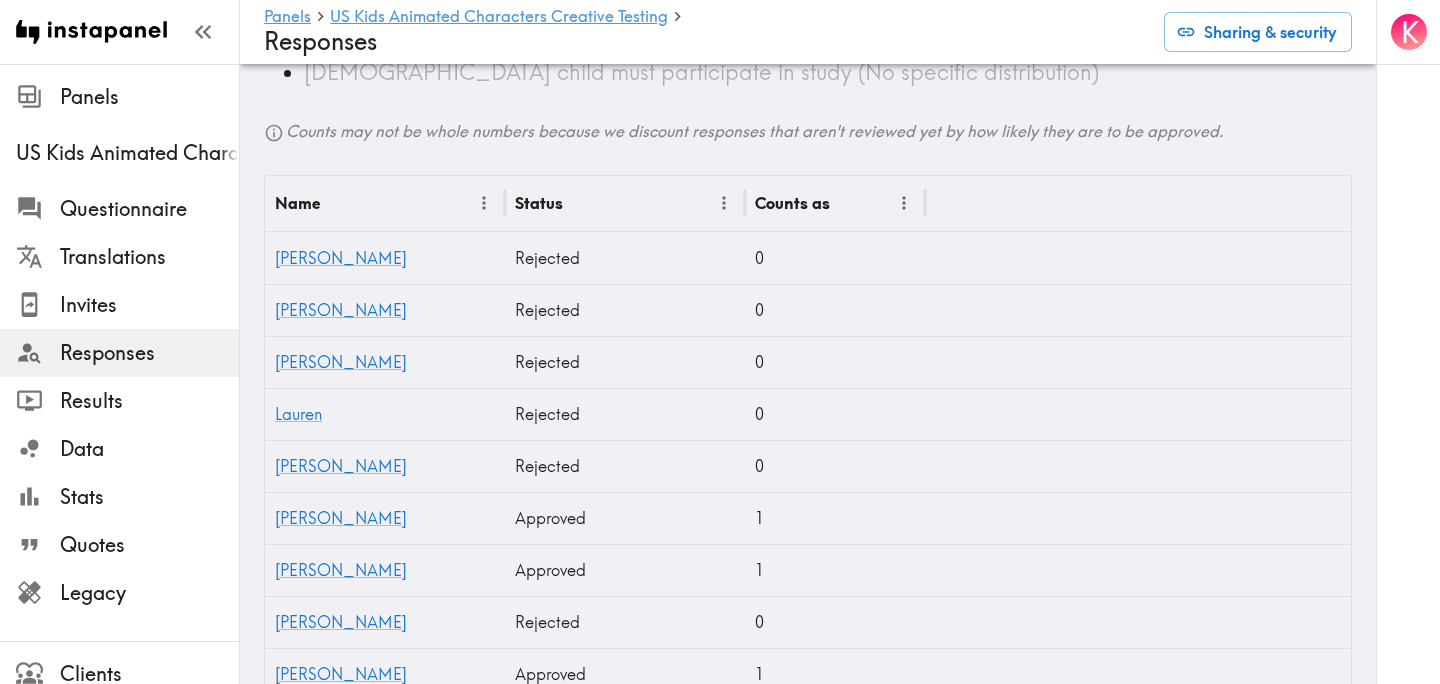 scroll, scrollTop: 945, scrollLeft: 0, axis: vertical 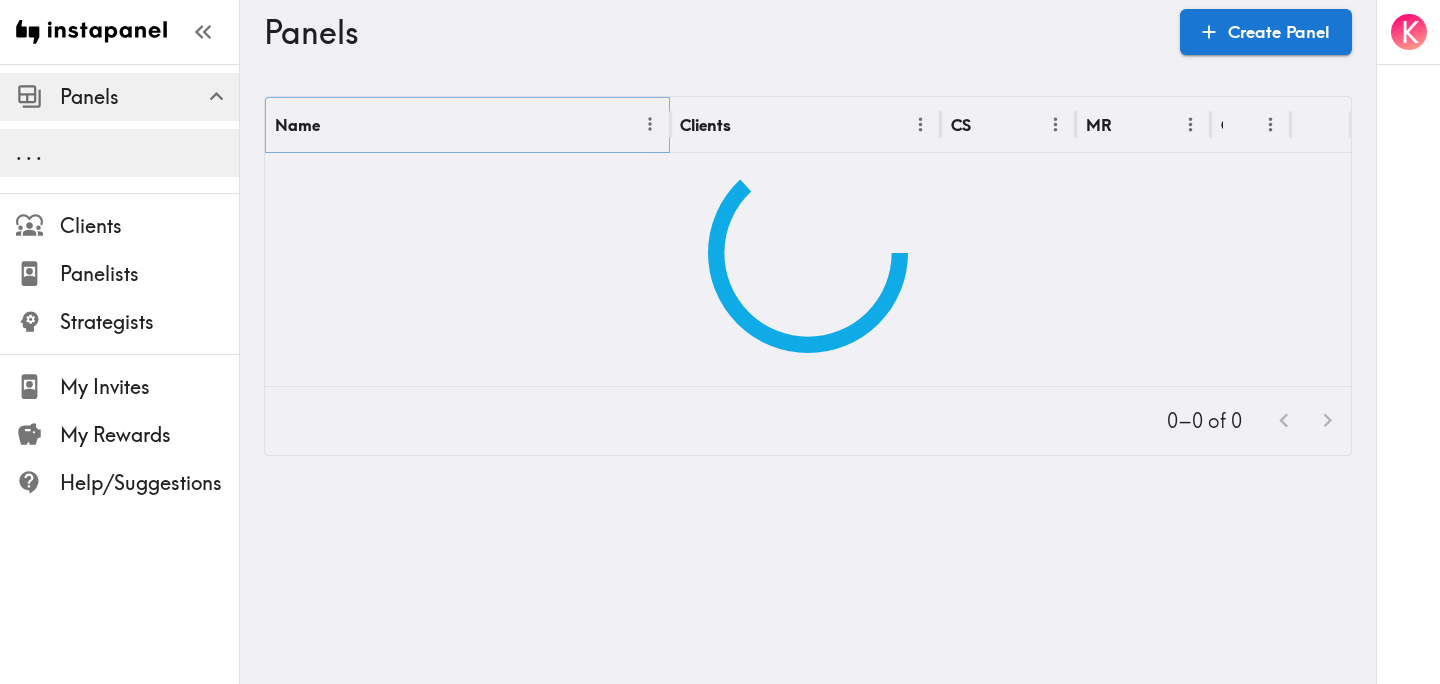 click 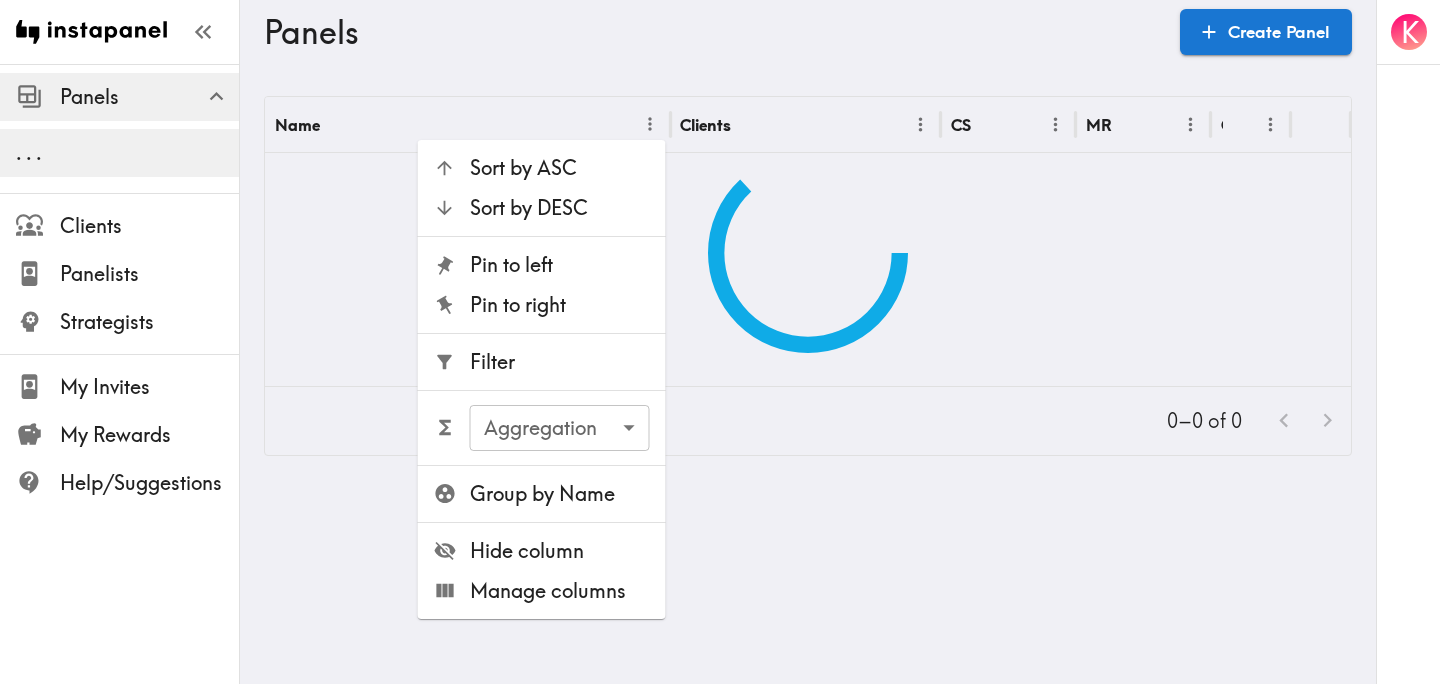click on "Filter" at bounding box center (560, 362) 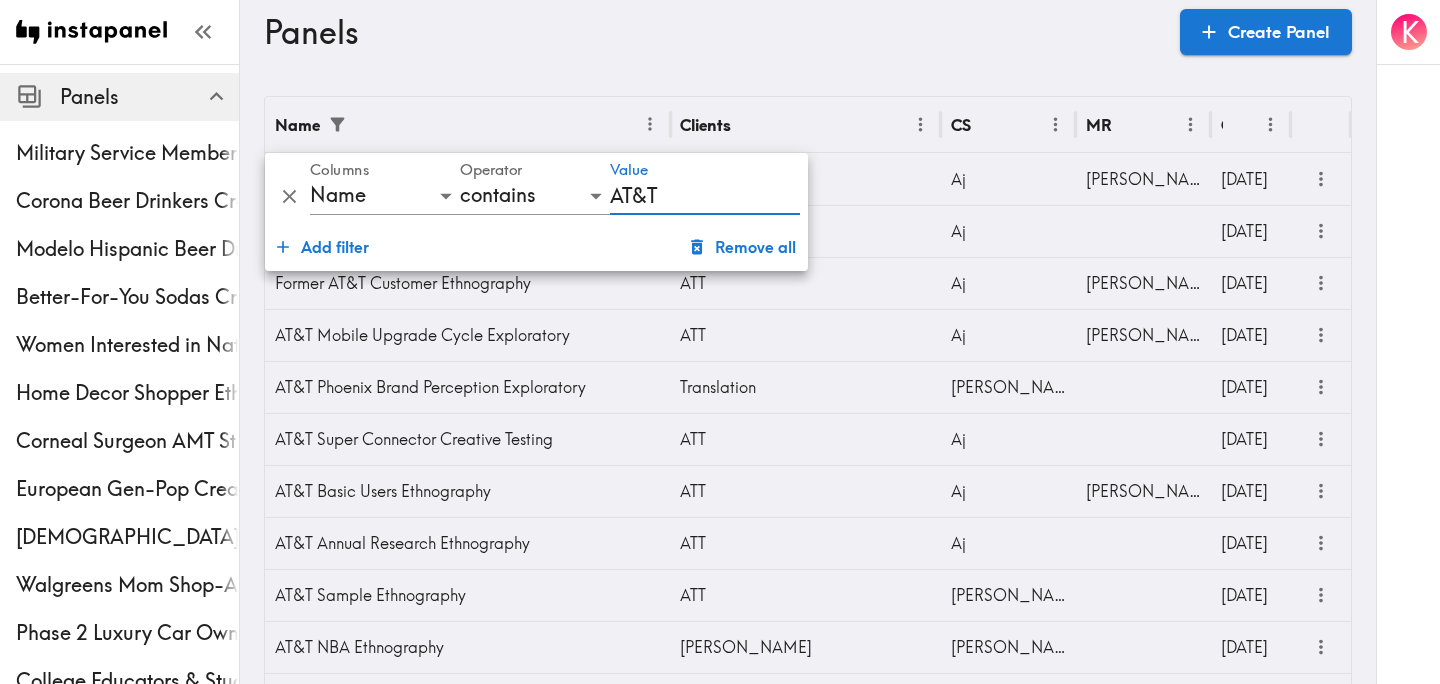 type on "AT&T" 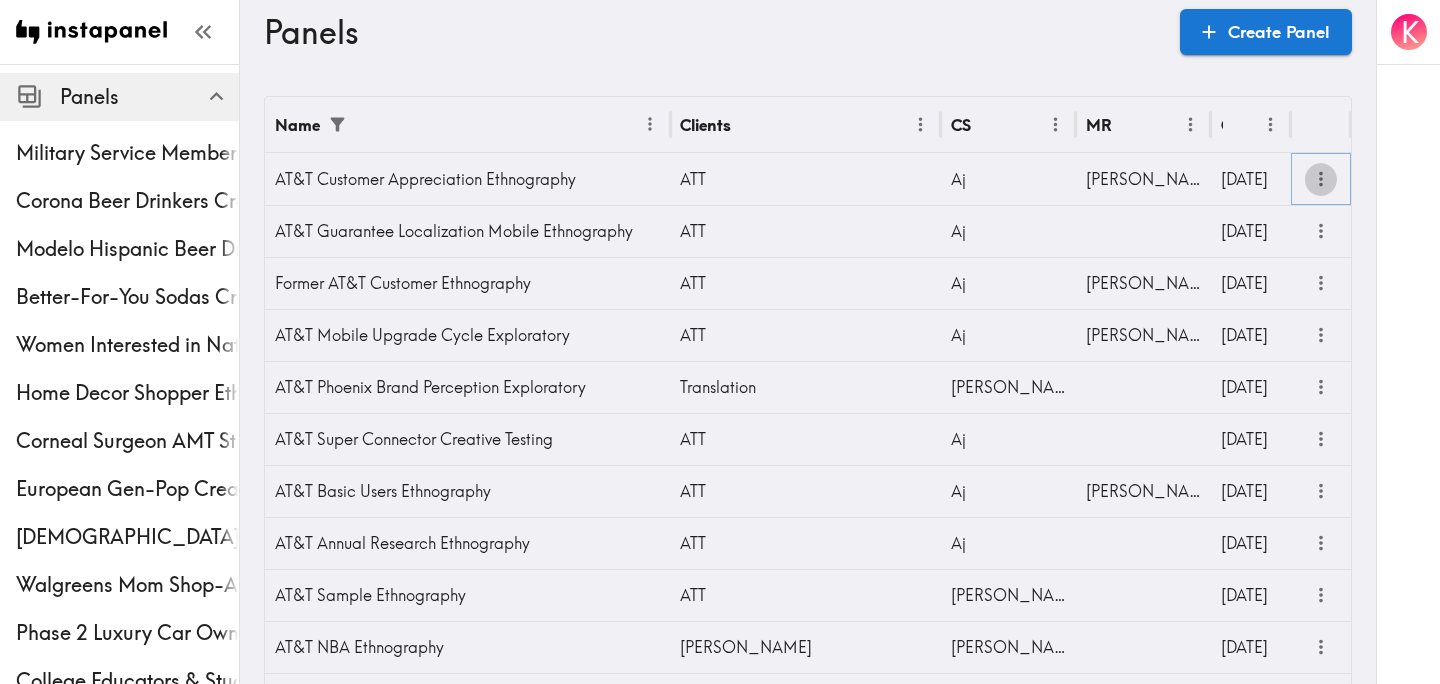 click 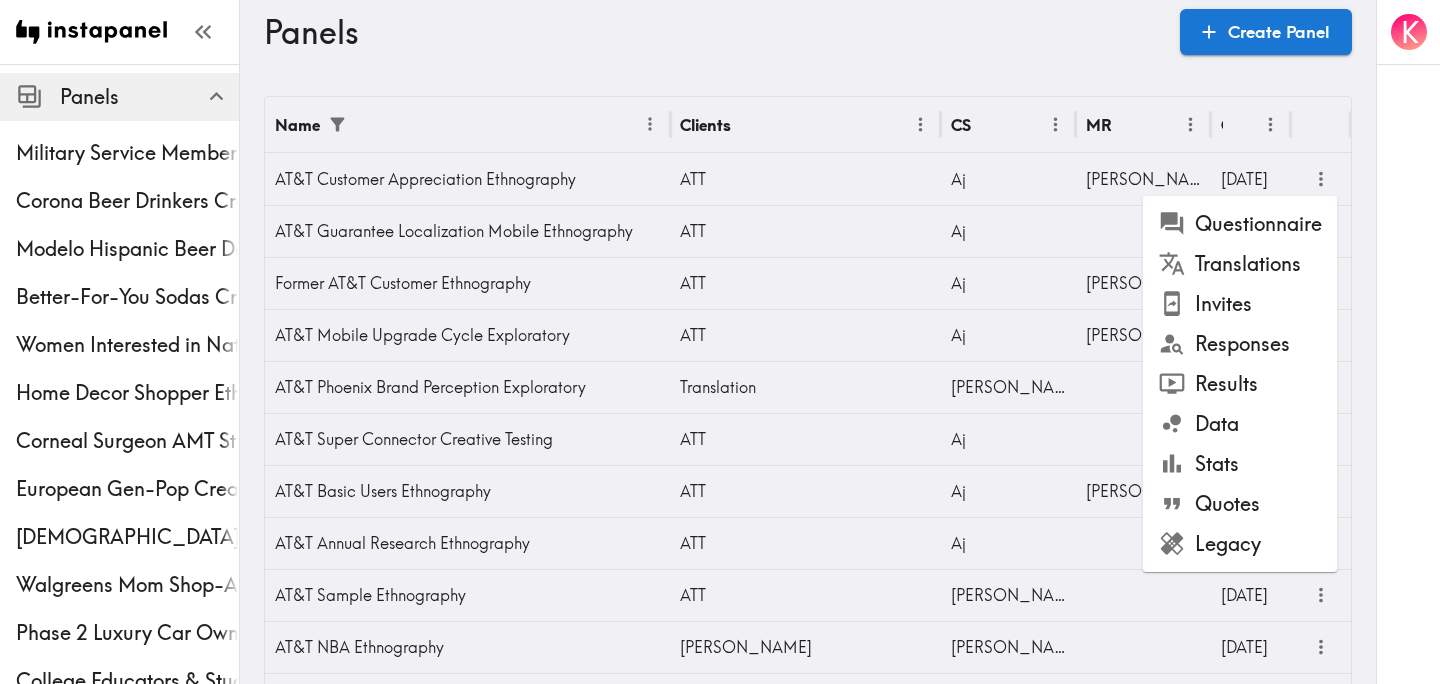 click on "Results" at bounding box center [1240, 384] 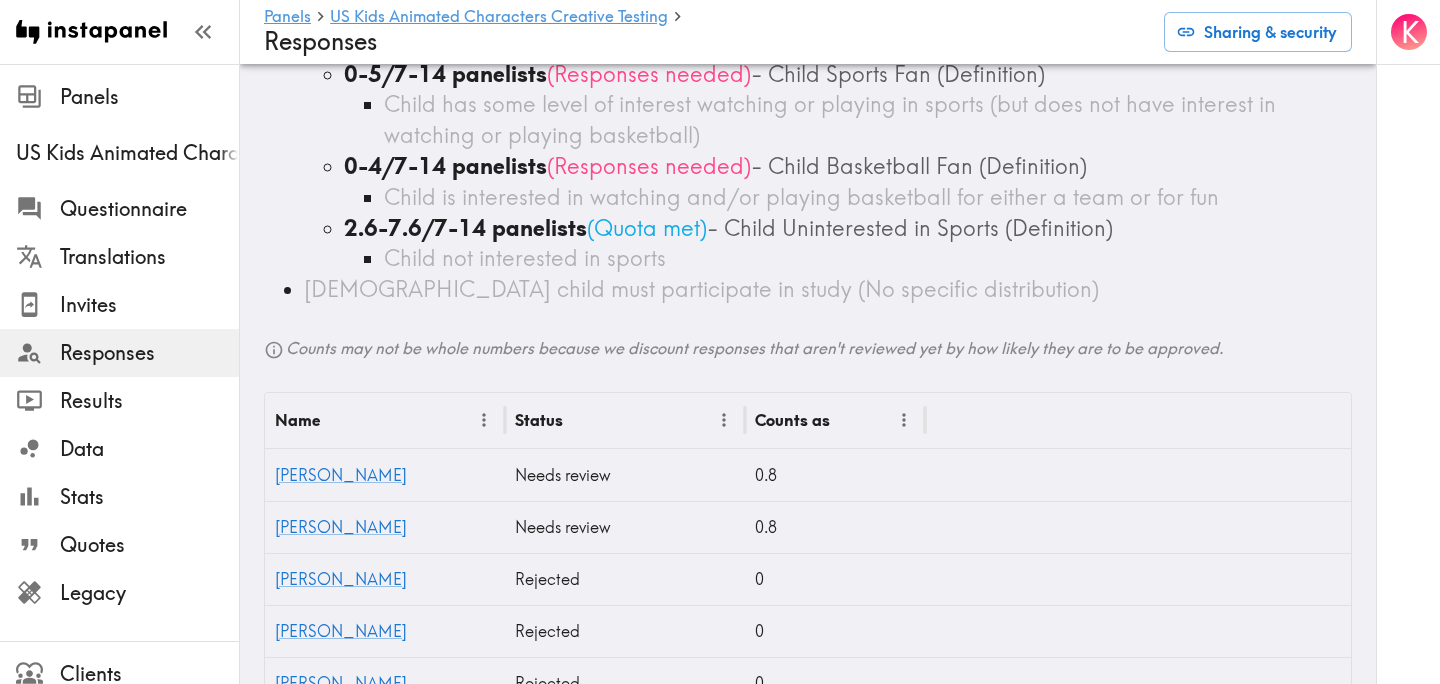 scroll, scrollTop: 750, scrollLeft: 0, axis: vertical 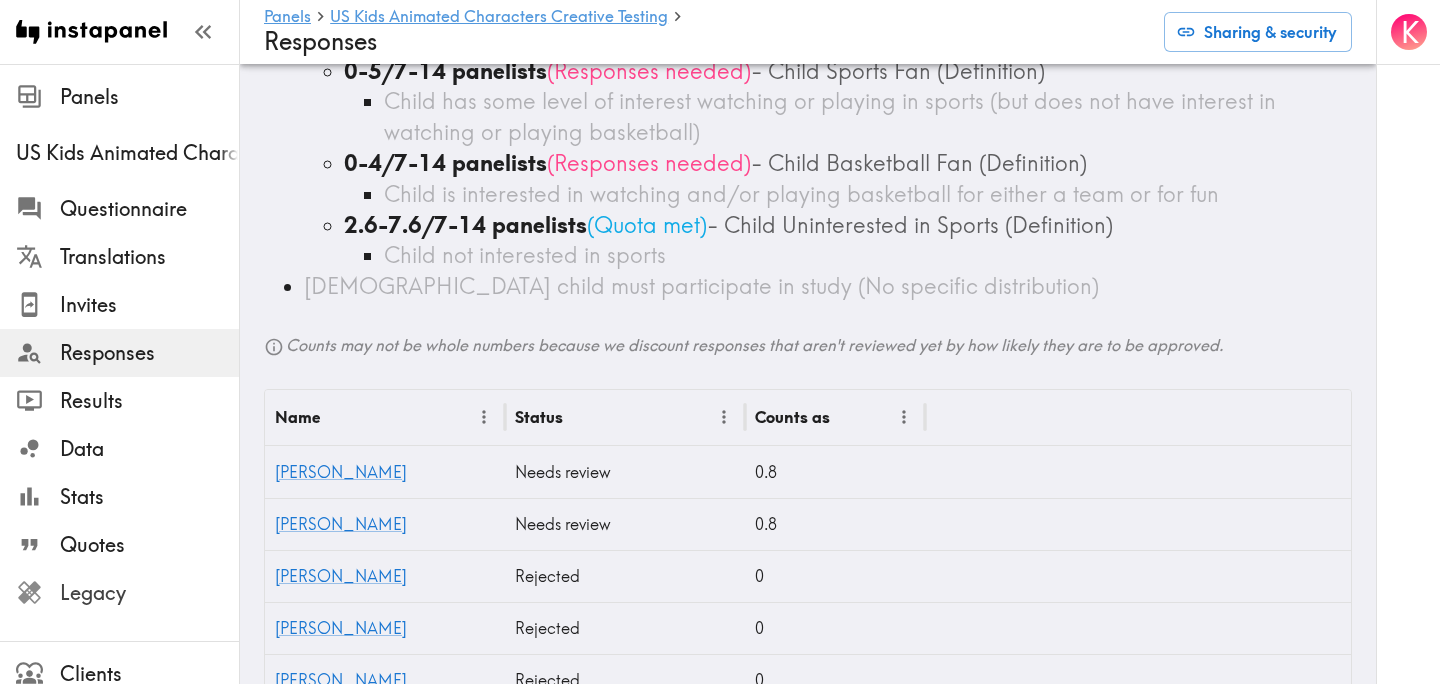 click on "Legacy" at bounding box center [149, 593] 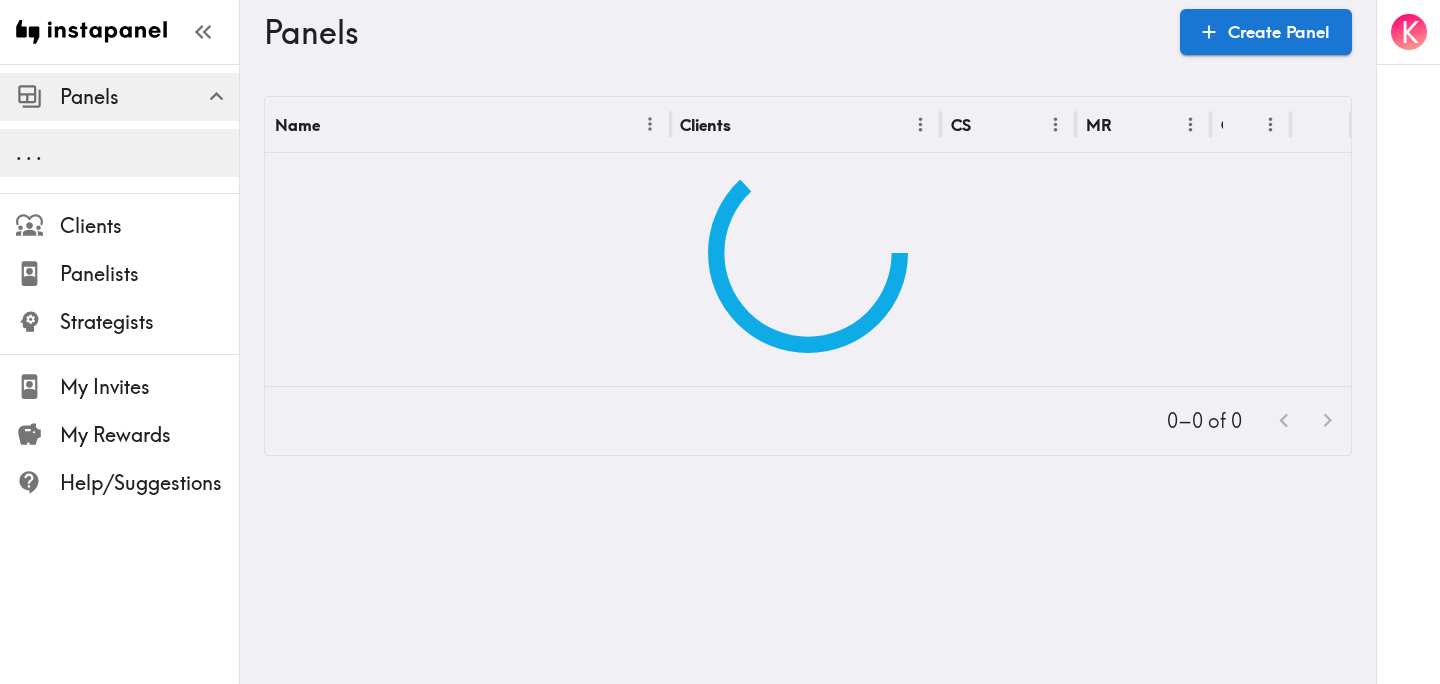 scroll, scrollTop: 0, scrollLeft: 0, axis: both 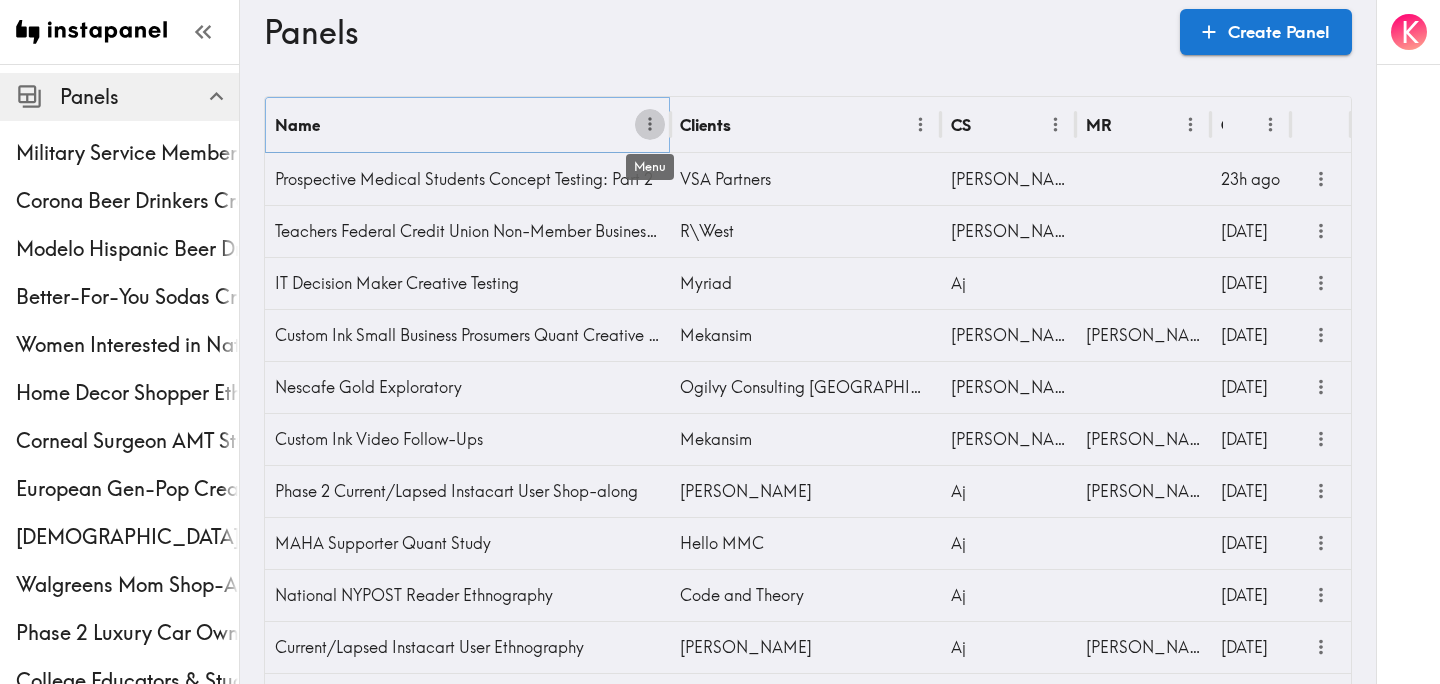 click 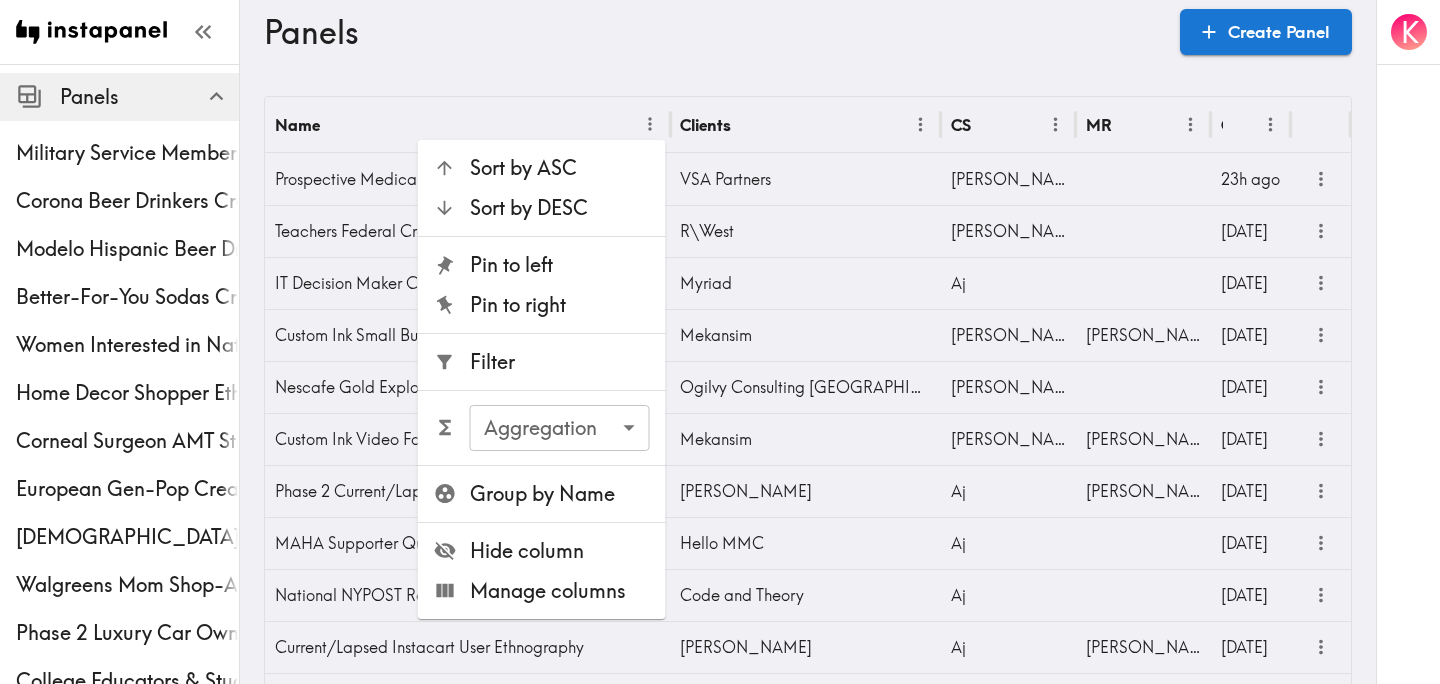 click on "Filter" at bounding box center (560, 362) 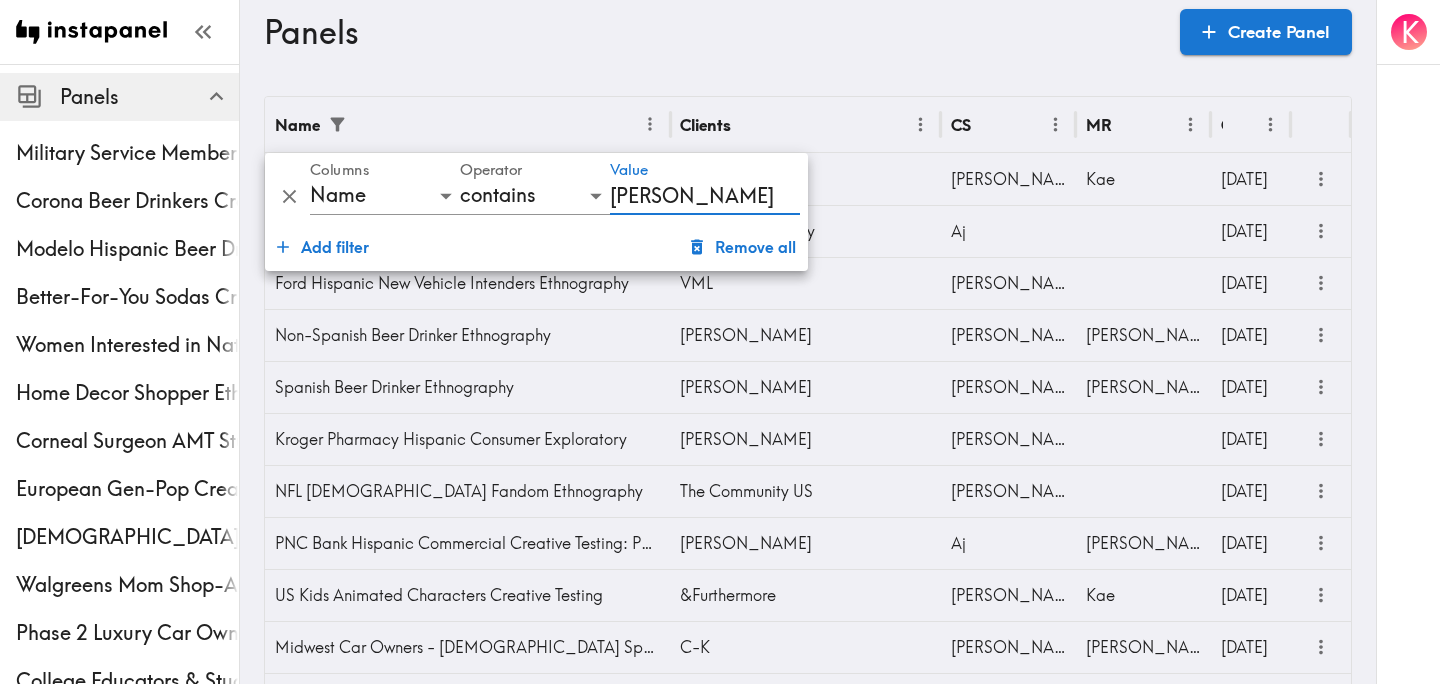 type on "animated" 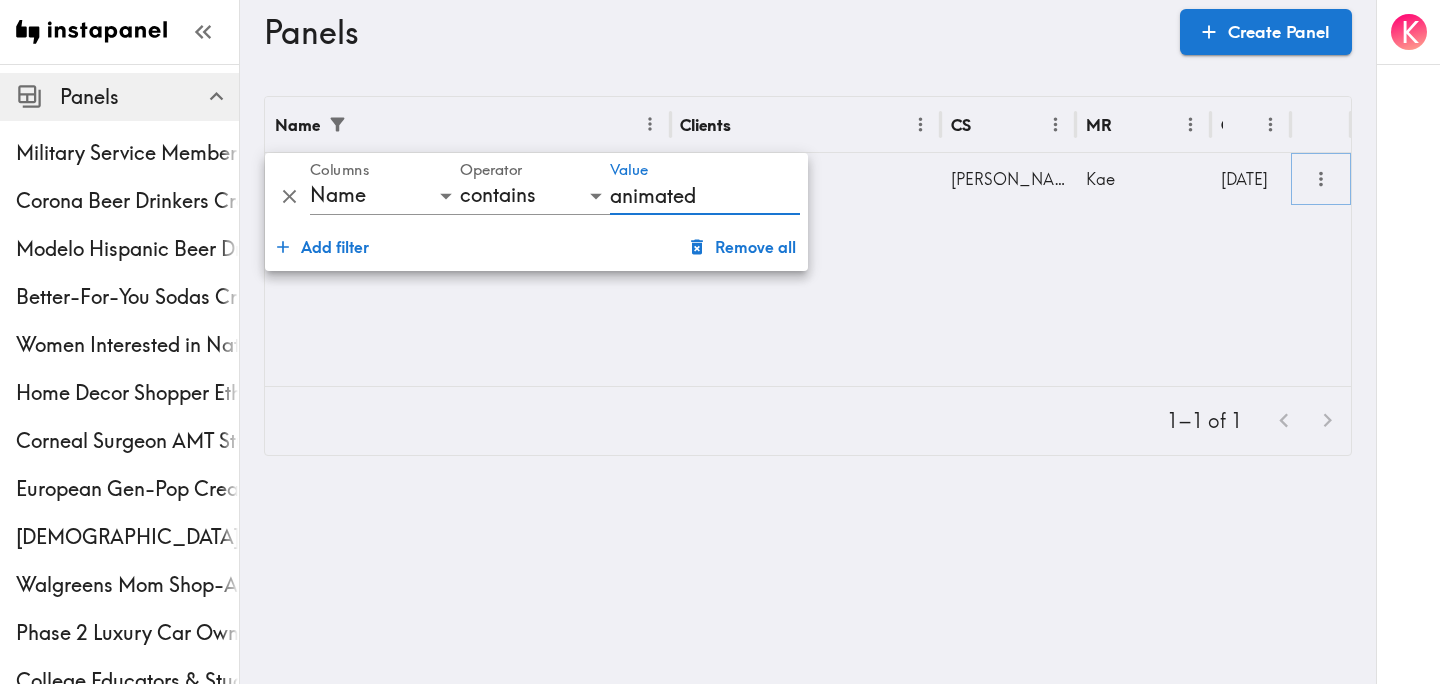 click 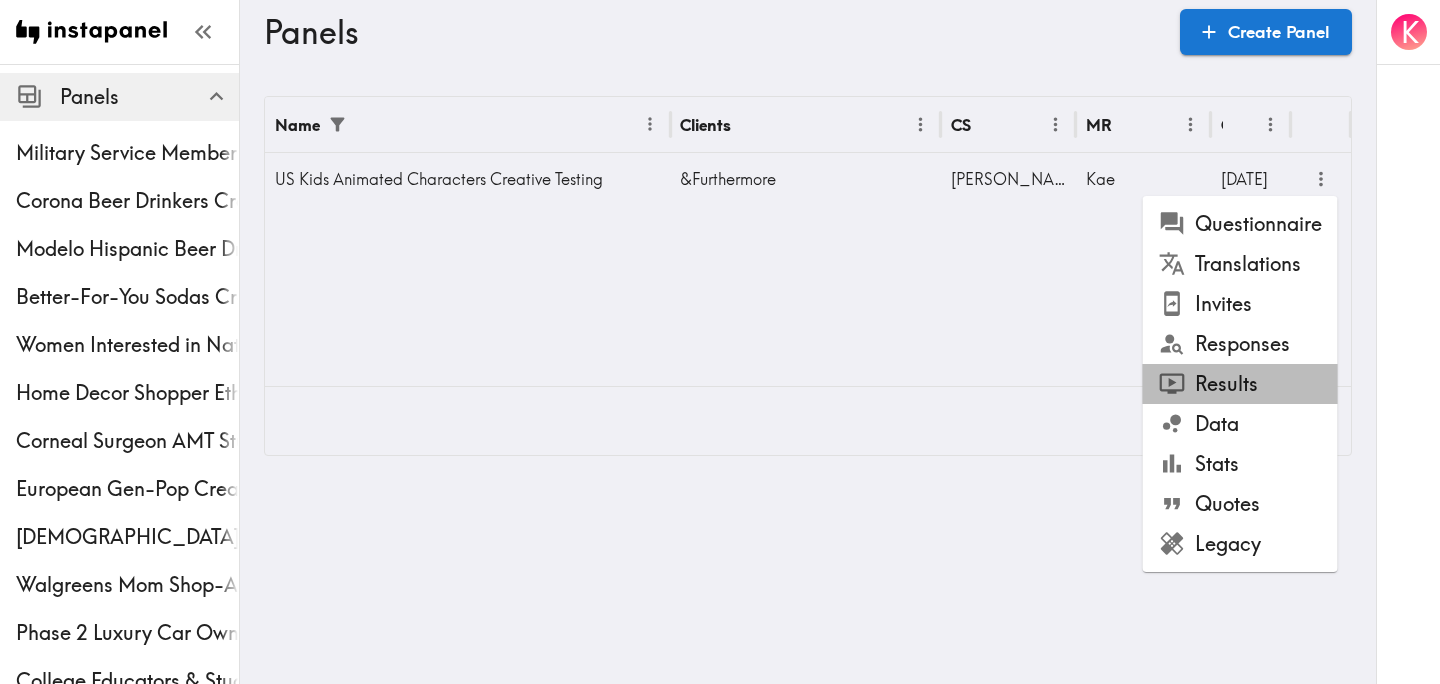 click on "Results" at bounding box center [1240, 384] 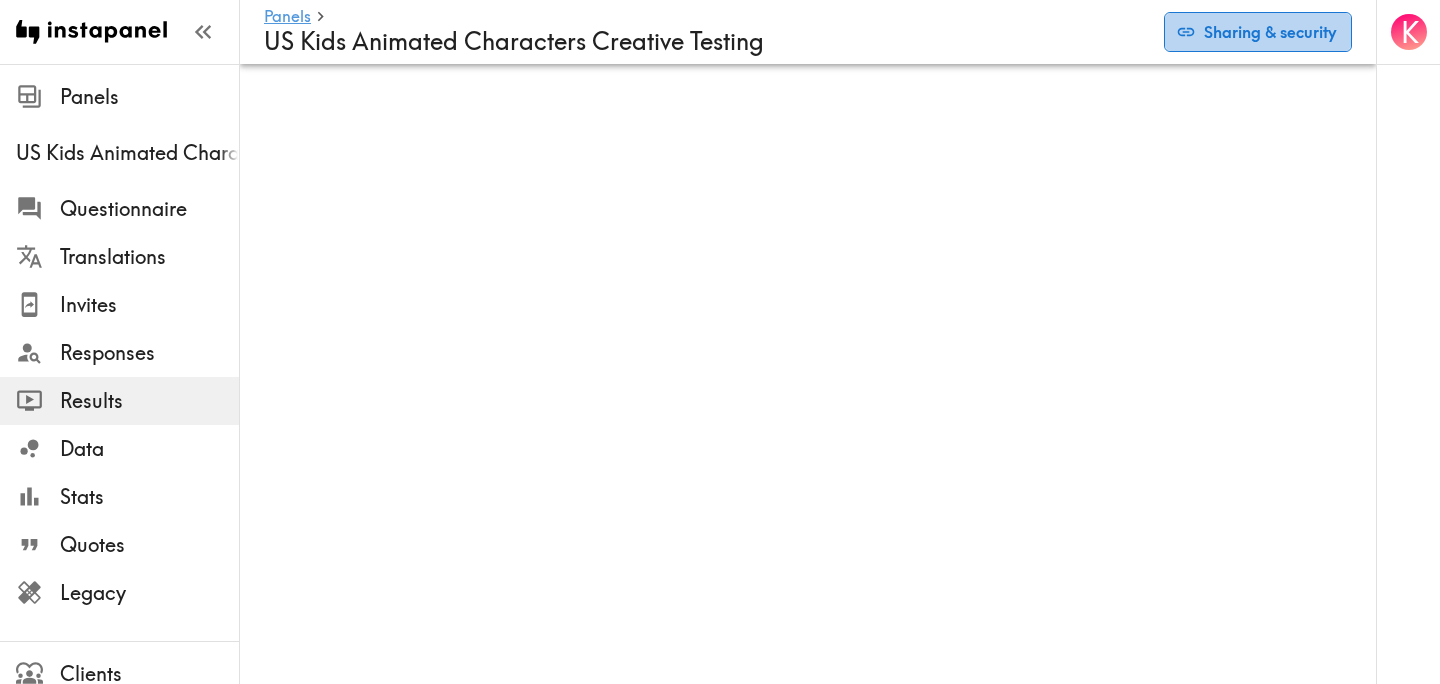 click on "Sharing & security" at bounding box center (1258, 32) 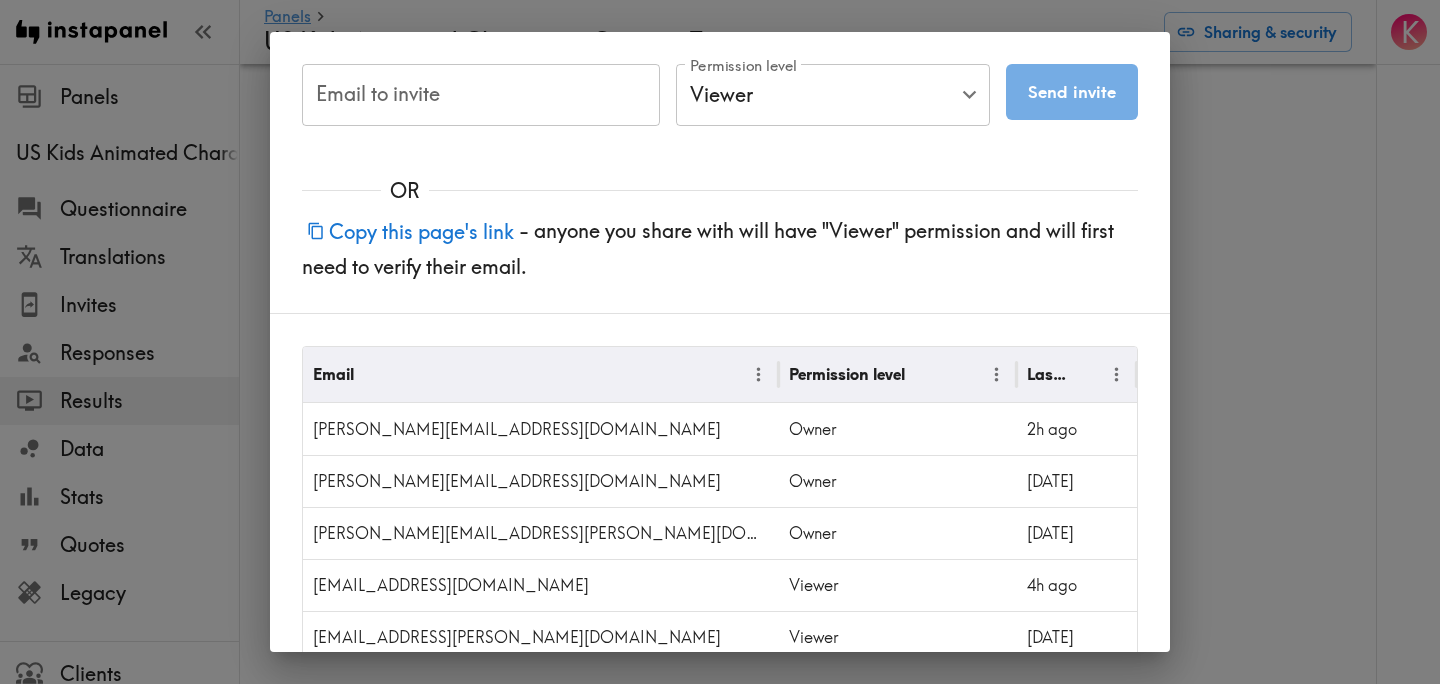 click on "Copy this page's link" at bounding box center [410, 231] 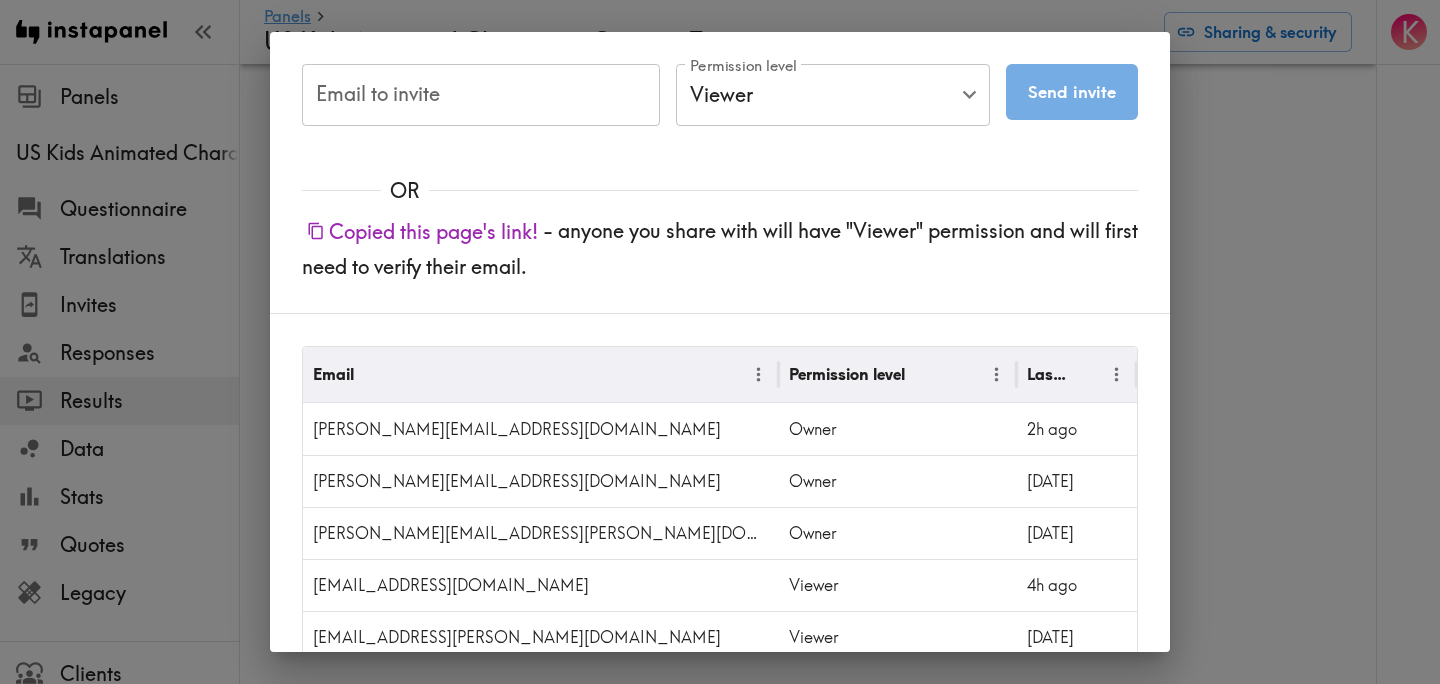 click on "Email to invite Email to invite Permission level Viewer Viewer Permission level Send invite Message (optional, will be included in the invitation email) x Message (optional, will be included in the invitation email) OR Copied this page's link!  - anyone you share with will have "Viewer" permission and will first need to verify their email. Email Permission level Last Viewed sonya.cifuenteshiss@gmail.com Owner 2h ago justin@andfurthermore.com Owner 1d ago ashley.owen@andfurthermore.com Owner 304d ago itay.kap@wsc-sports.com Viewer 4h ago zohar.pomerantz@wsc-sports.com Viewer 1d ago ofeer.hassan@wsc-sports.com Viewer 1d ago itai.epstein@wsc-sports.com Viewer 2d ago 1–7 of 7 Done" at bounding box center (720, 342) 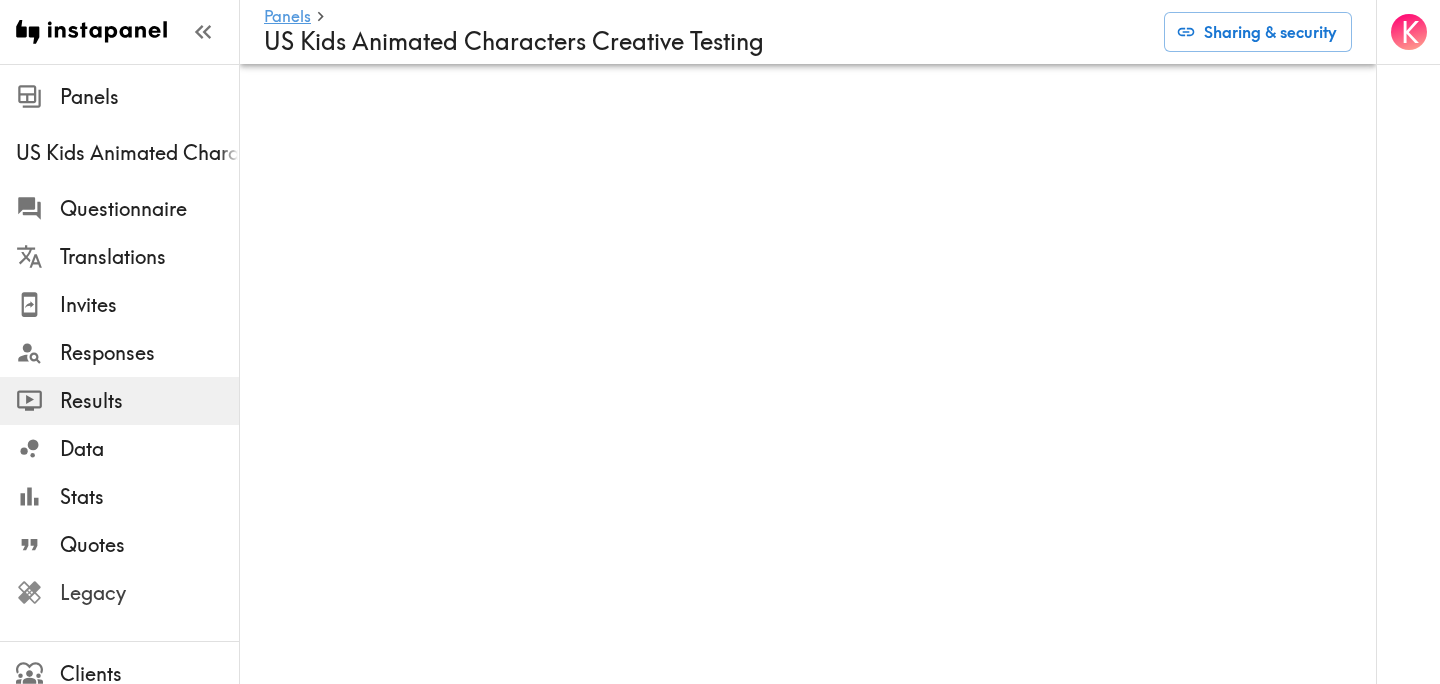 click on "Legacy" at bounding box center [149, 593] 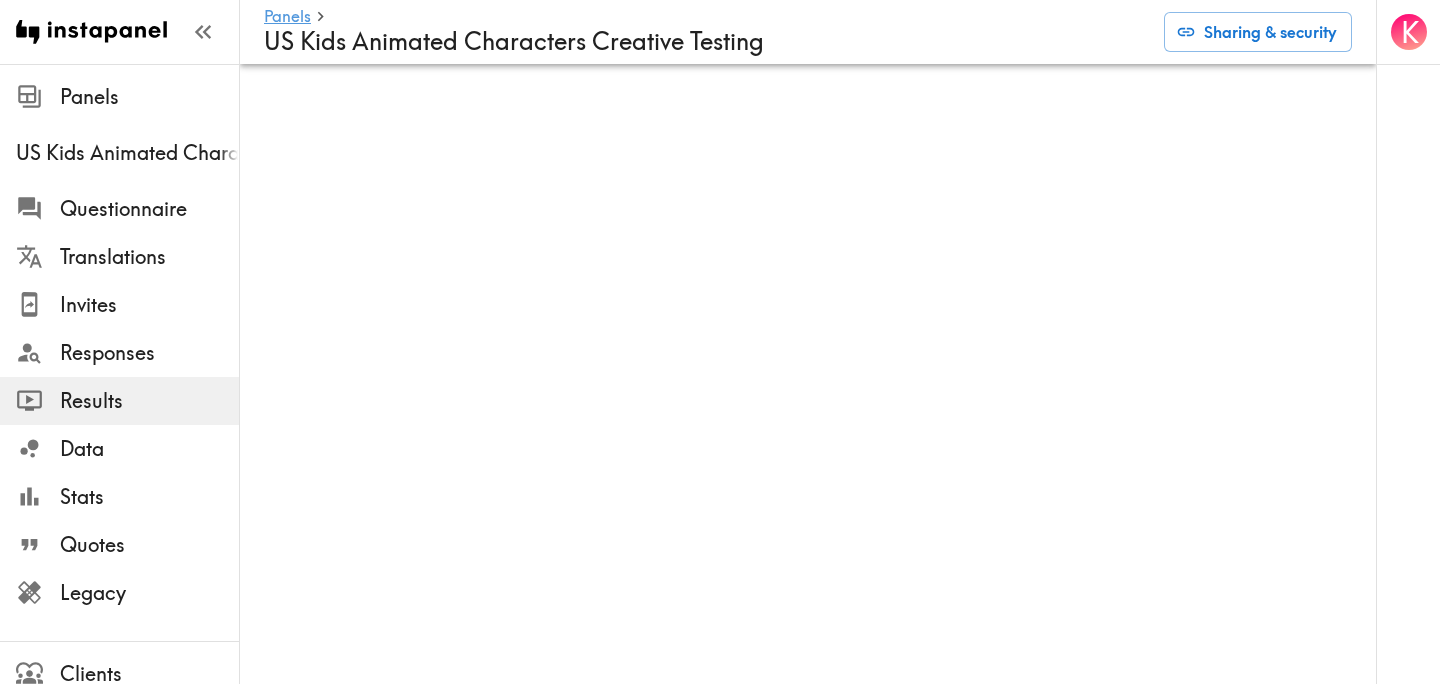 scroll, scrollTop: 0, scrollLeft: 0, axis: both 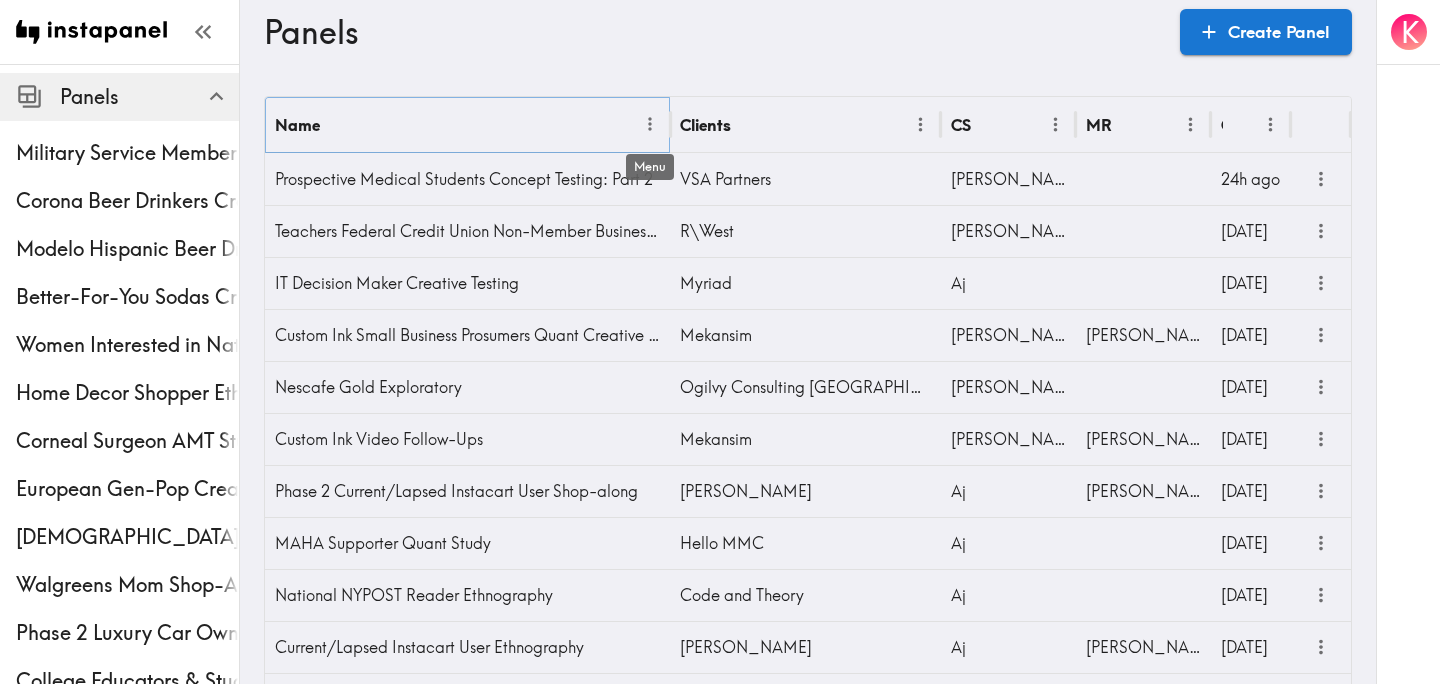 click 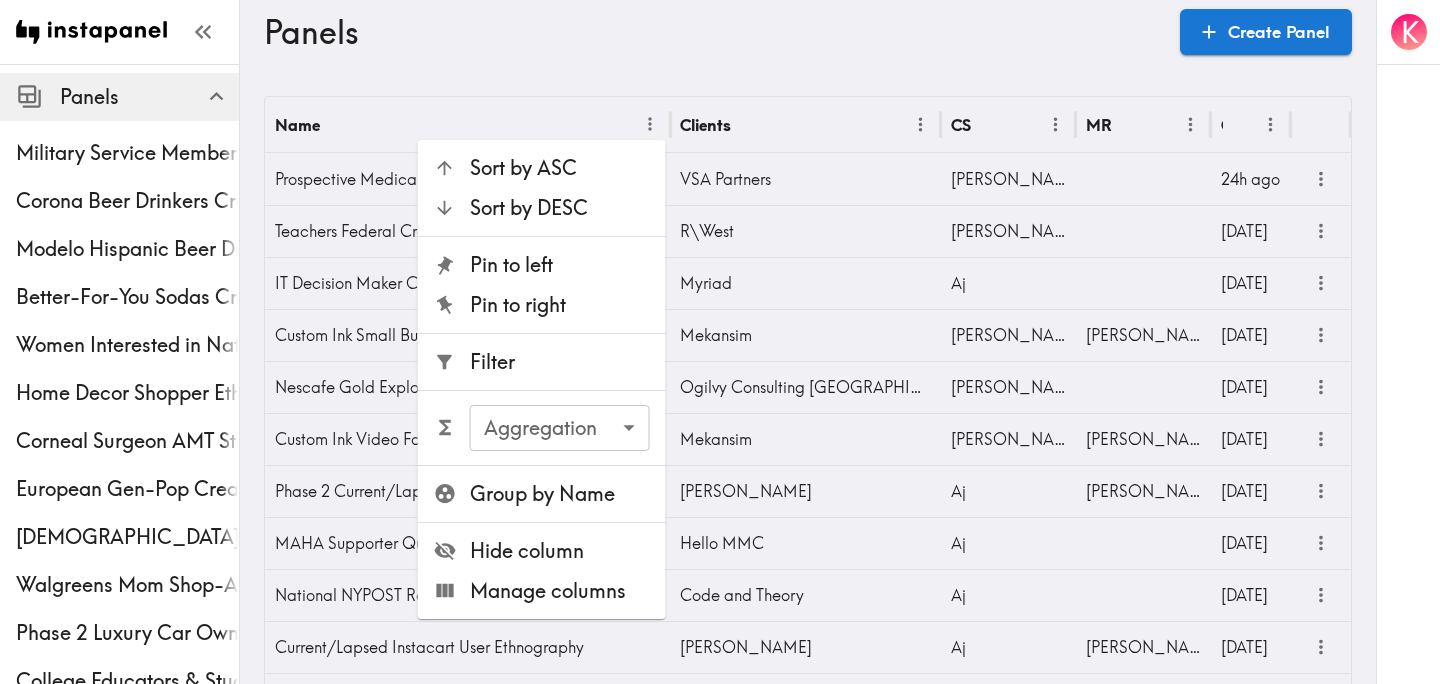 click on "Filter" at bounding box center (542, 362) 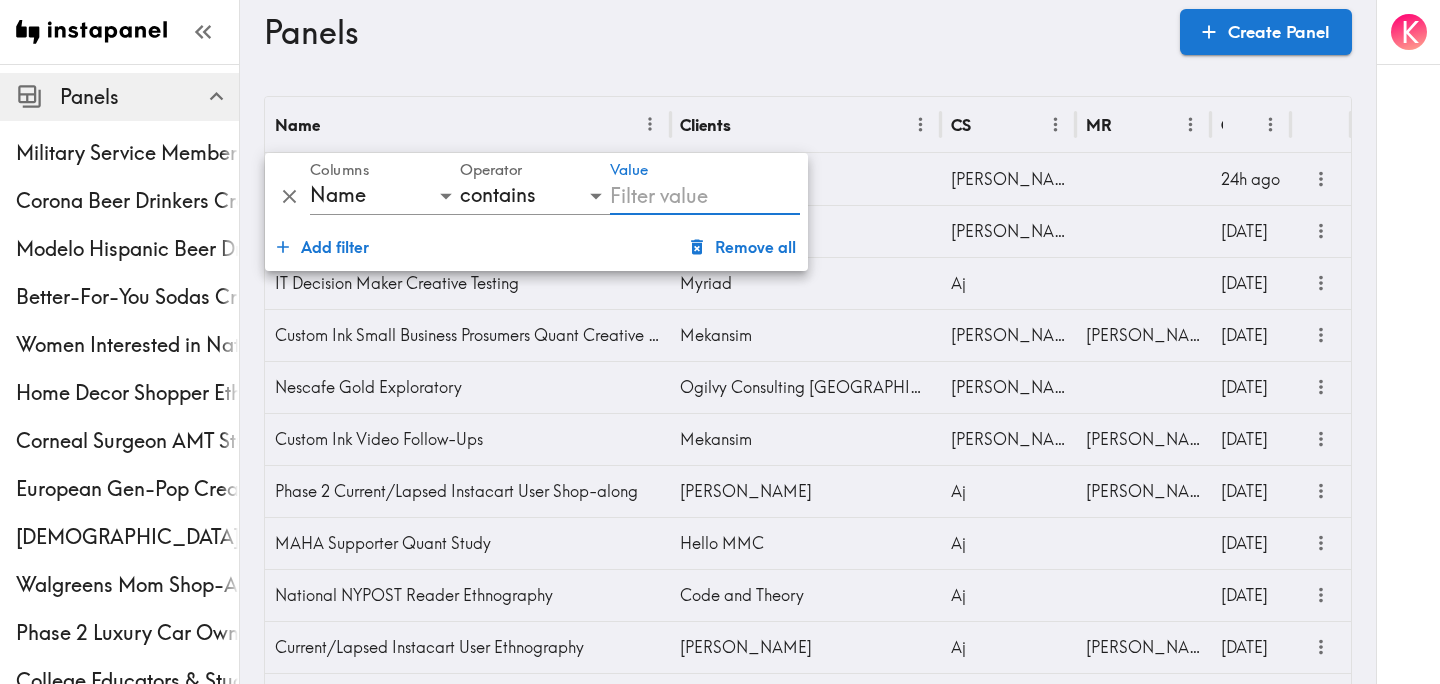 type on "G" 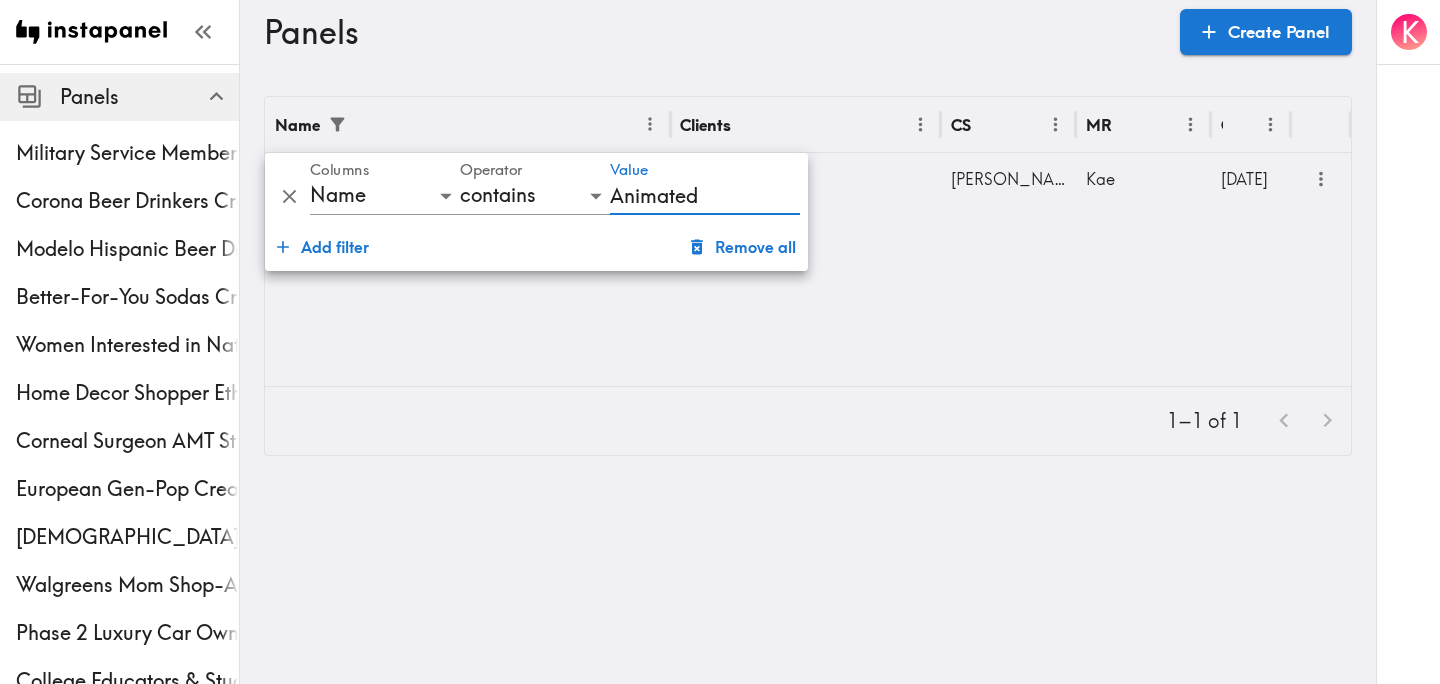 type on "Animated" 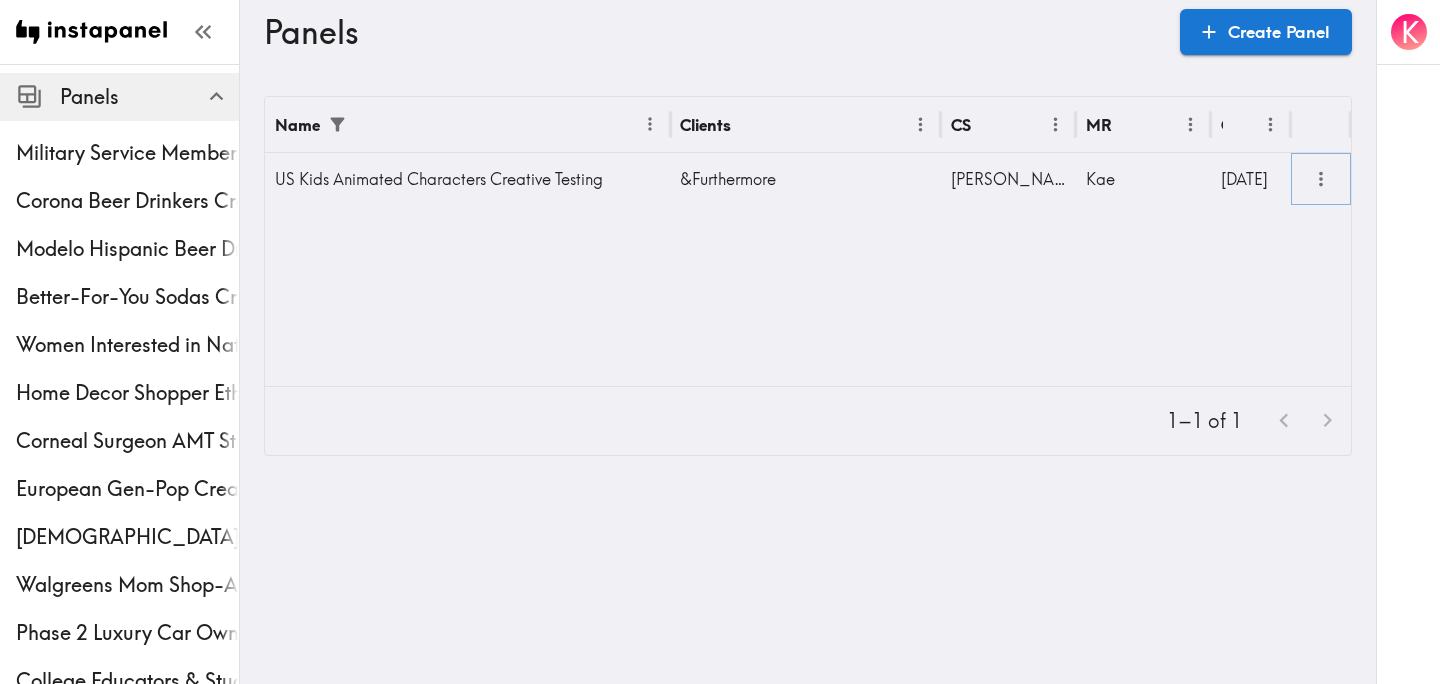click 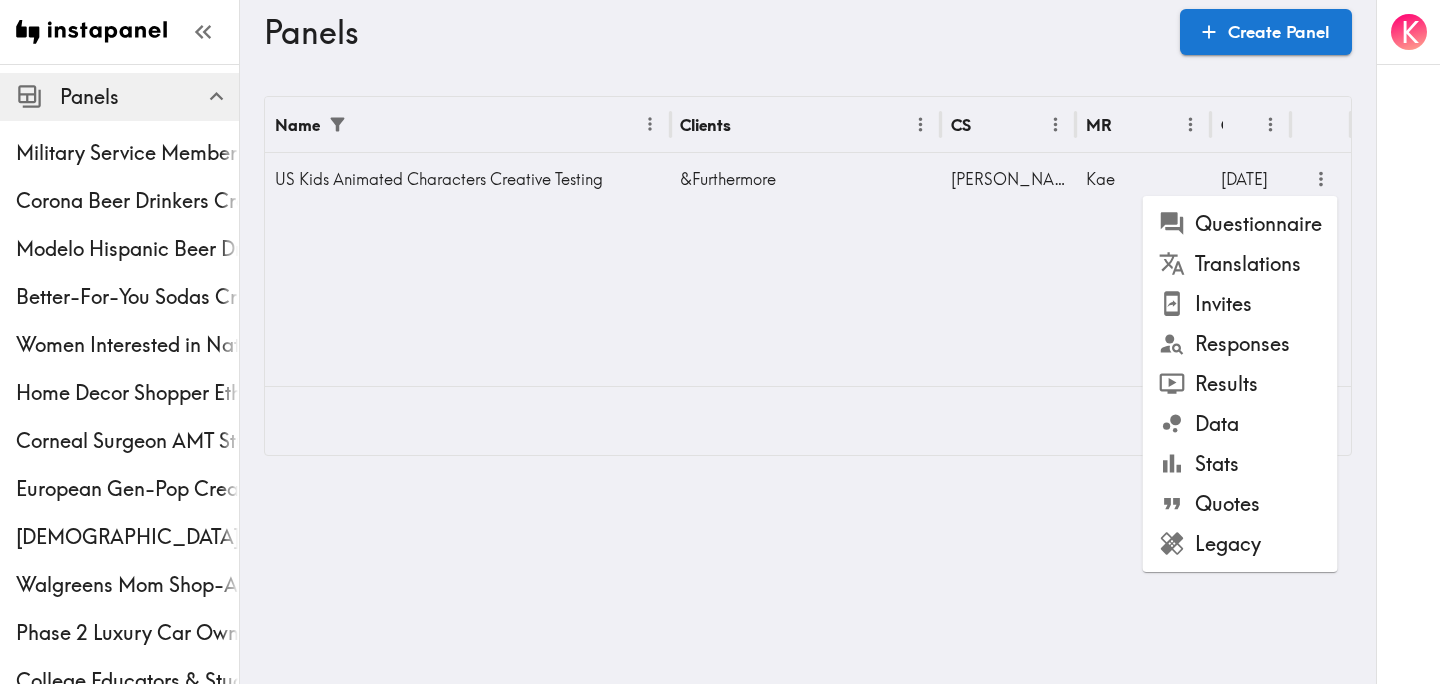 click on "Results" at bounding box center [1240, 384] 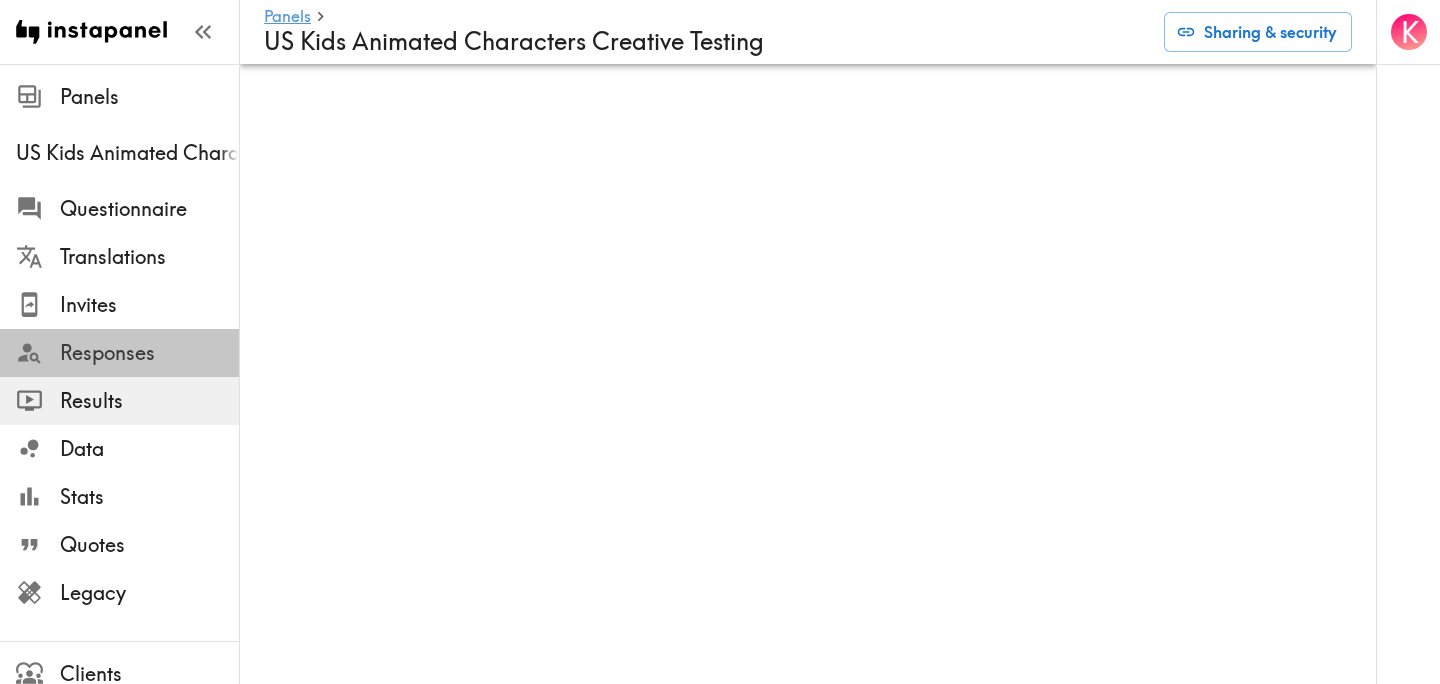 click on "Responses" at bounding box center [149, 353] 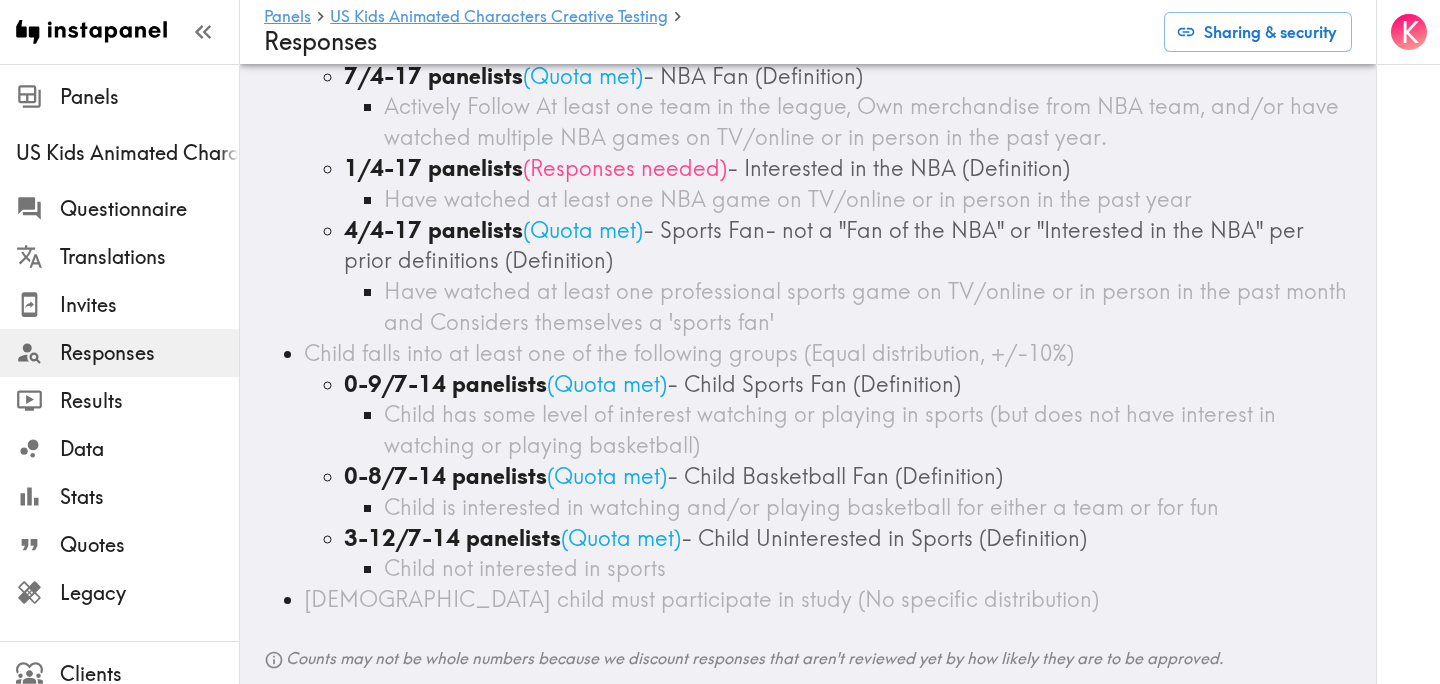 scroll, scrollTop: 0, scrollLeft: 0, axis: both 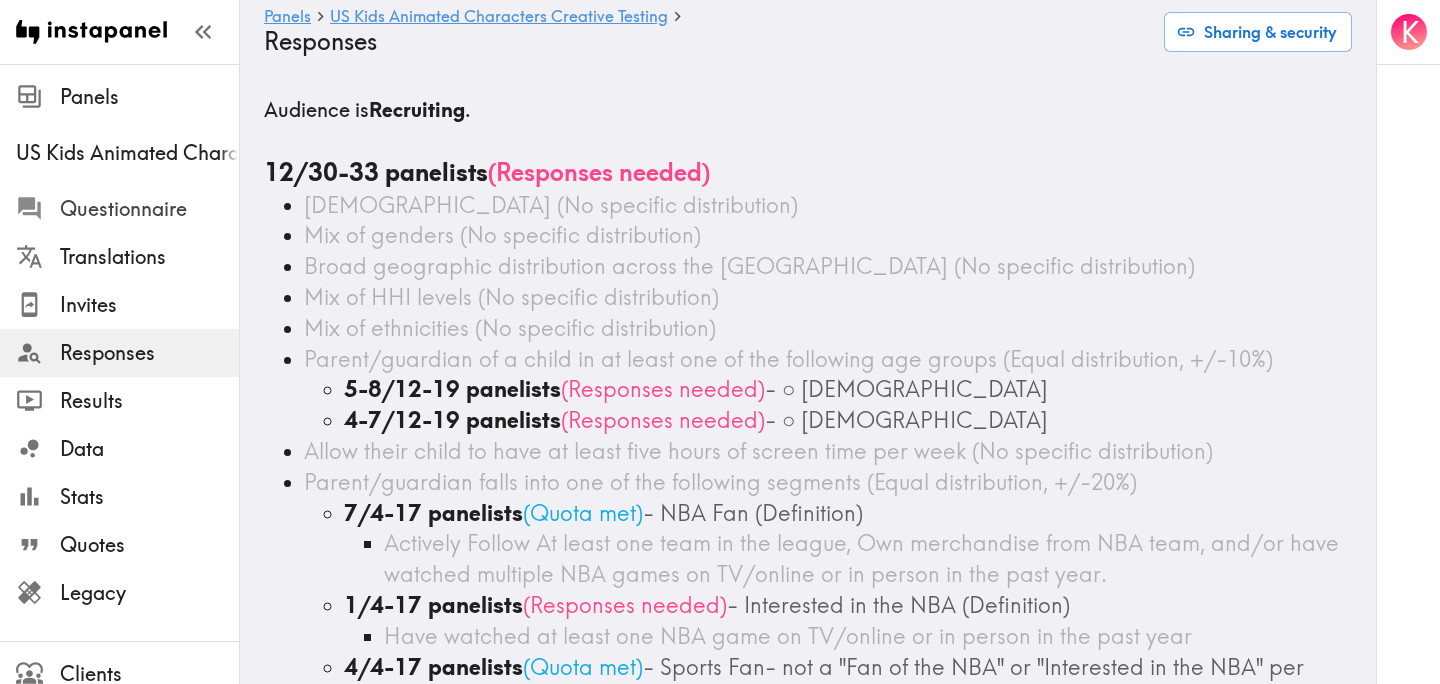 click on "Questionnaire" at bounding box center (149, 209) 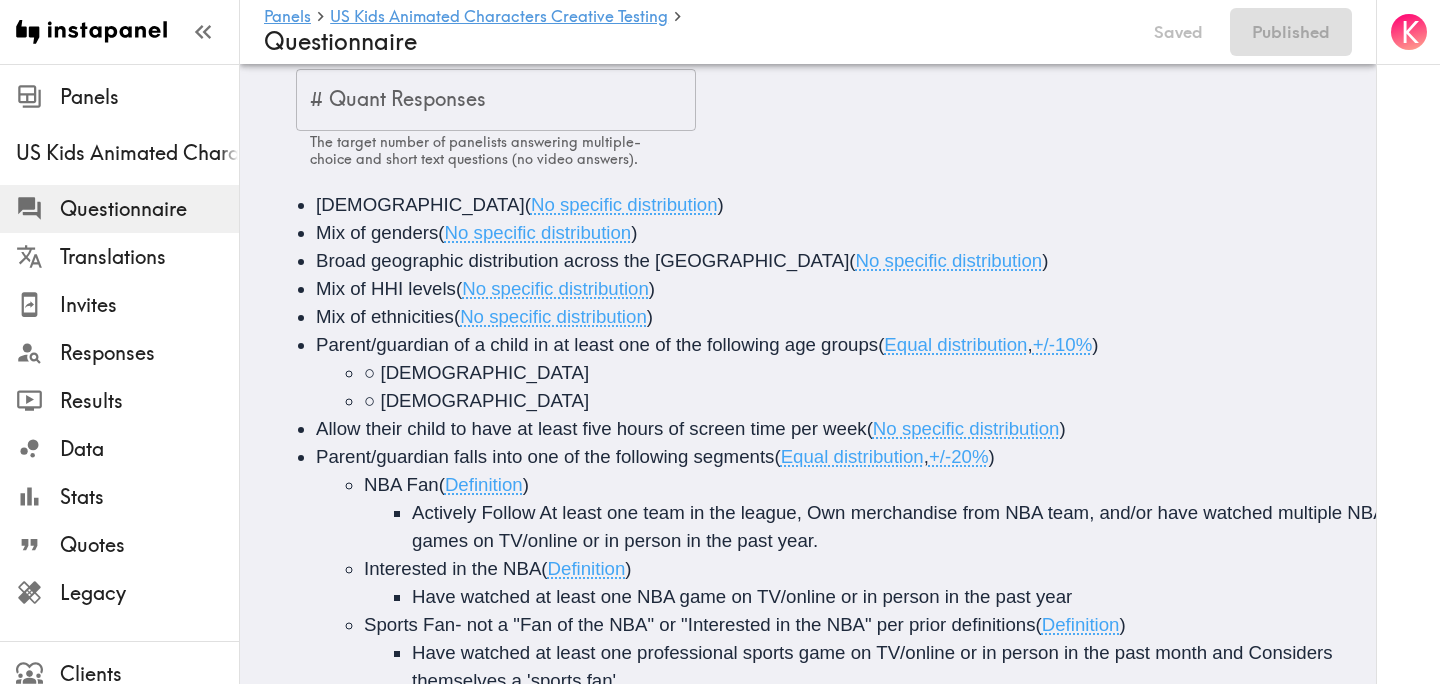 scroll, scrollTop: 0, scrollLeft: 0, axis: both 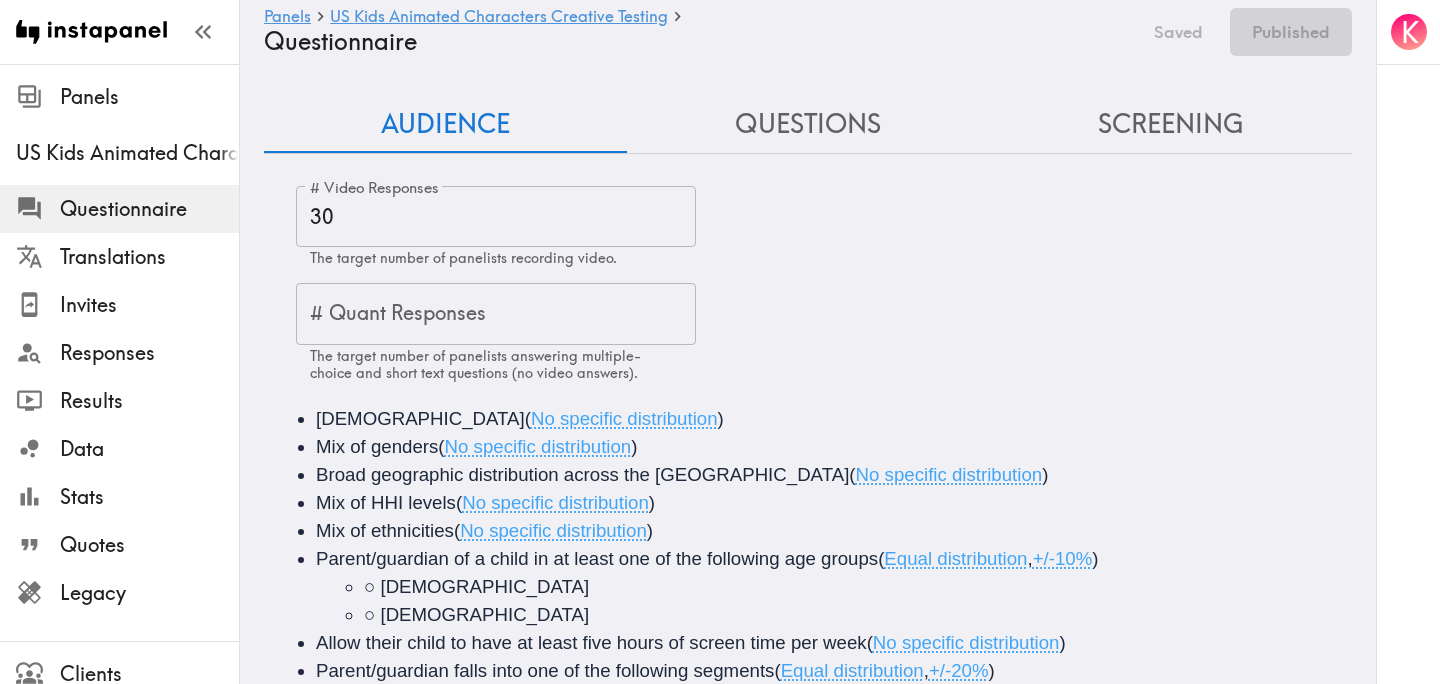 drag, startPoint x: 1180, startPoint y: 132, endPoint x: 1170, endPoint y: 146, distance: 17.20465 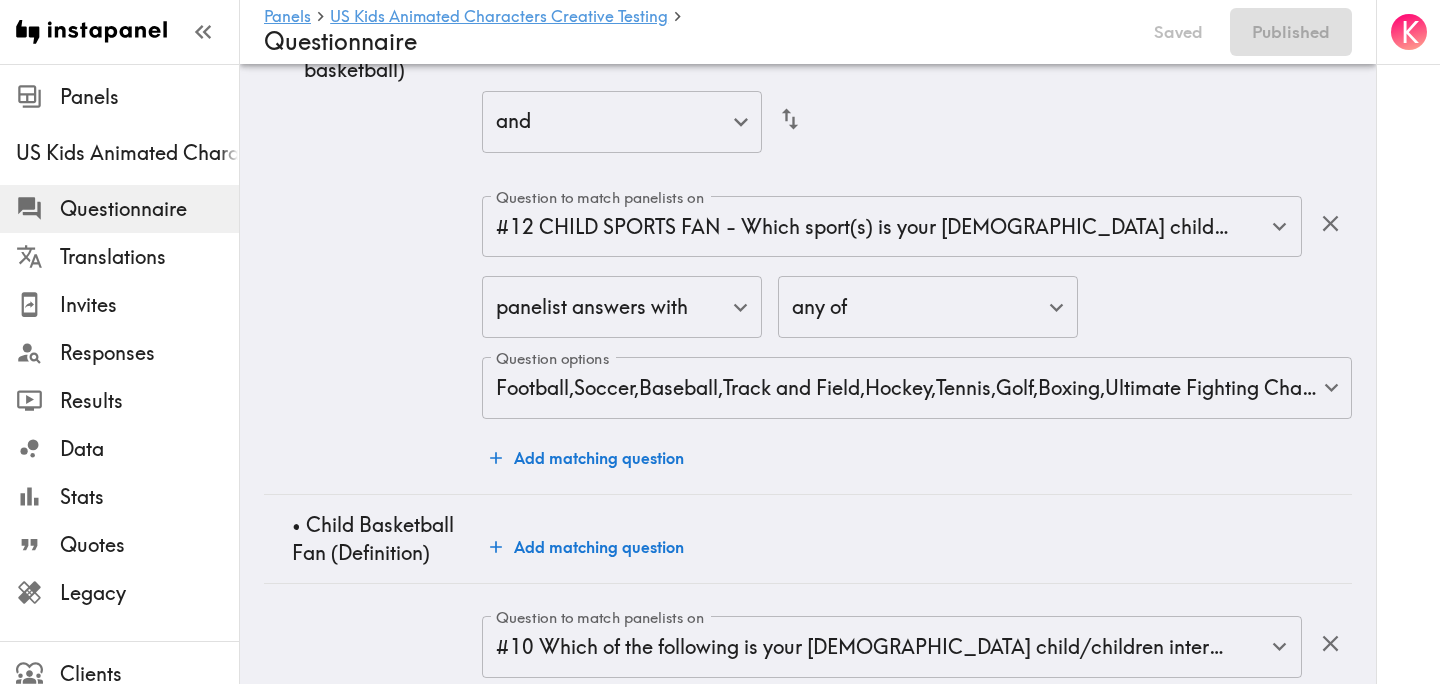 scroll, scrollTop: 12792, scrollLeft: 0, axis: vertical 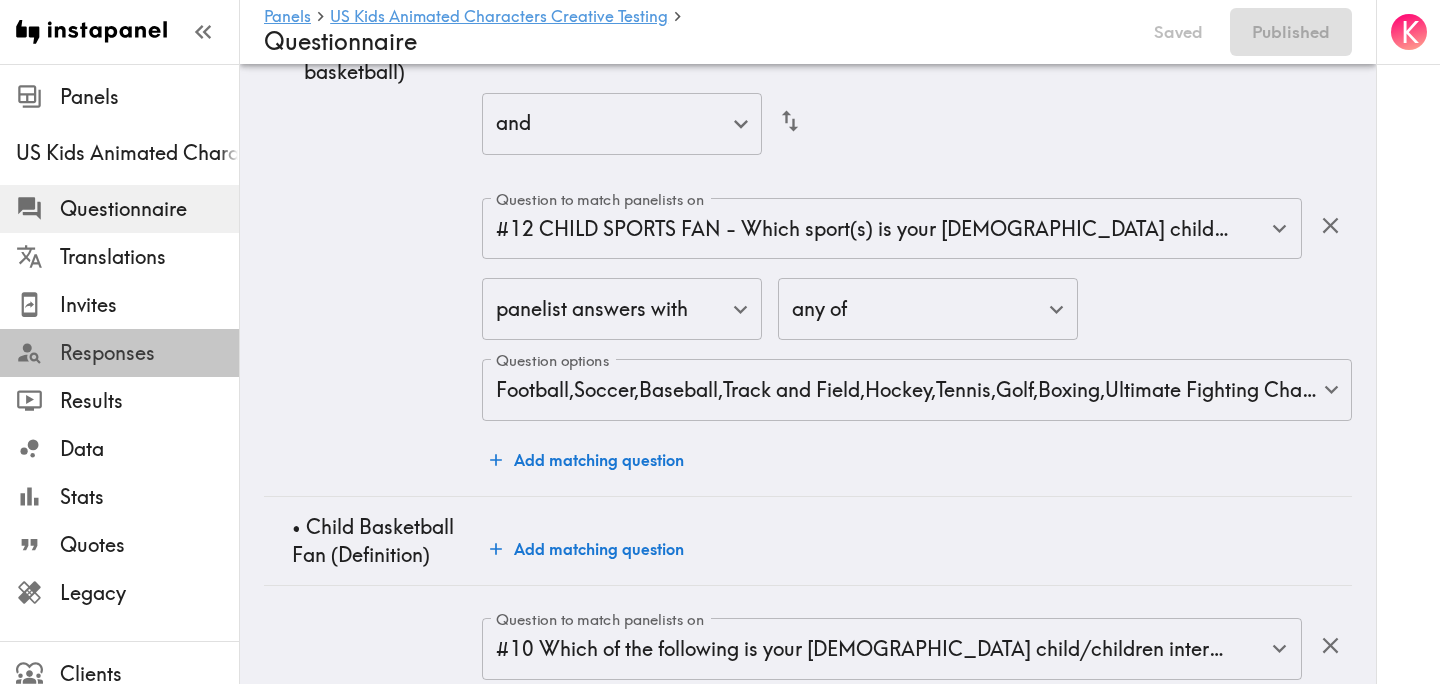 click on "Responses" at bounding box center [149, 353] 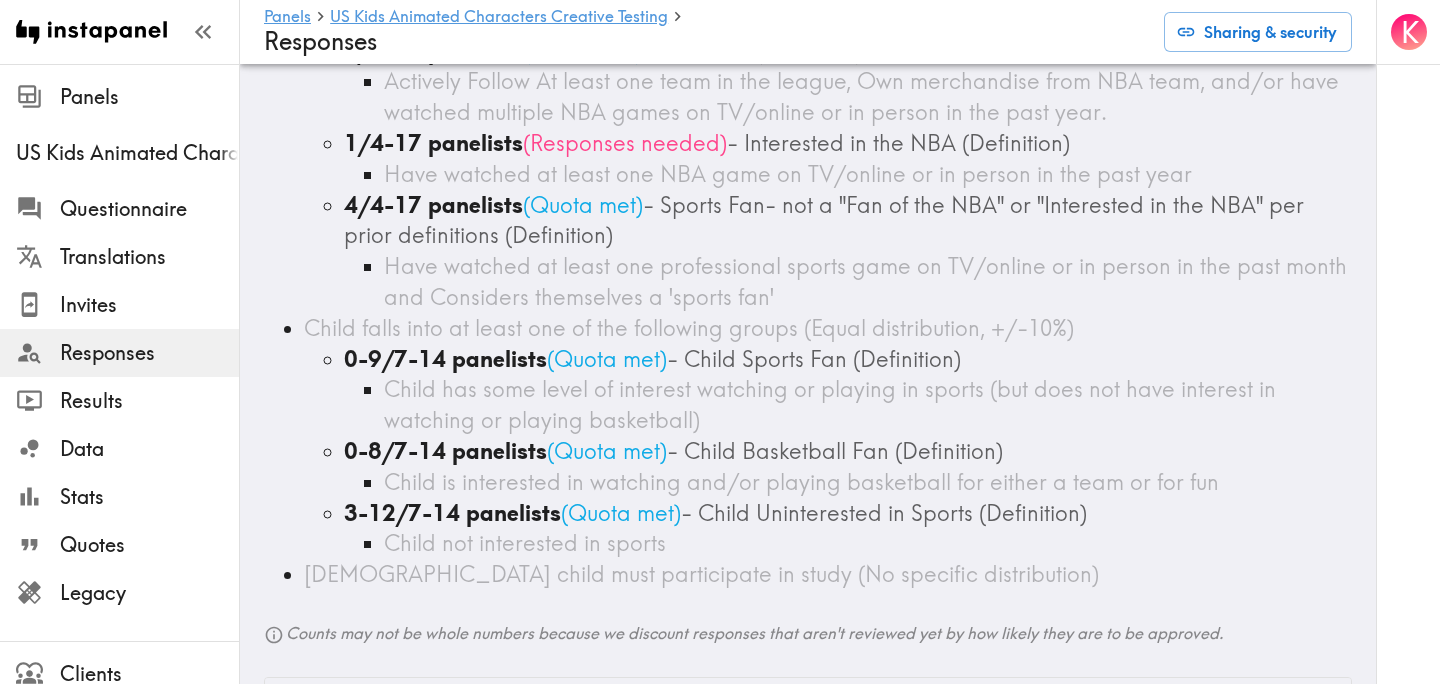 scroll, scrollTop: 459, scrollLeft: 0, axis: vertical 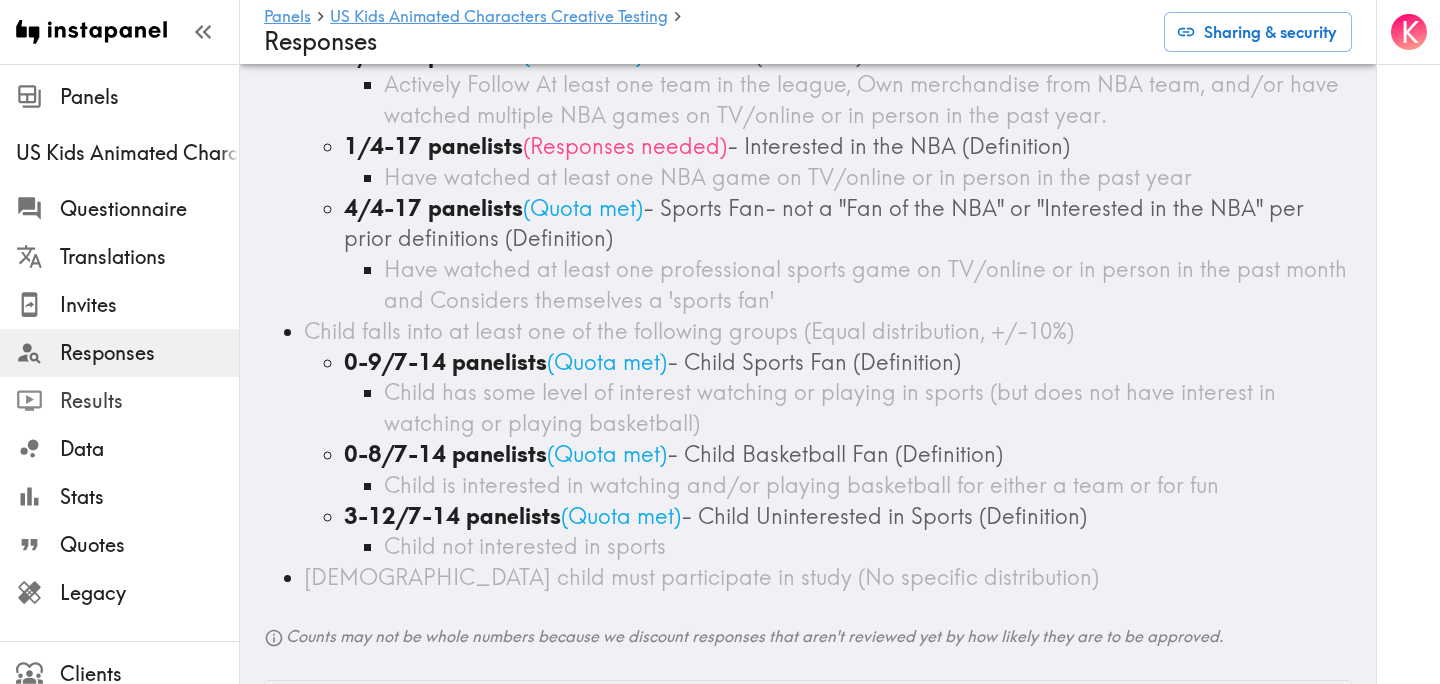 click on "Results" at bounding box center (119, 401) 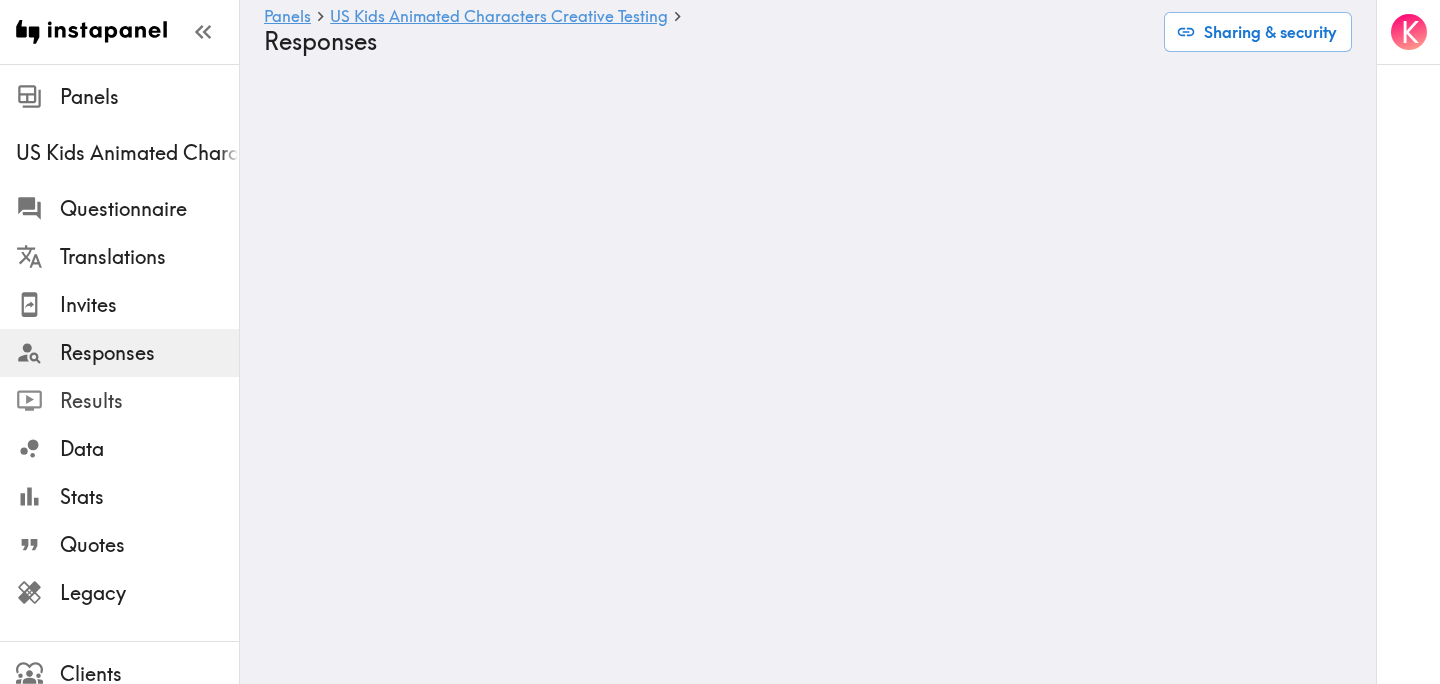 scroll, scrollTop: 0, scrollLeft: 0, axis: both 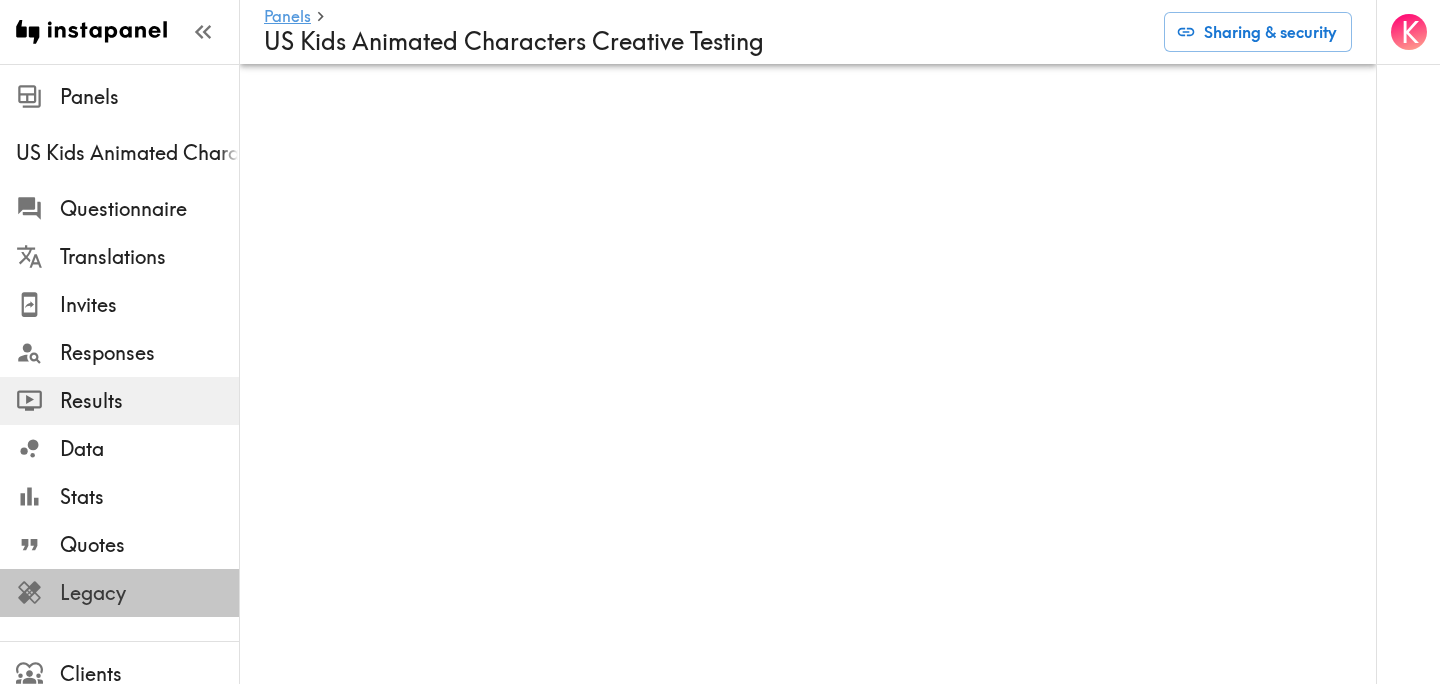 click on "Legacy" at bounding box center [149, 593] 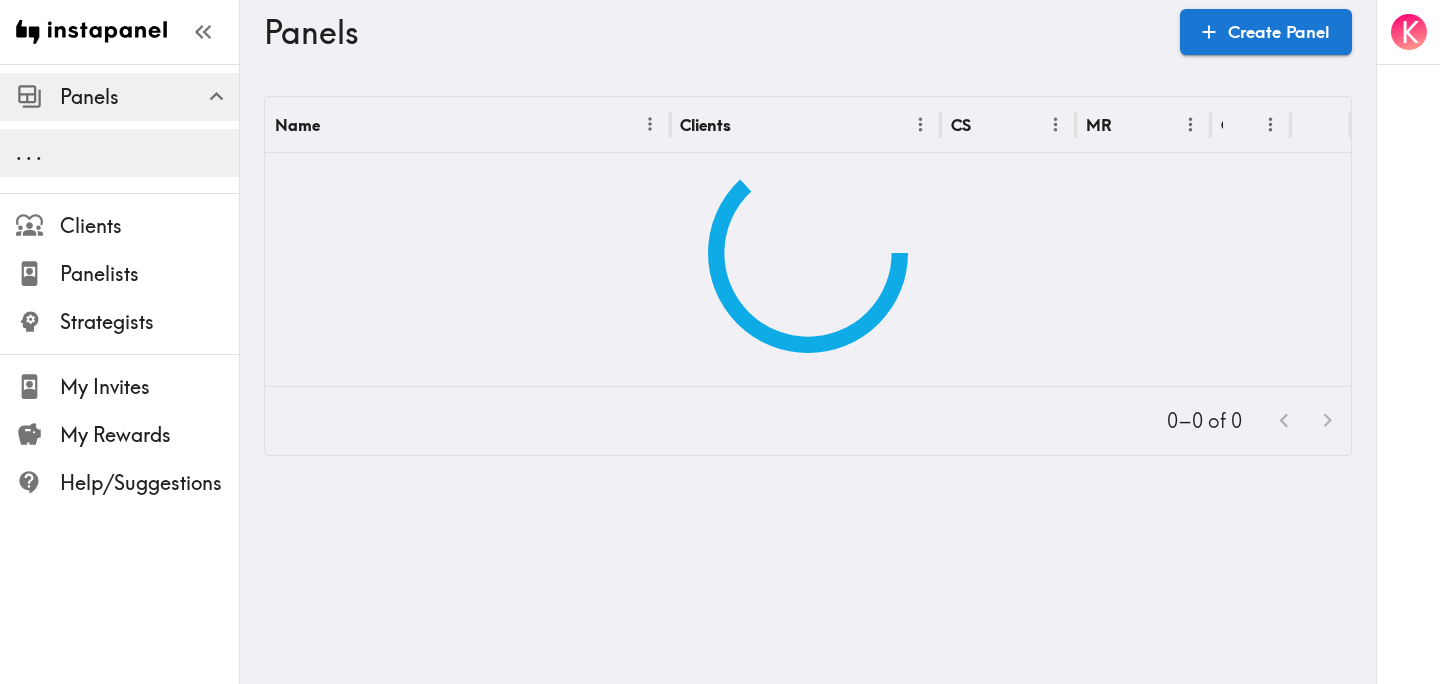 scroll, scrollTop: 0, scrollLeft: 0, axis: both 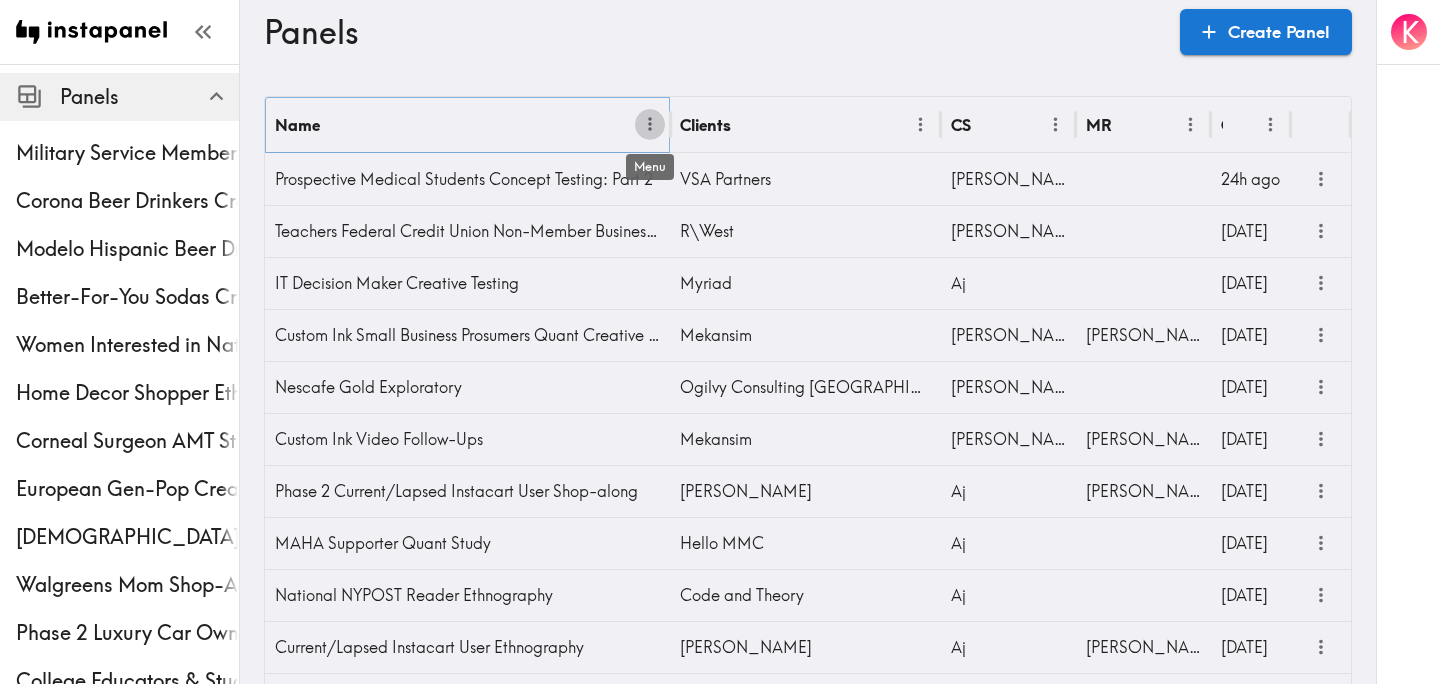 click 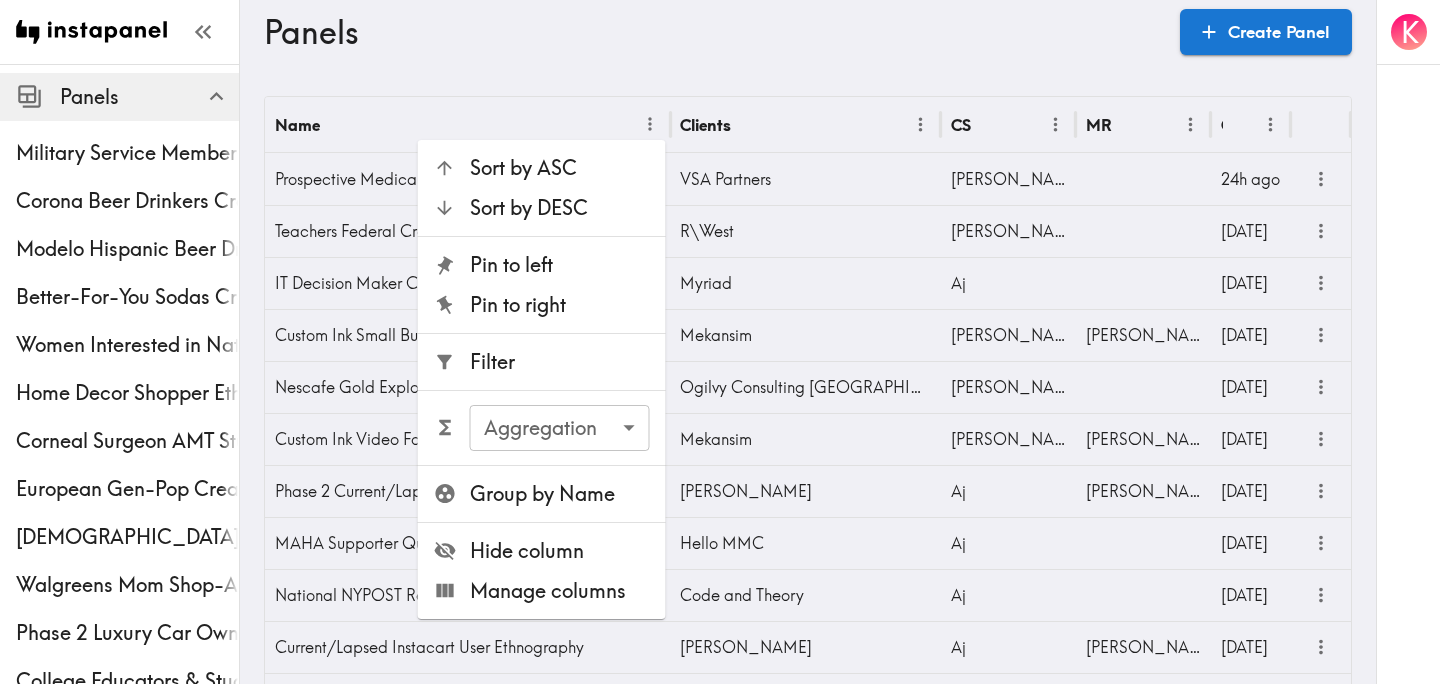 click on "Filter" at bounding box center (560, 362) 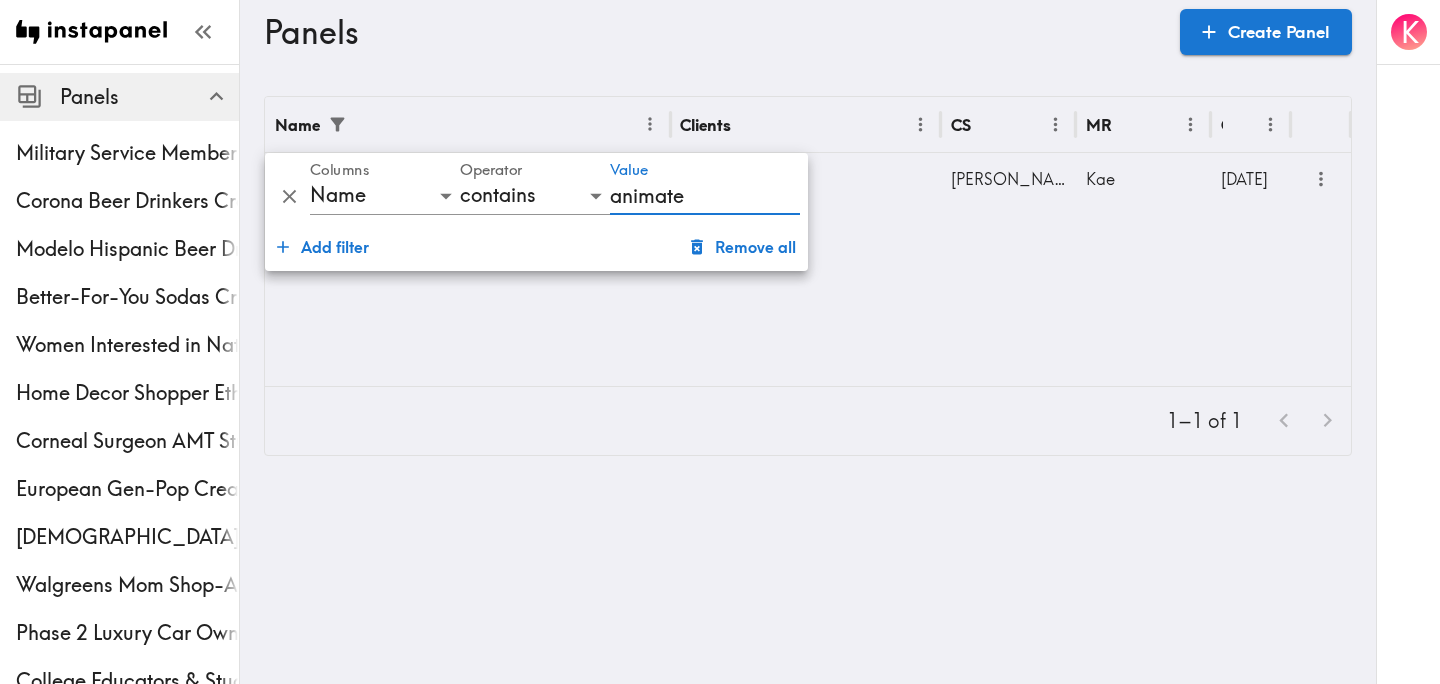 type on "animated" 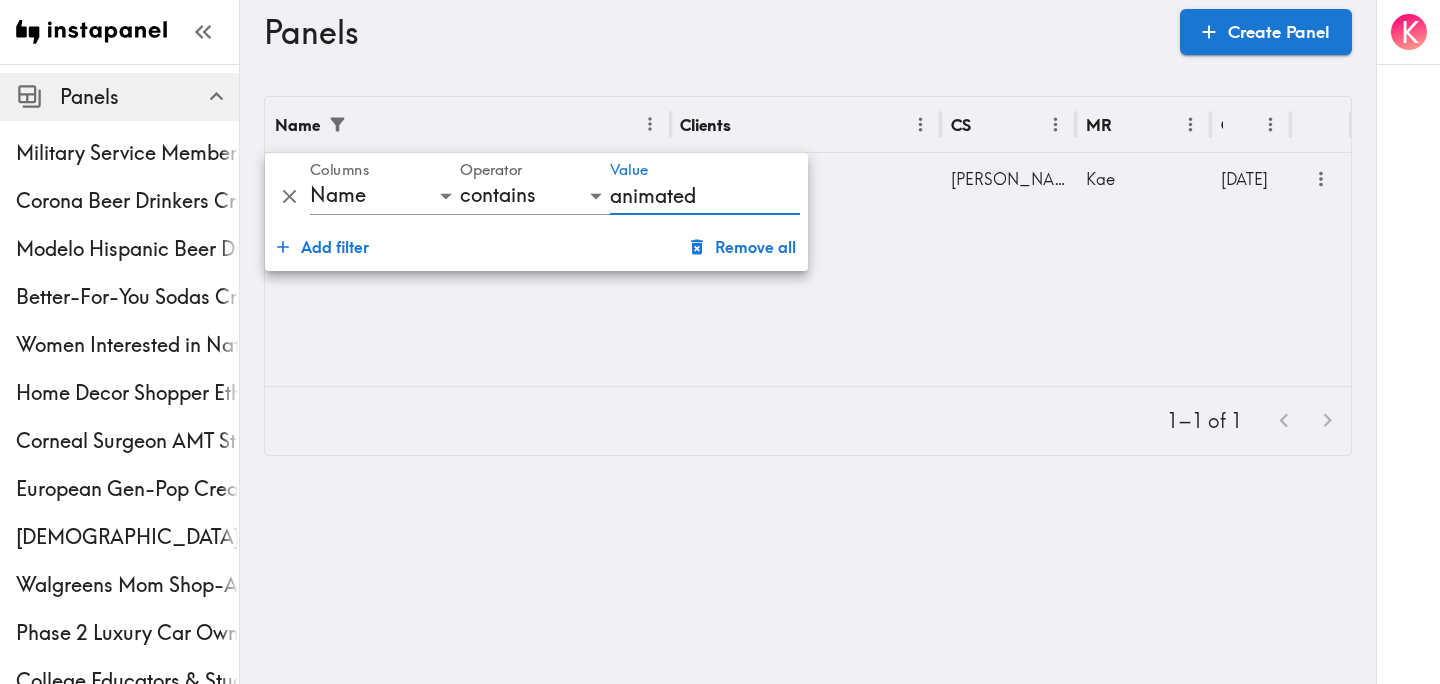 click on "Name Clients CS MR Created US Kids Animated Characters Creative Testing &Furthermore Stephanie Kae 353d ago" at bounding box center (808, 241) 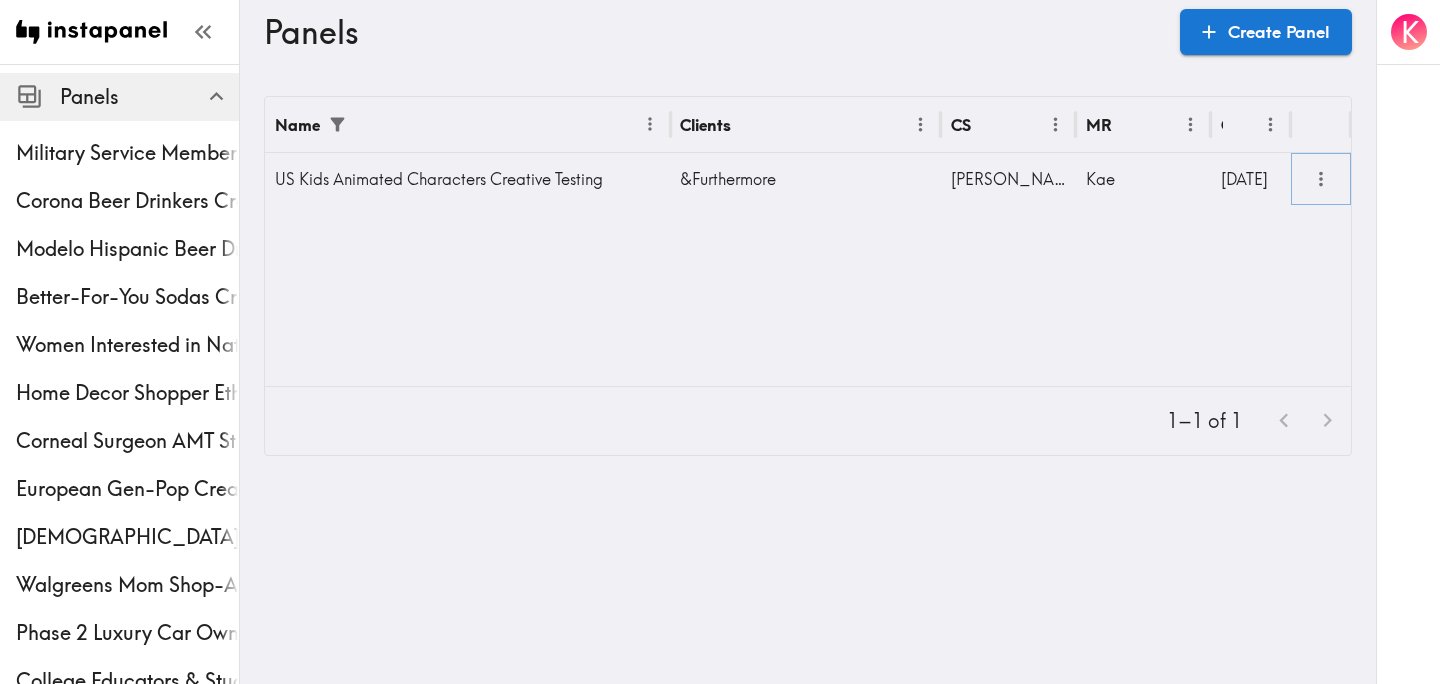 click 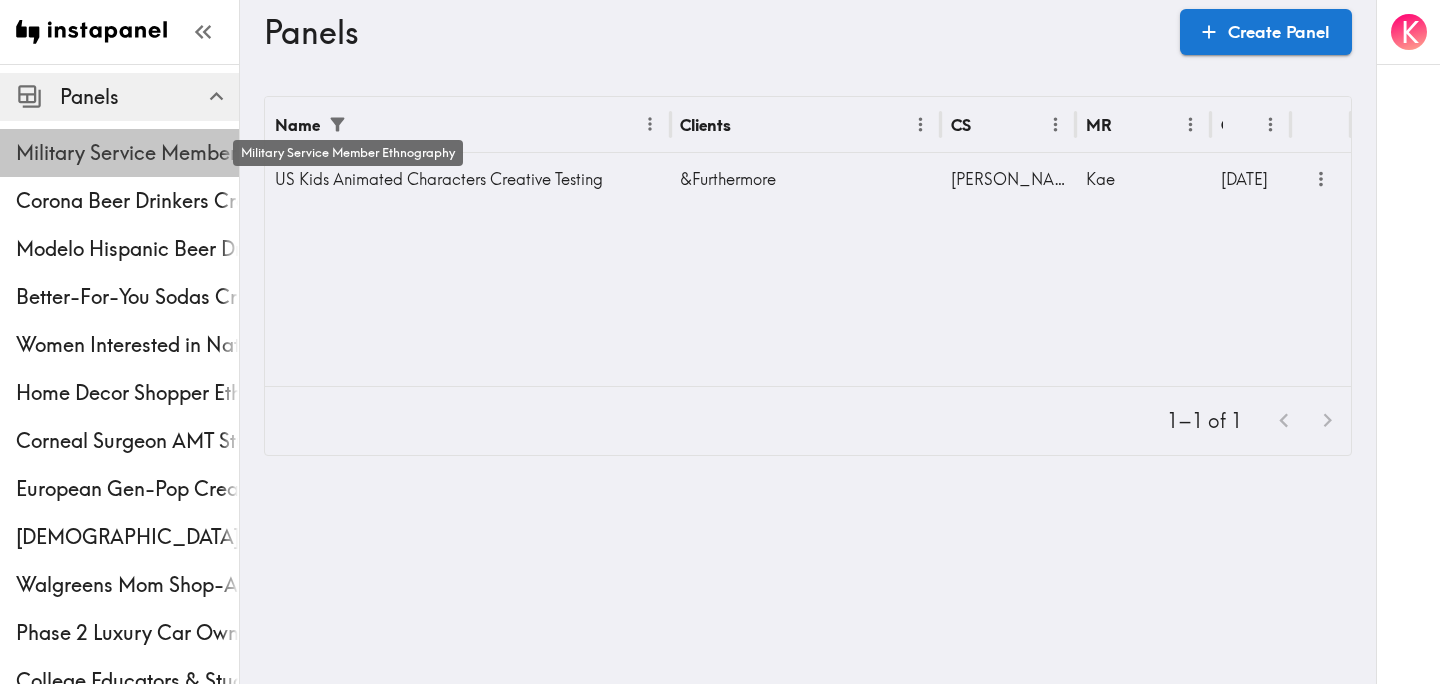 click on "Military Service Member Ethnography" at bounding box center (127, 153) 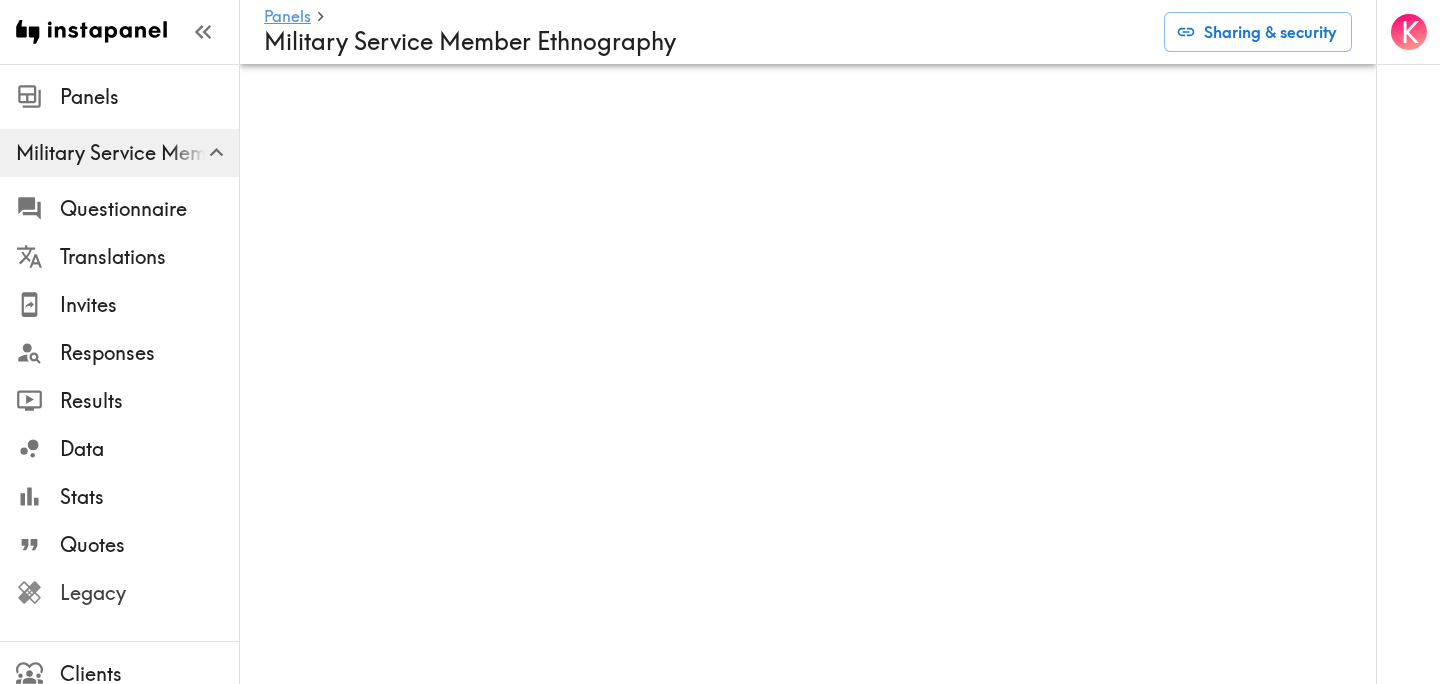 click on "Legacy" at bounding box center (149, 593) 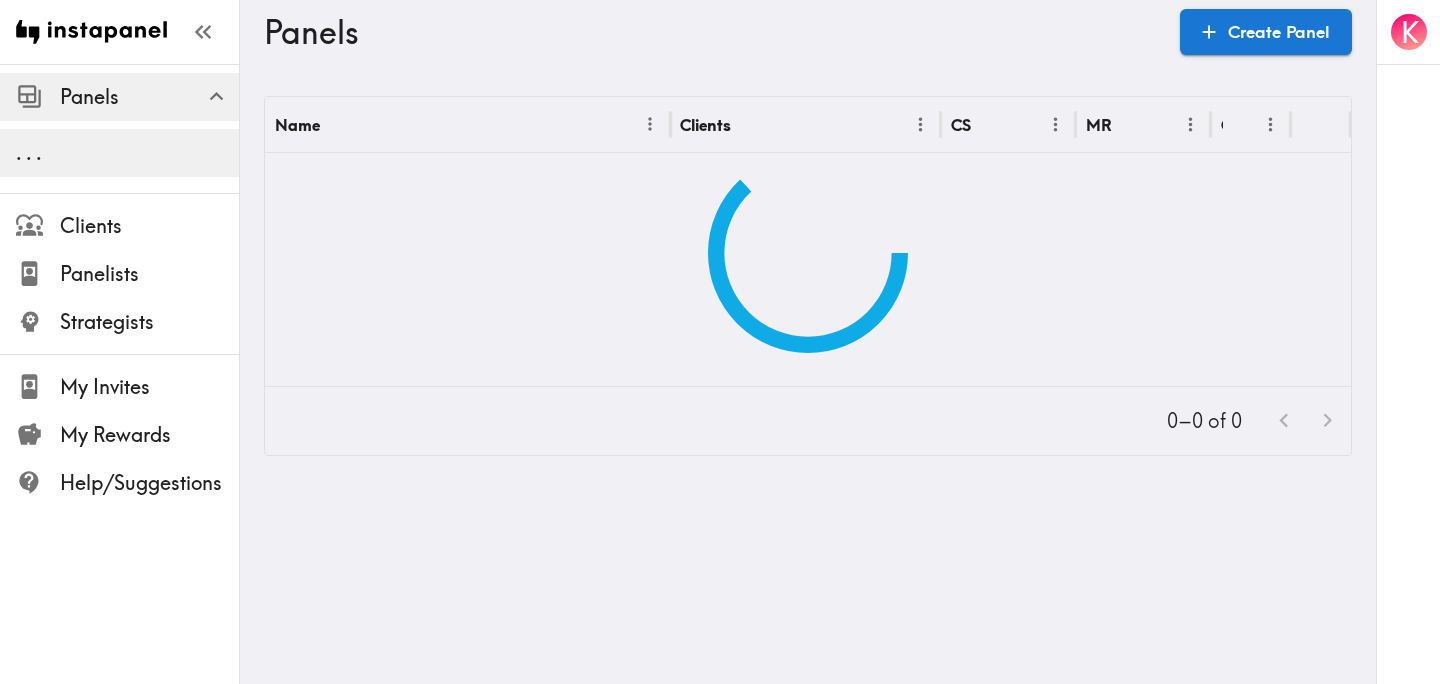 scroll, scrollTop: 0, scrollLeft: 0, axis: both 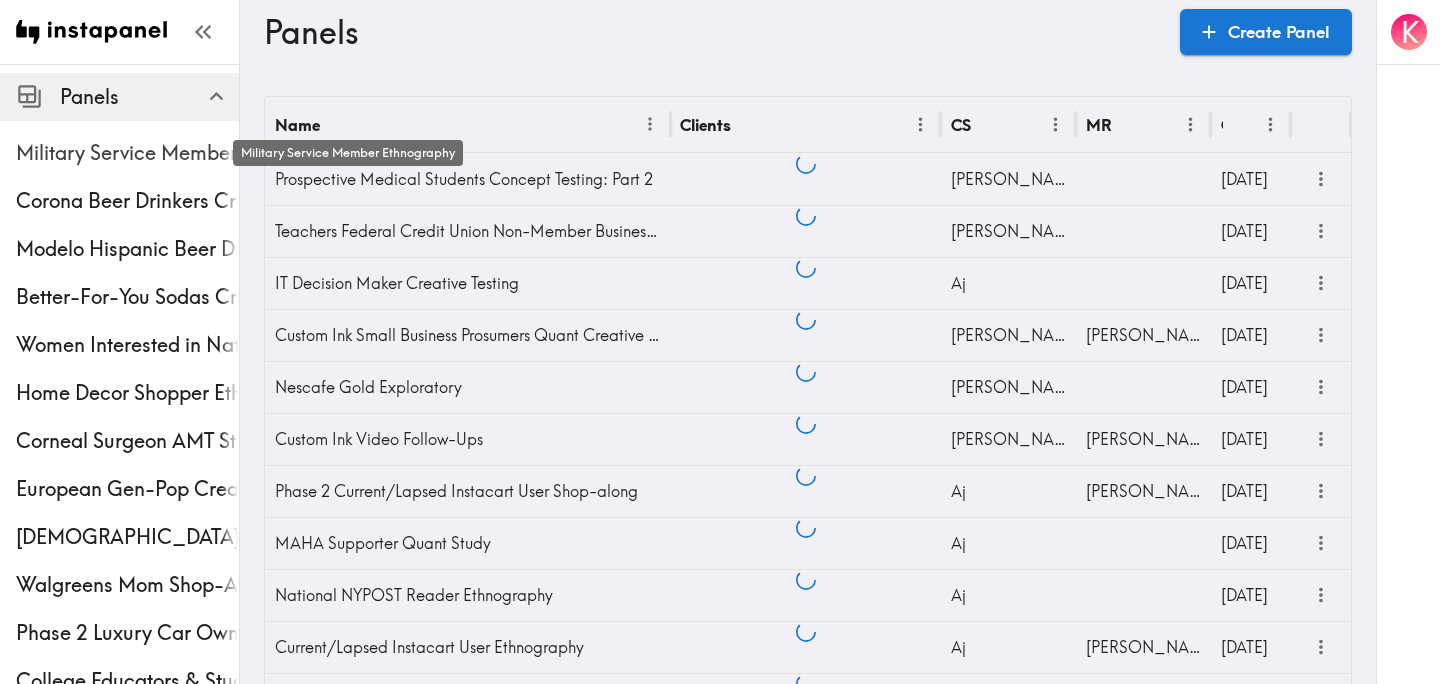 click on "Military Service Member Ethnography" at bounding box center (127, 153) 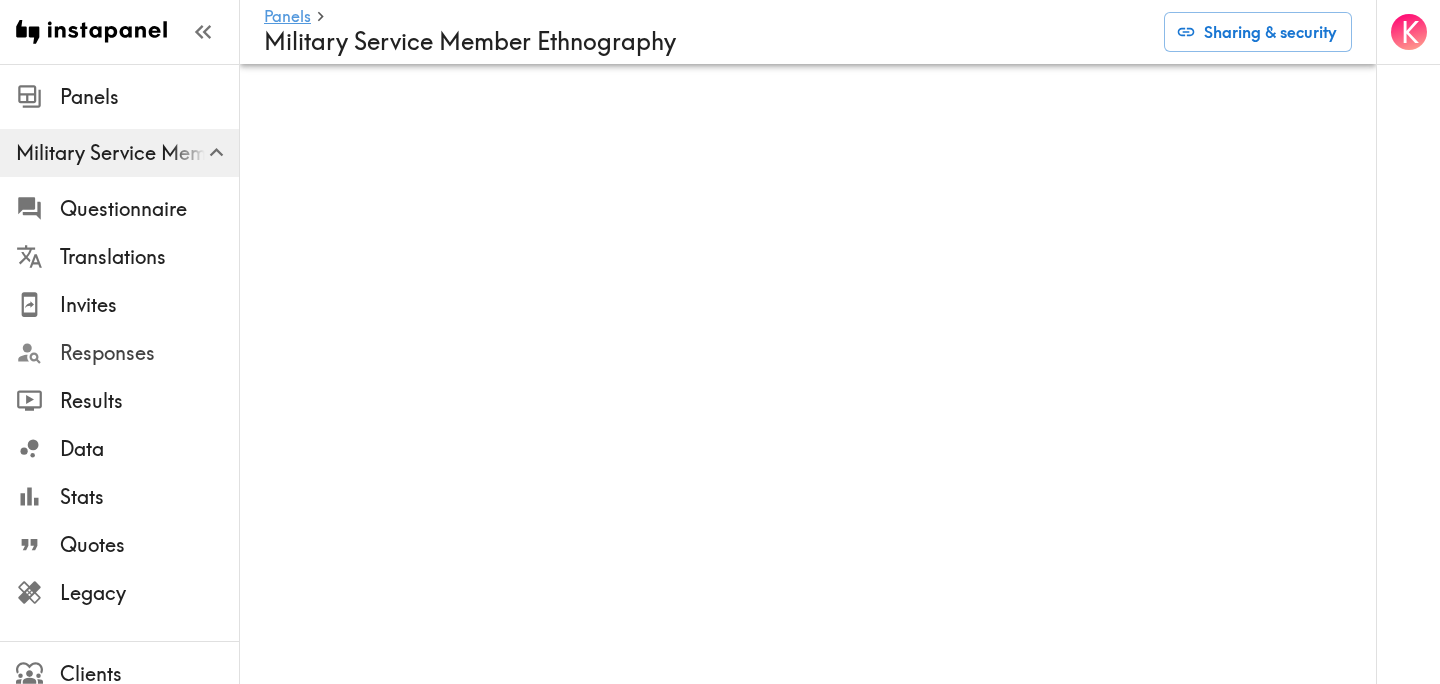 click on "Responses" at bounding box center (119, 353) 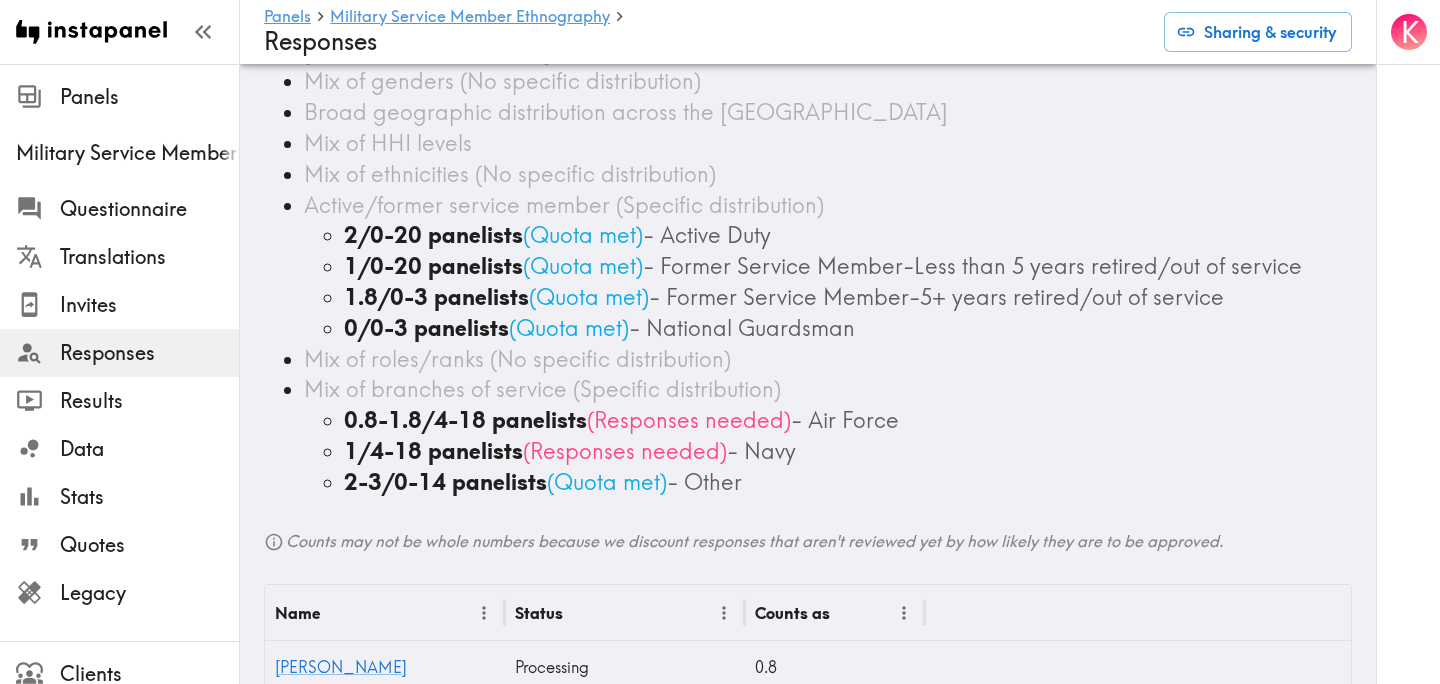 scroll, scrollTop: 0, scrollLeft: 0, axis: both 